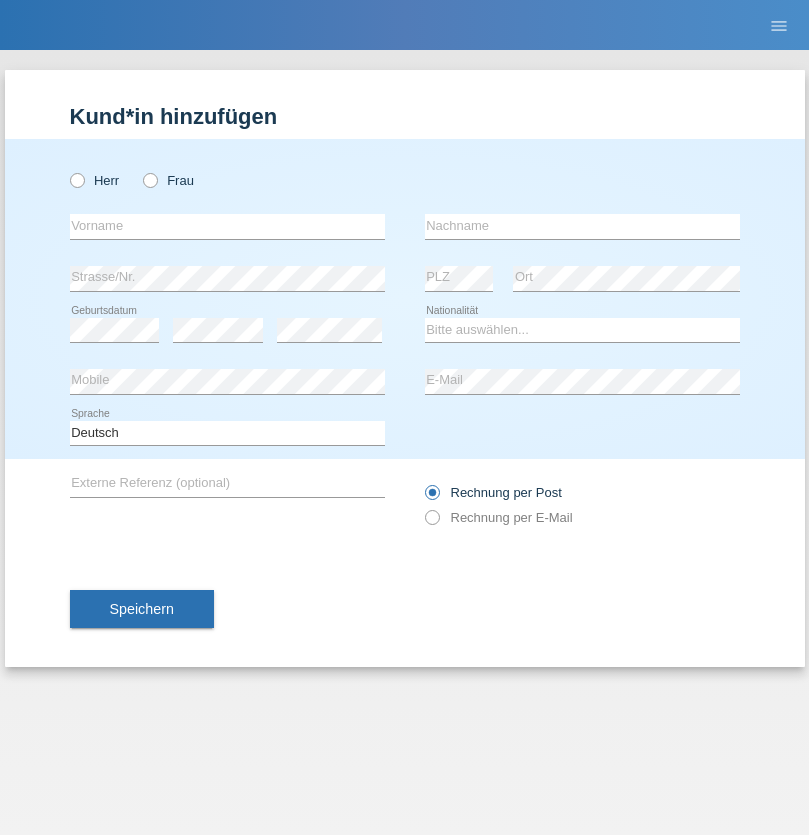 scroll, scrollTop: 0, scrollLeft: 0, axis: both 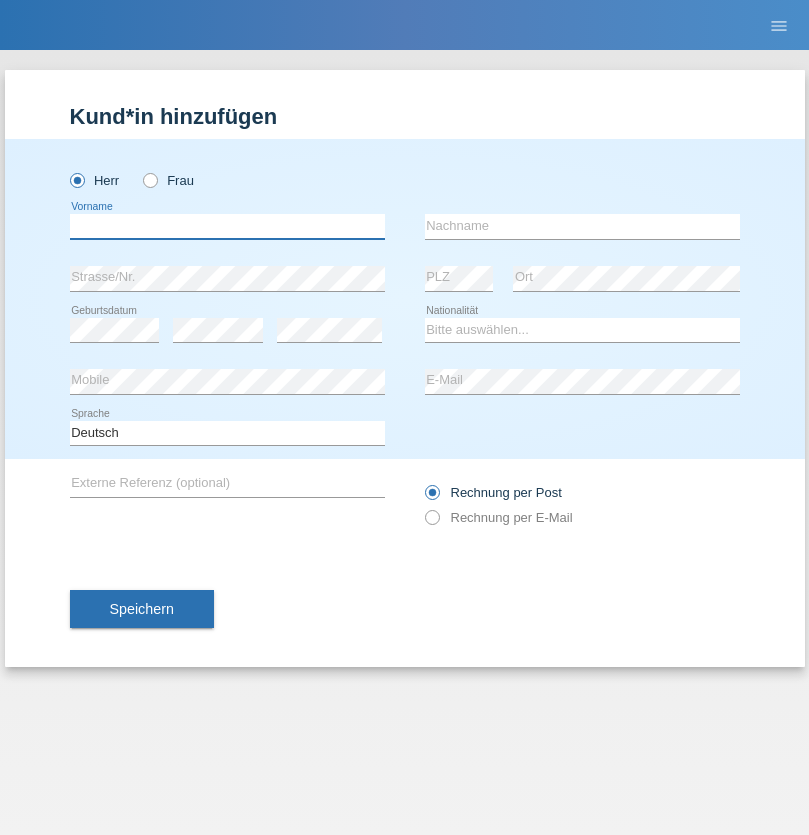 click at bounding box center [227, 226] 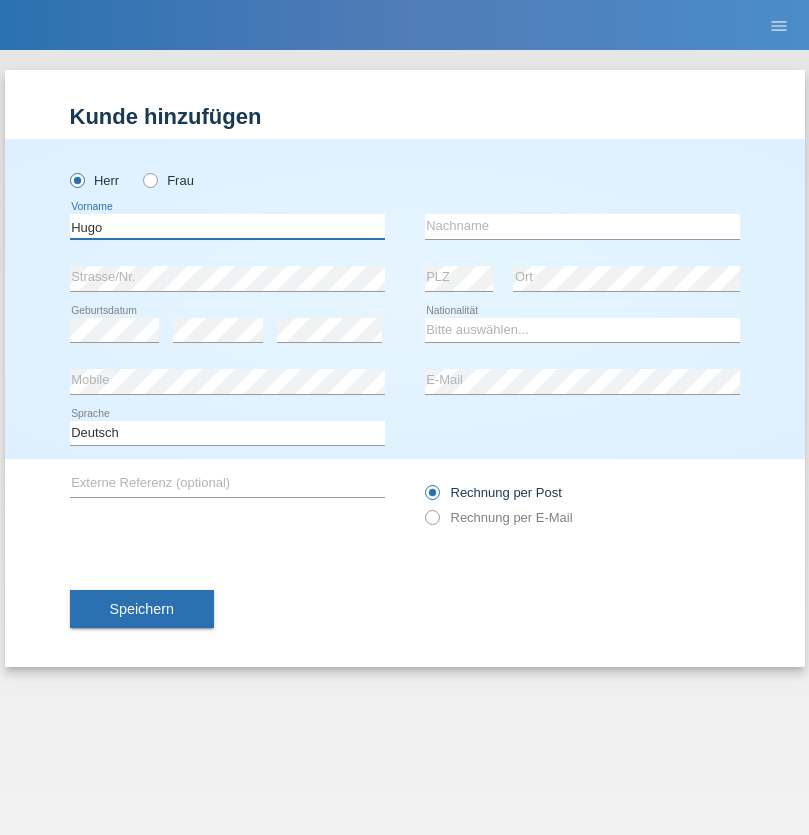 type on "Hugo" 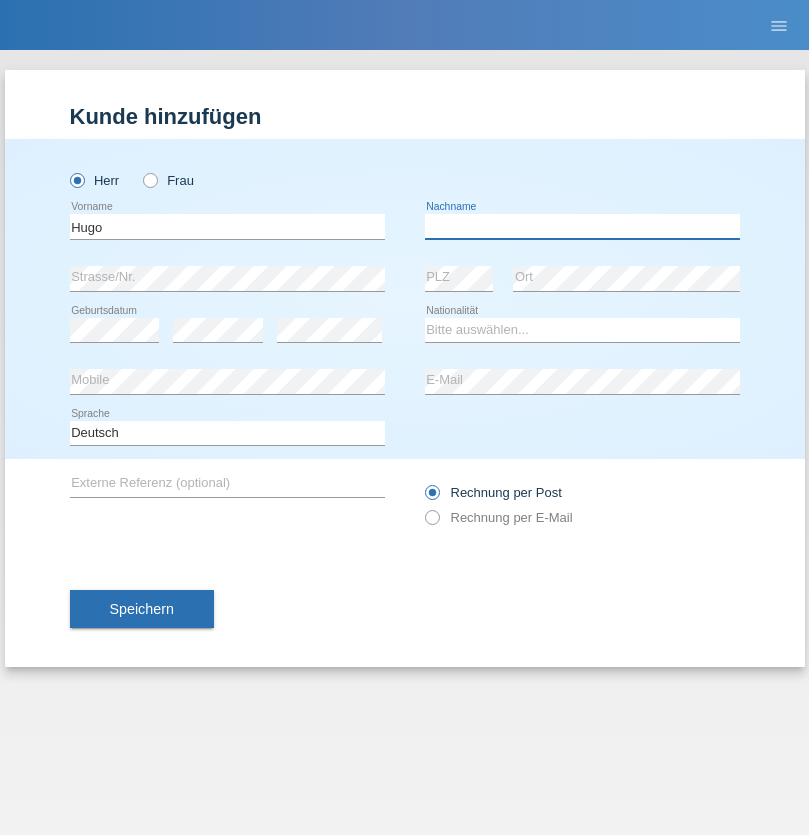 click at bounding box center [582, 226] 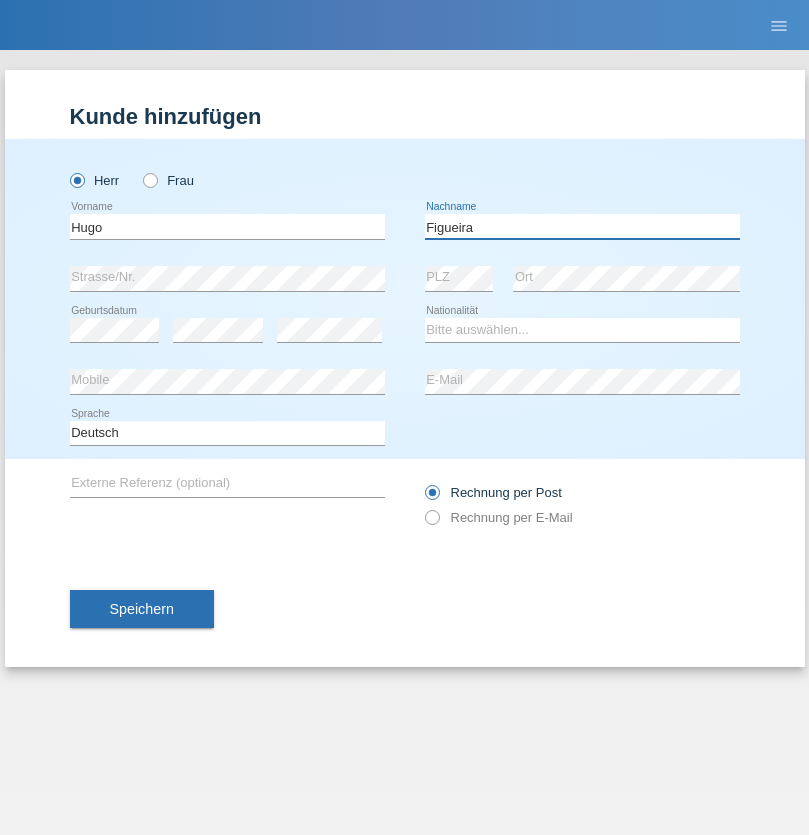 type on "Figueira" 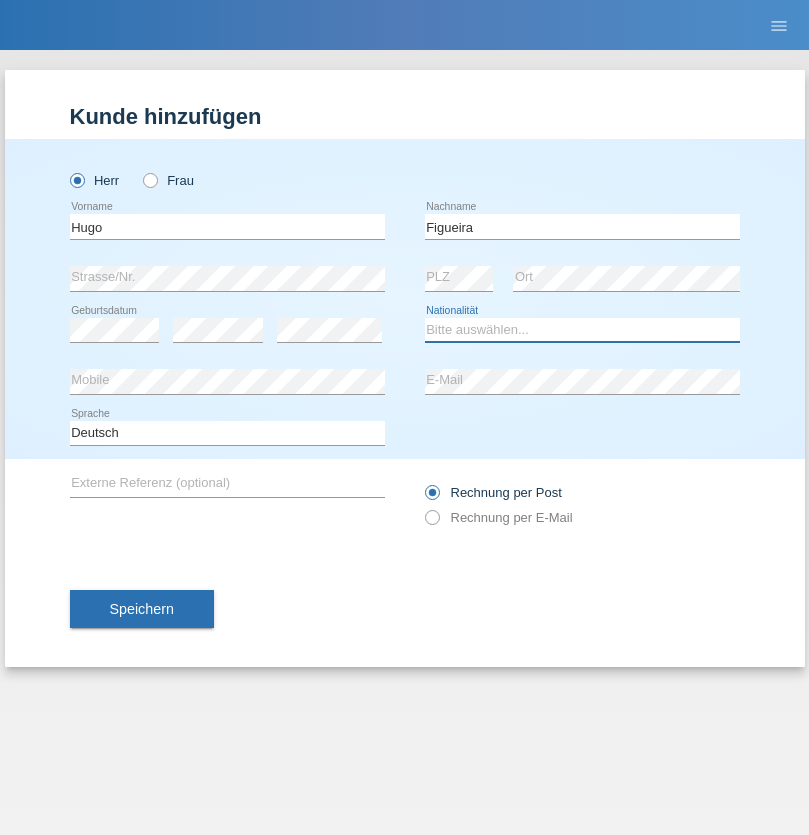 select on "PT" 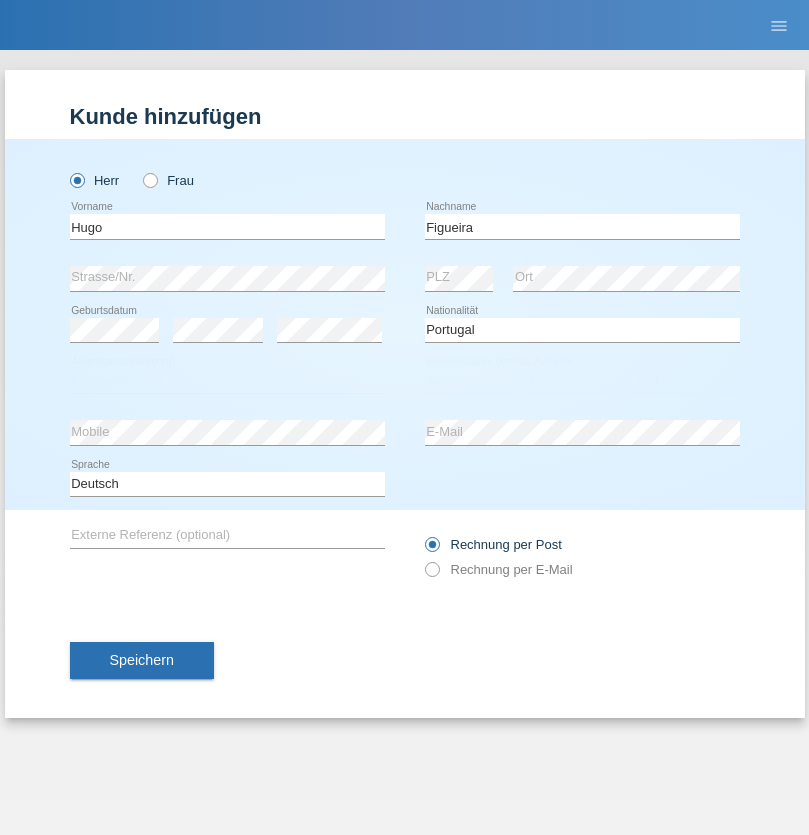 select on "C" 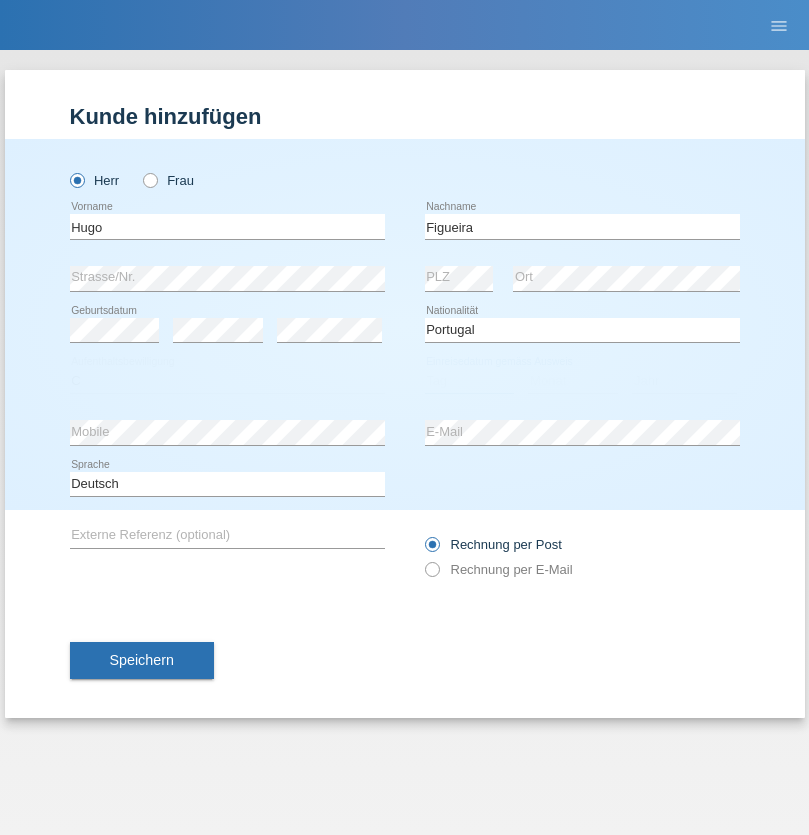 select on "04" 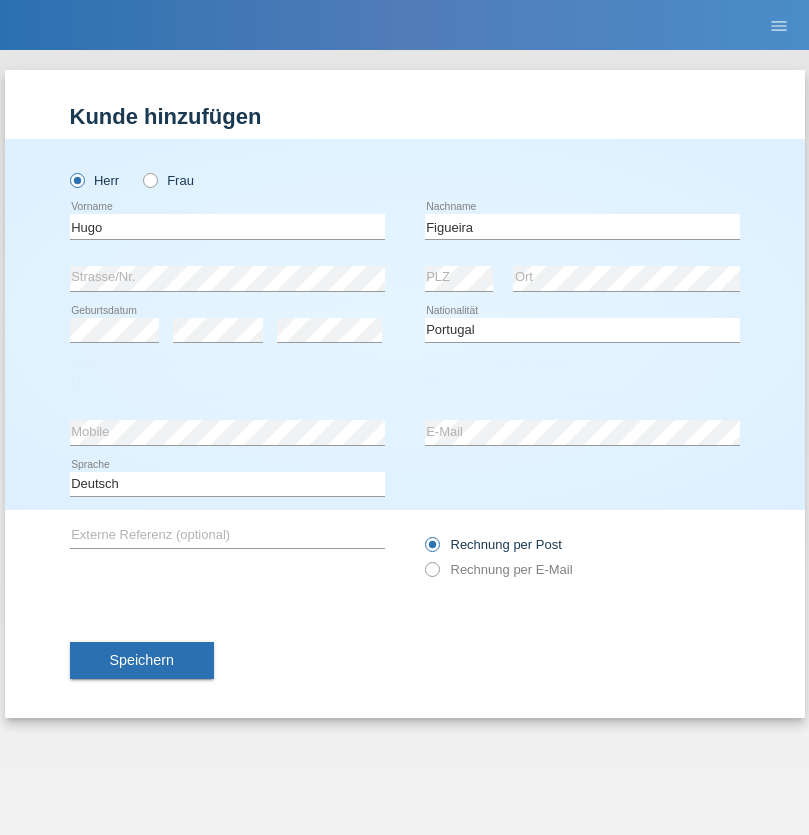 select on "02" 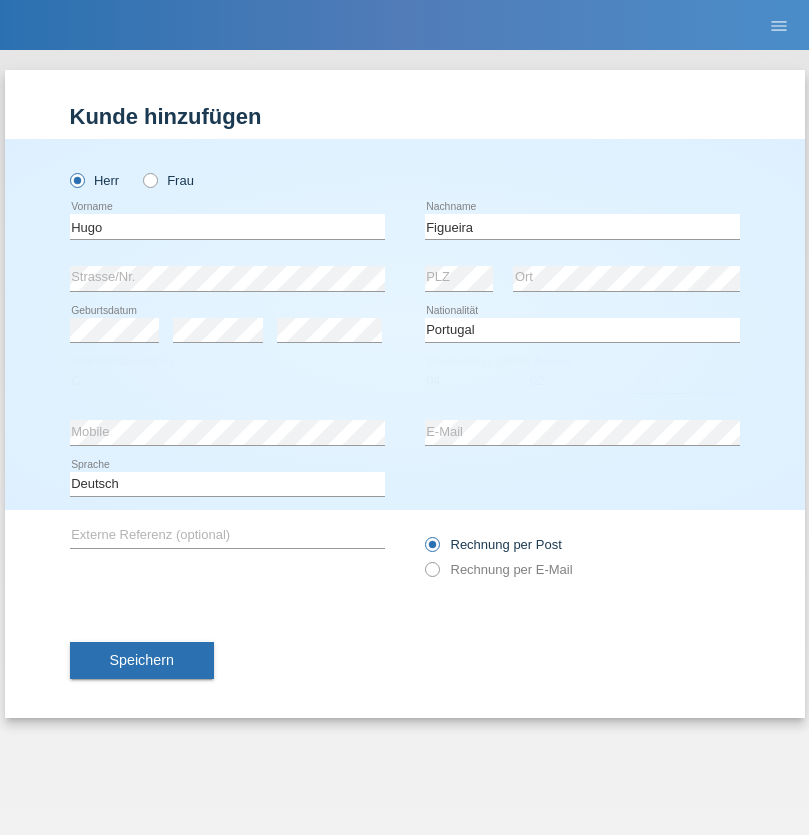 select on "2012" 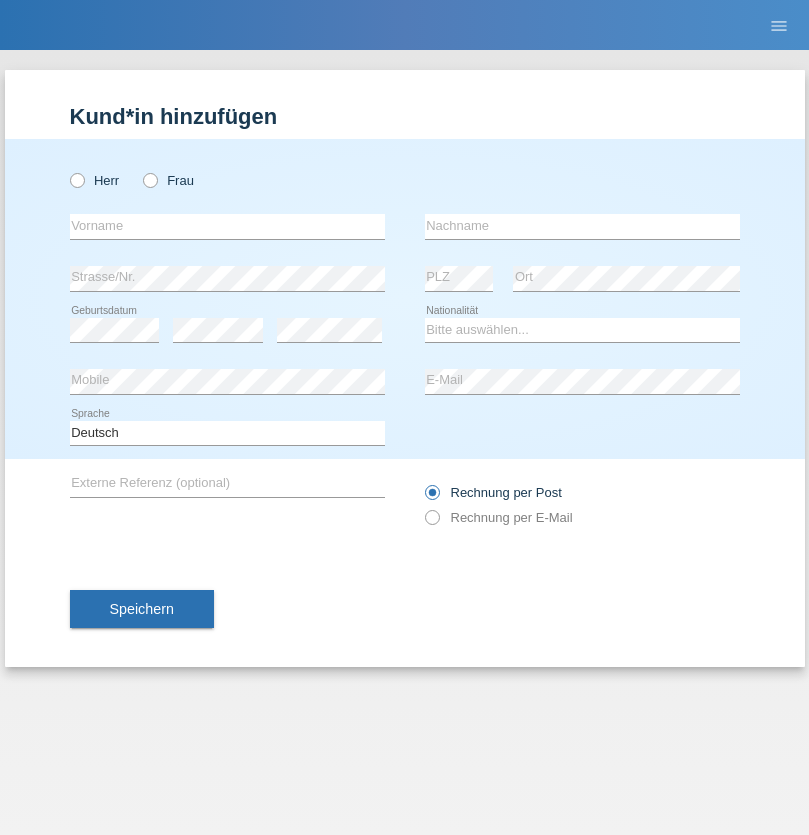 scroll, scrollTop: 0, scrollLeft: 0, axis: both 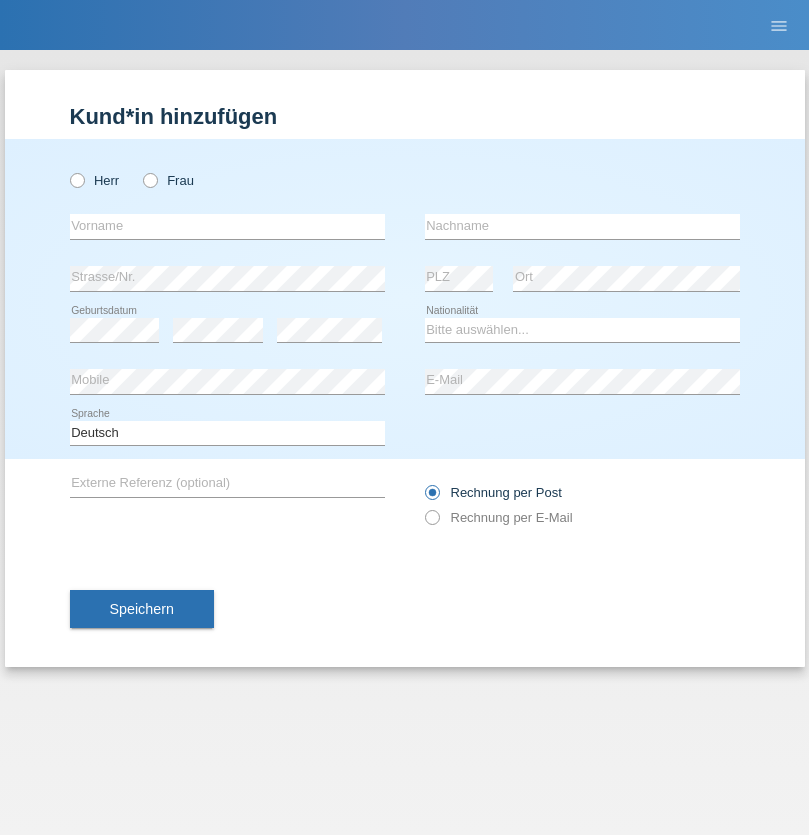 radio on "true" 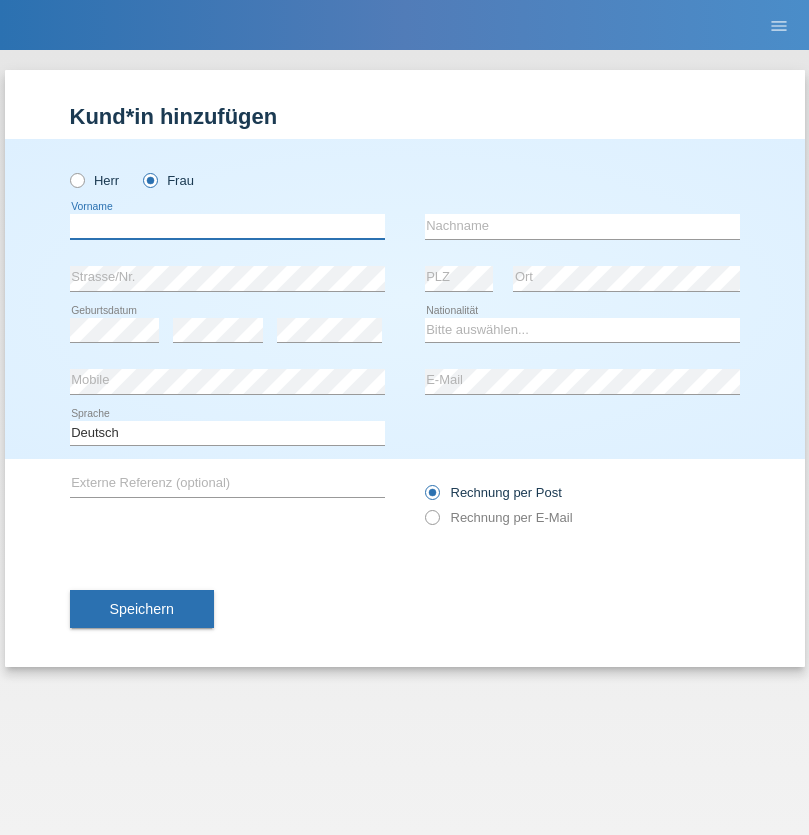 click at bounding box center (227, 226) 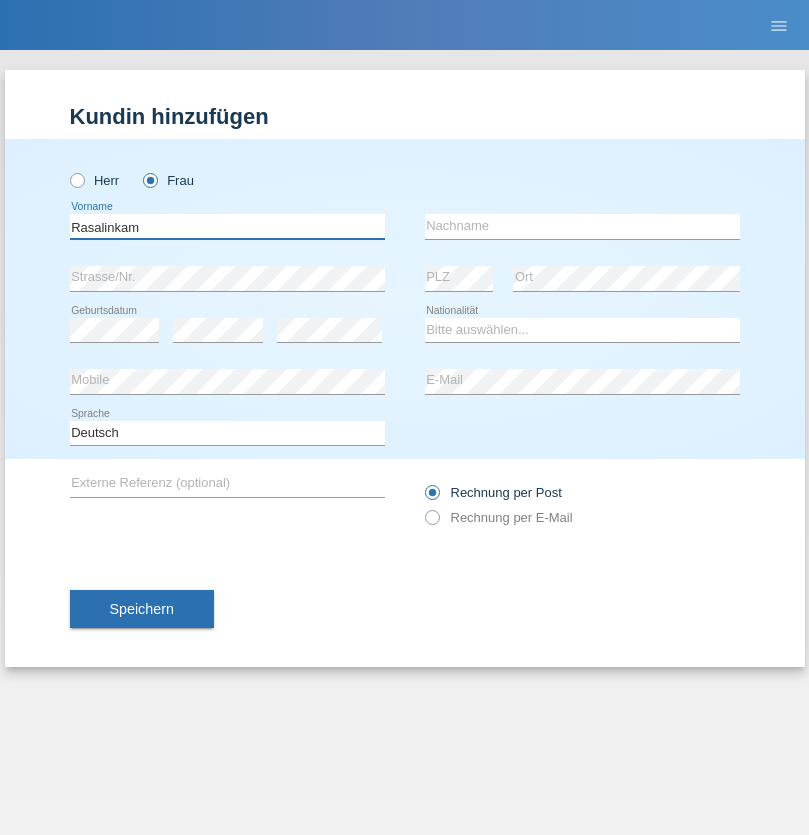 type on "Rasalinkam" 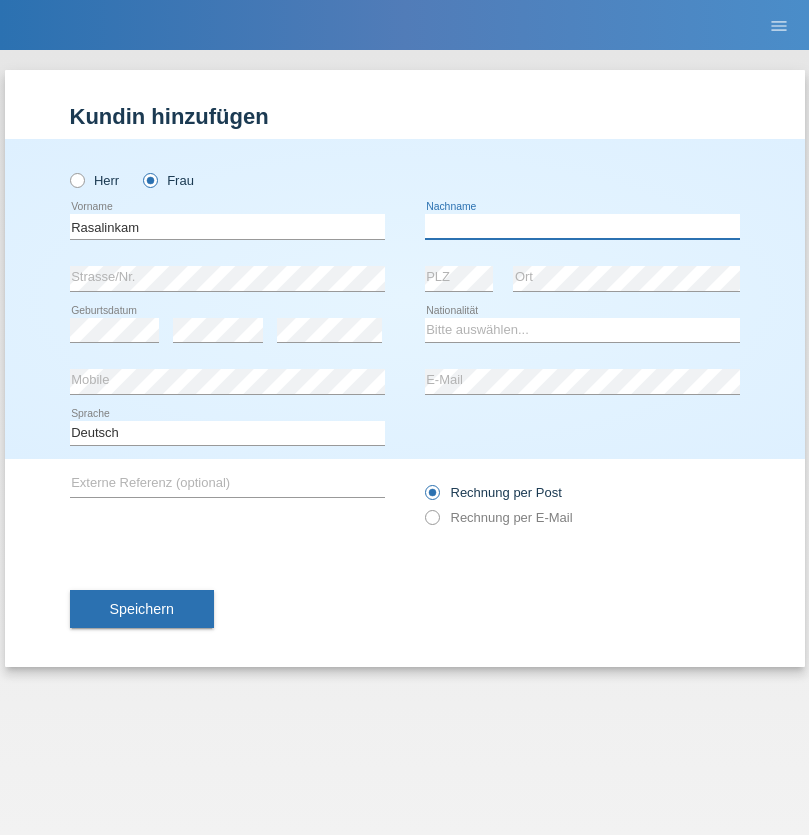 click at bounding box center (582, 226) 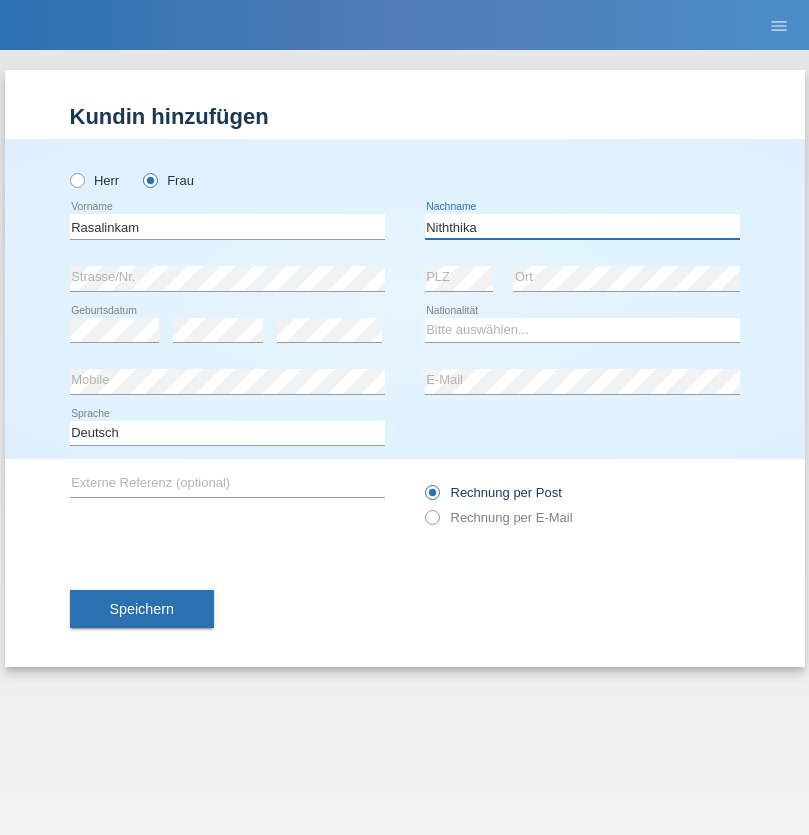 type on "Niththika" 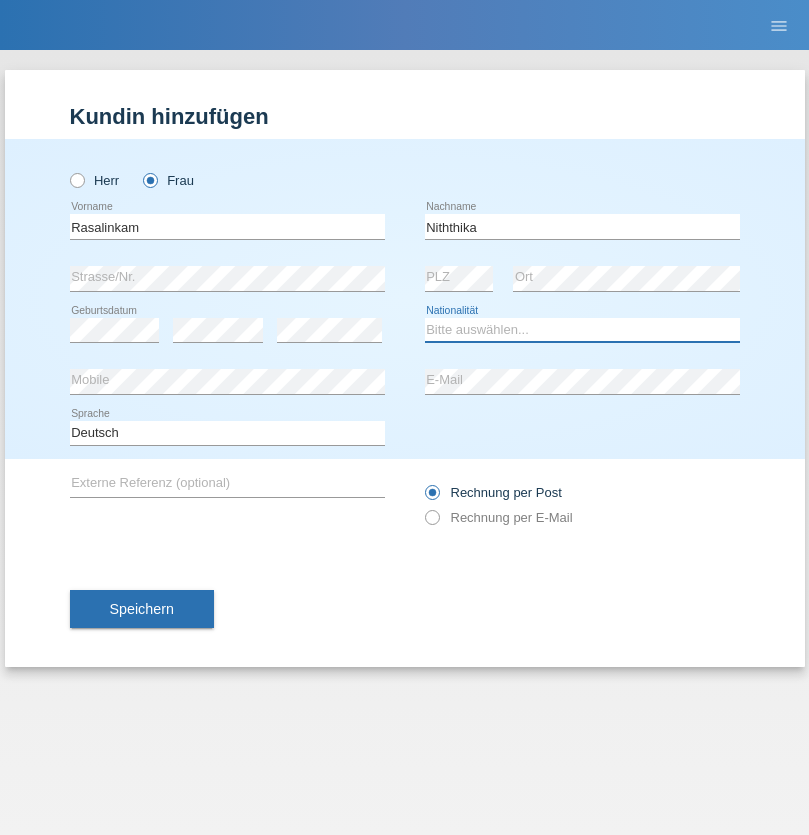 select on "LK" 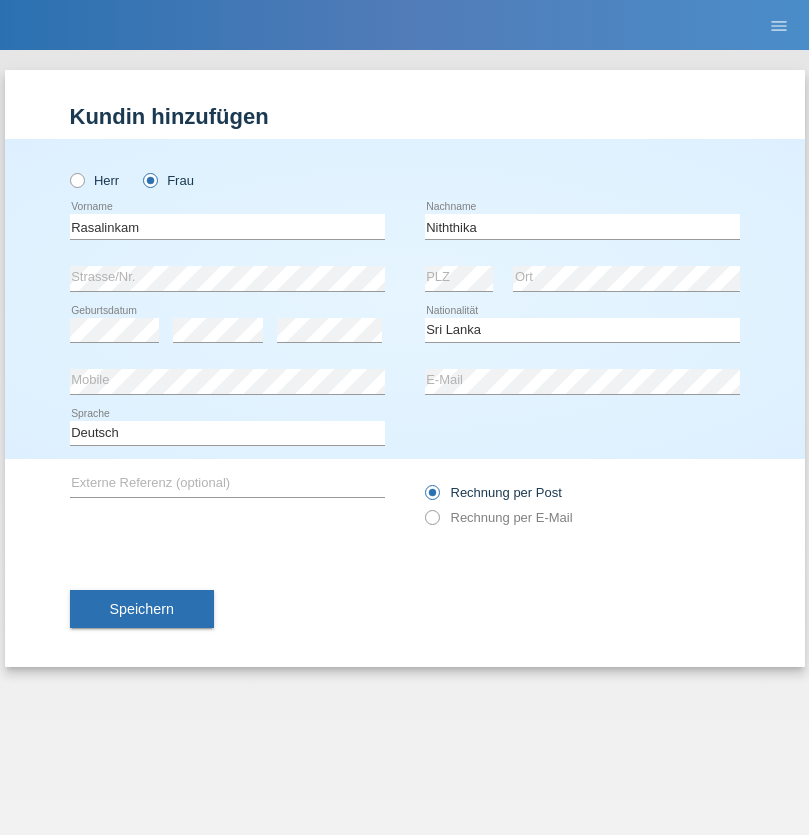 select on "C" 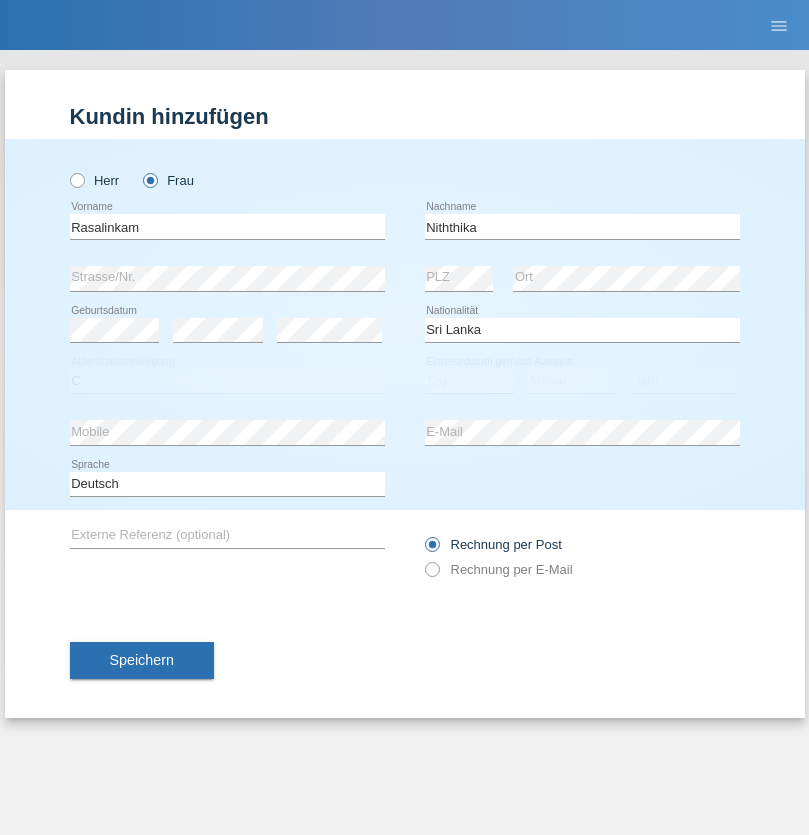 select on "05" 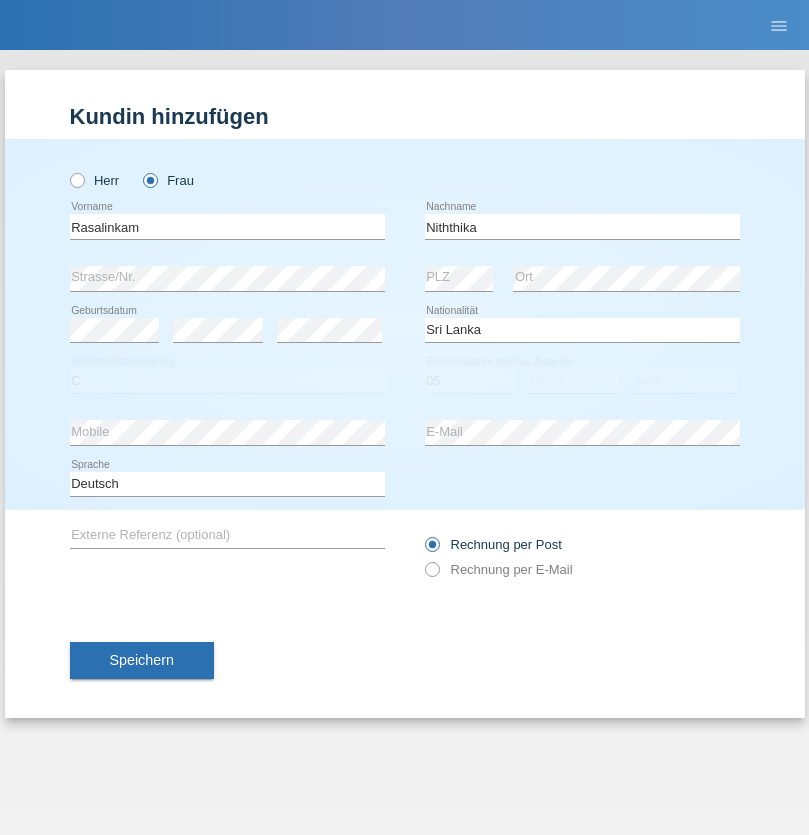 select on "08" 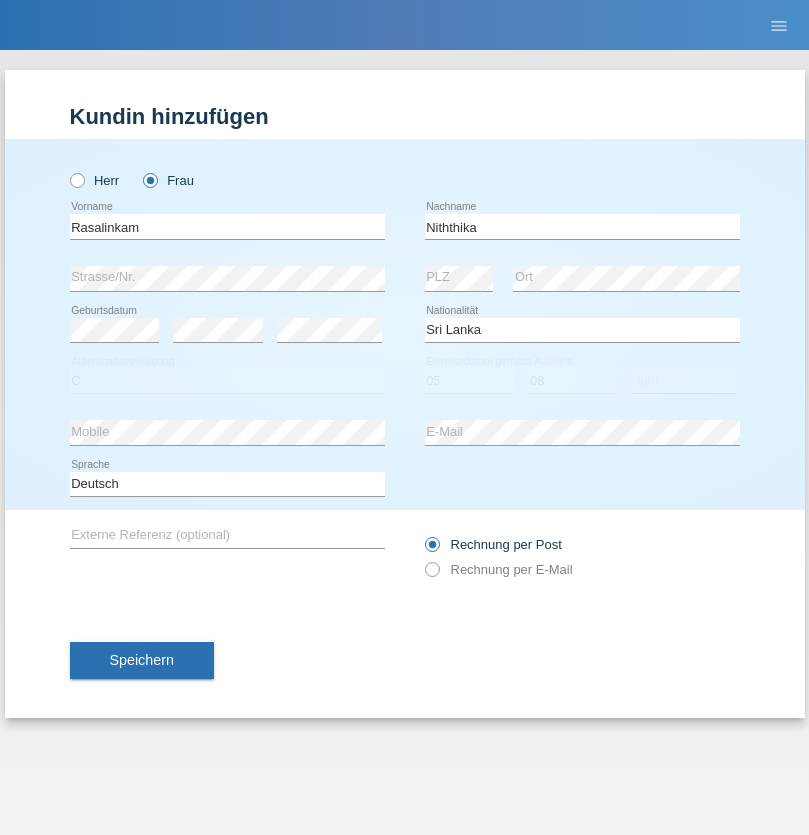 select on "2021" 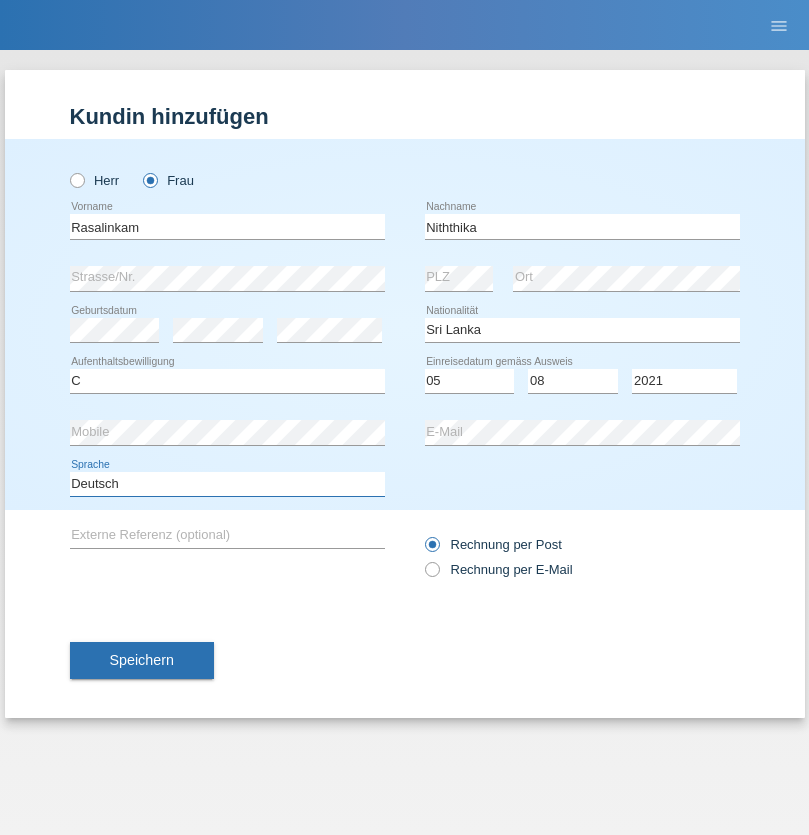 select on "en" 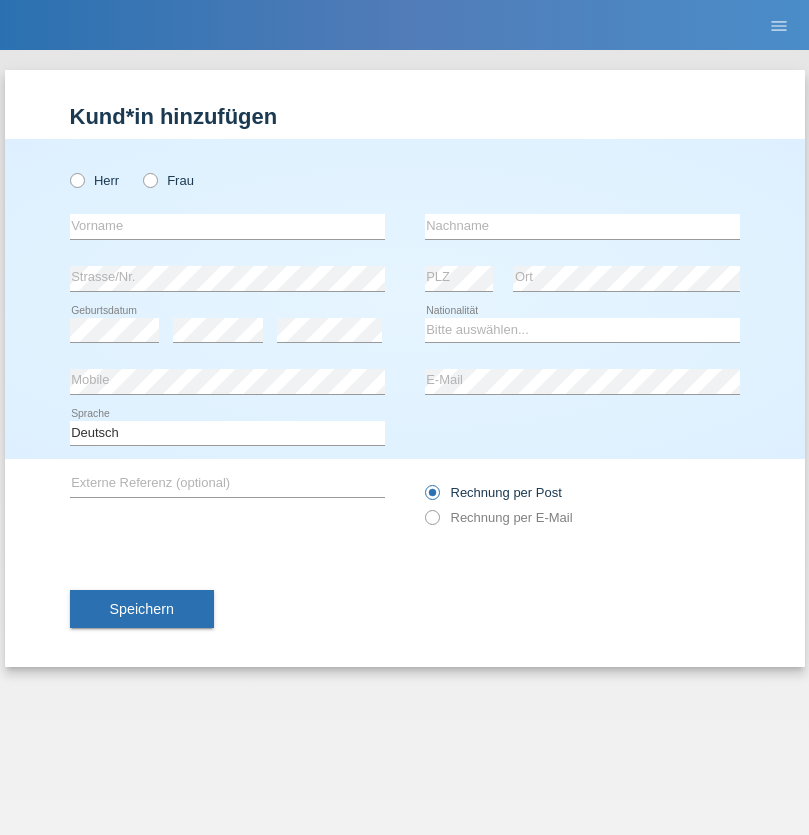 scroll, scrollTop: 0, scrollLeft: 0, axis: both 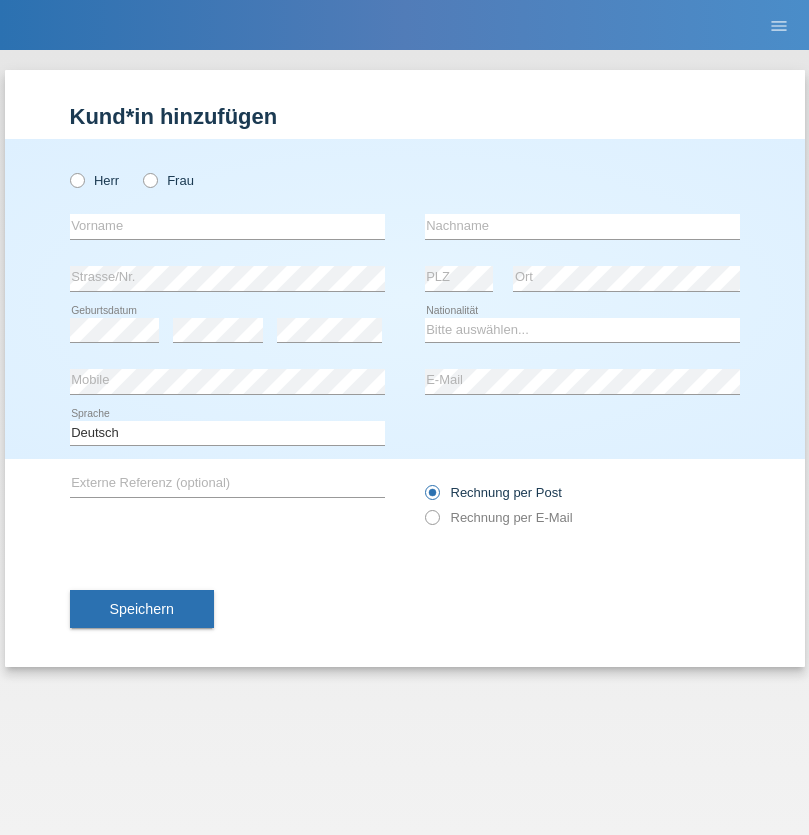 radio on "true" 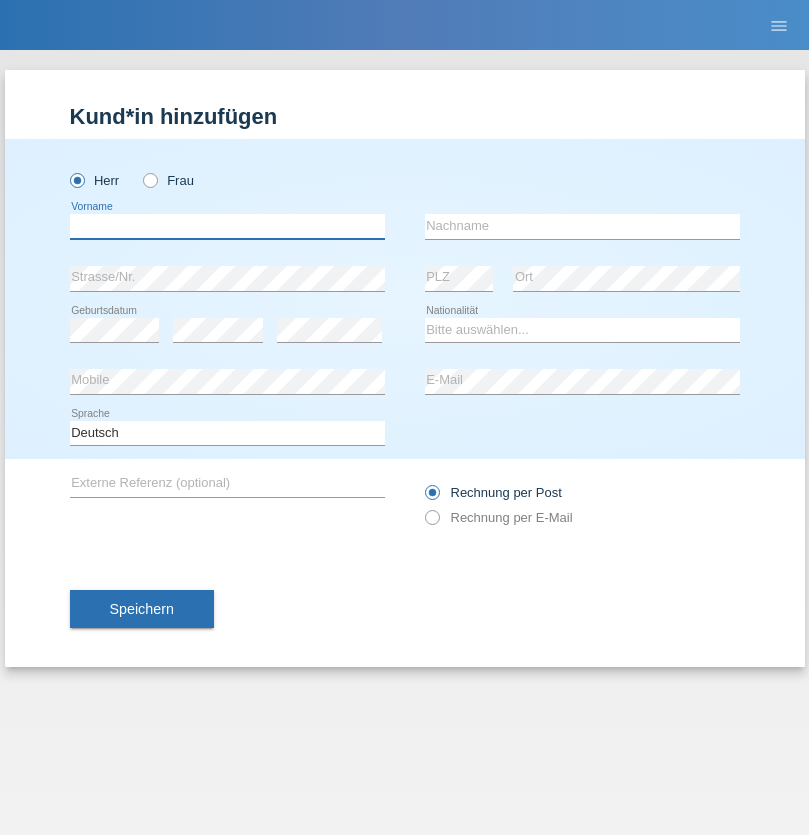 click at bounding box center [227, 226] 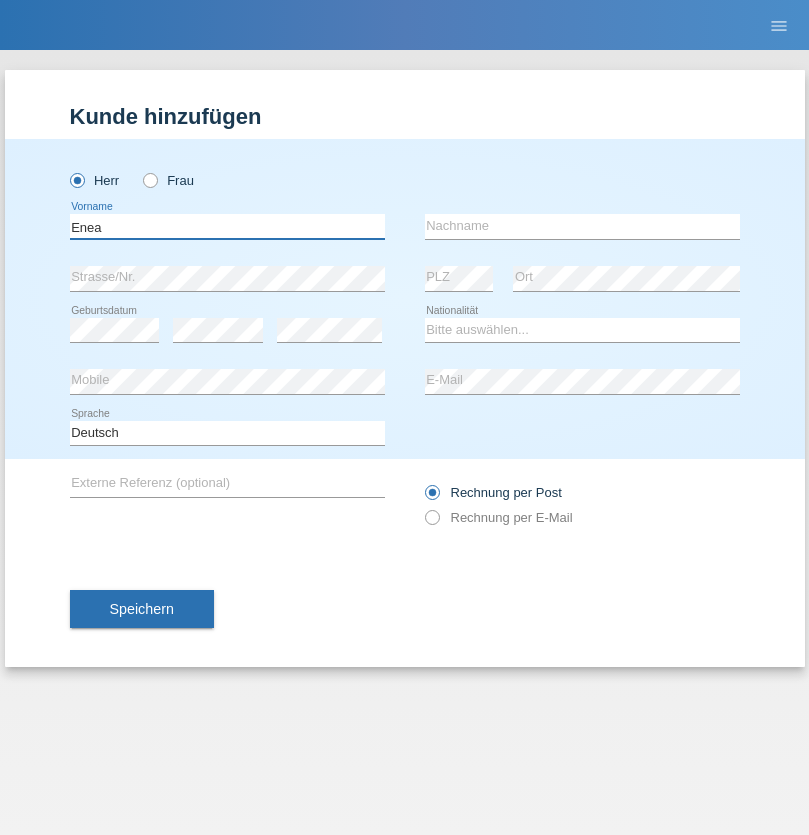 type on "Enea" 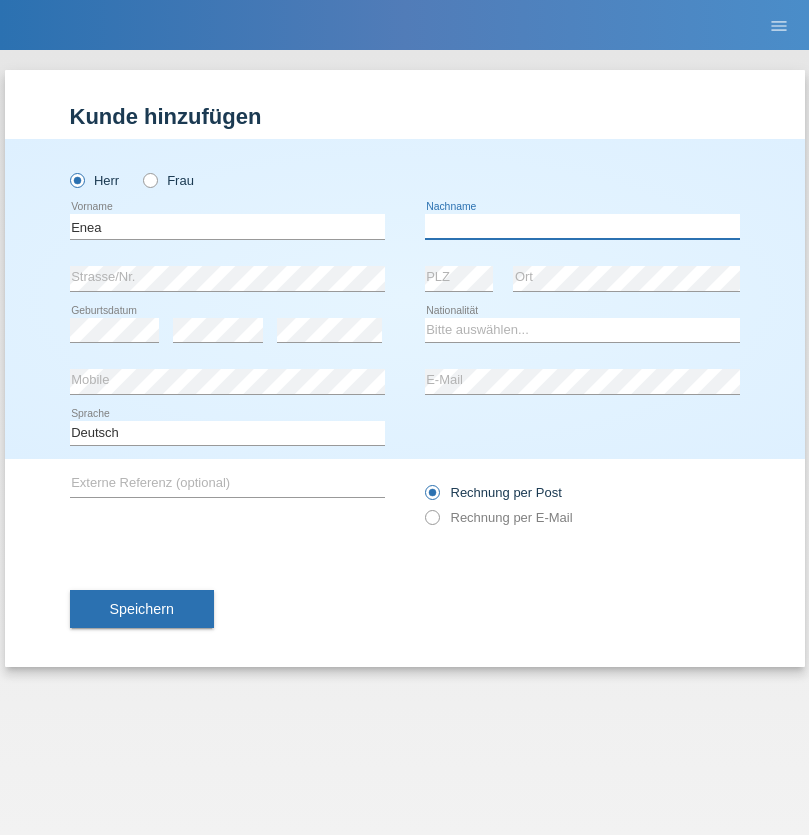click at bounding box center (582, 226) 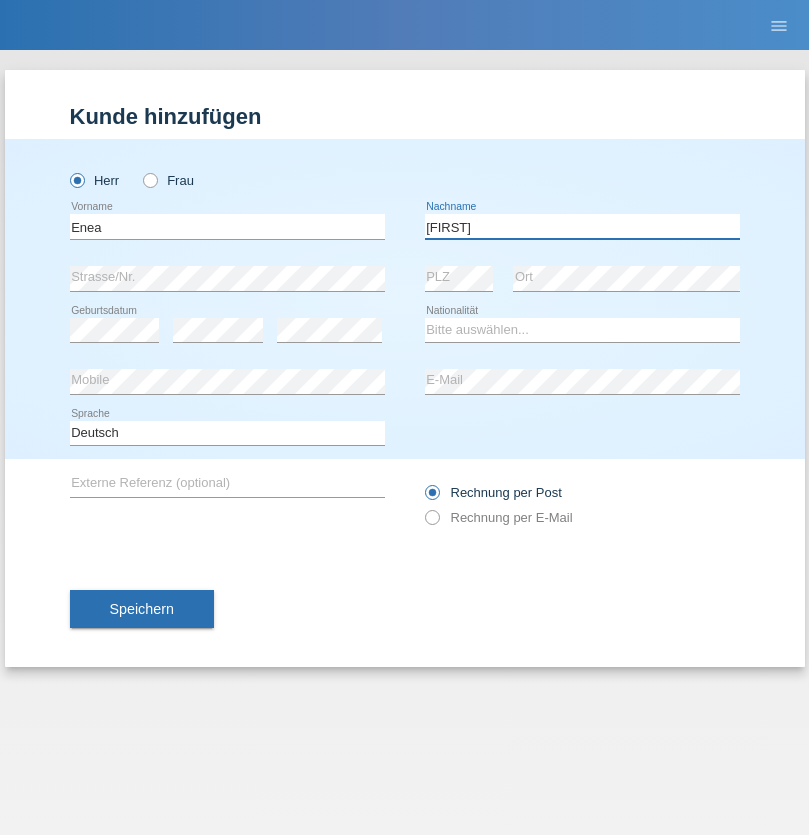 type on "Andrei" 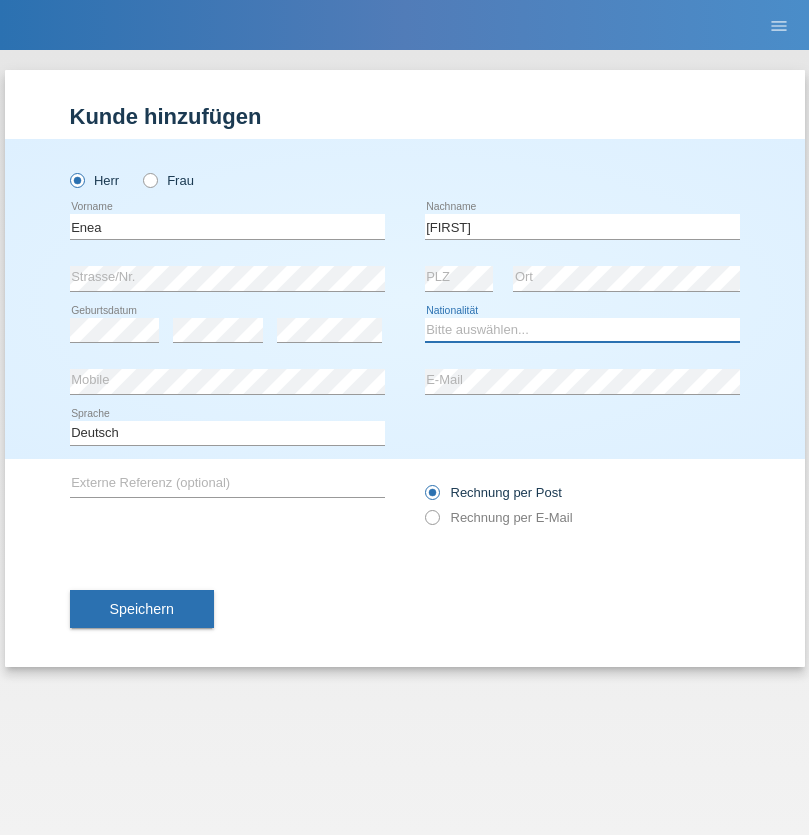 select on "OM" 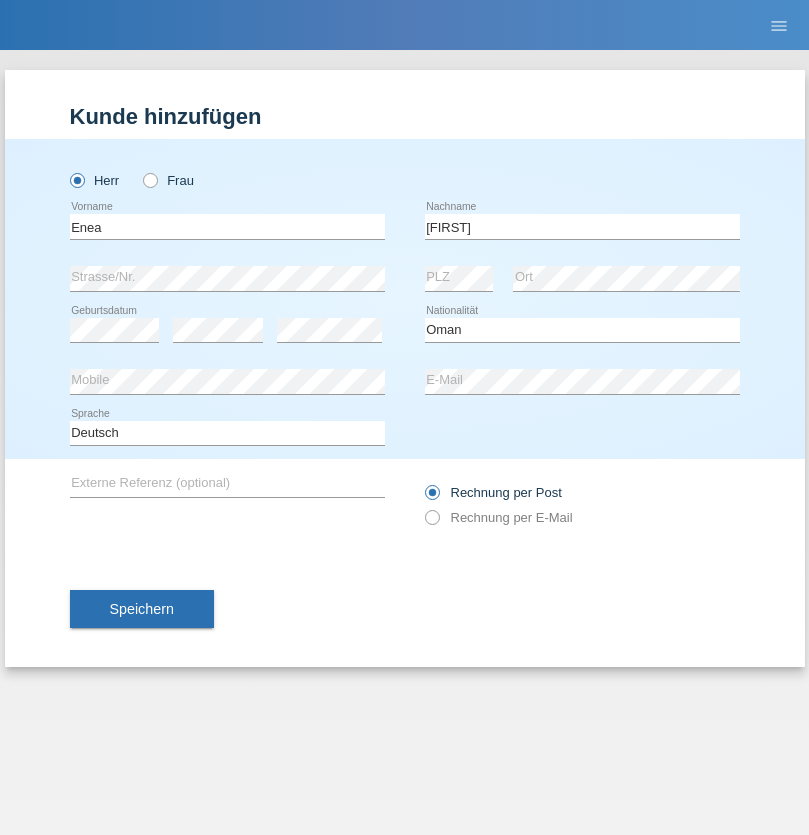 select on "C" 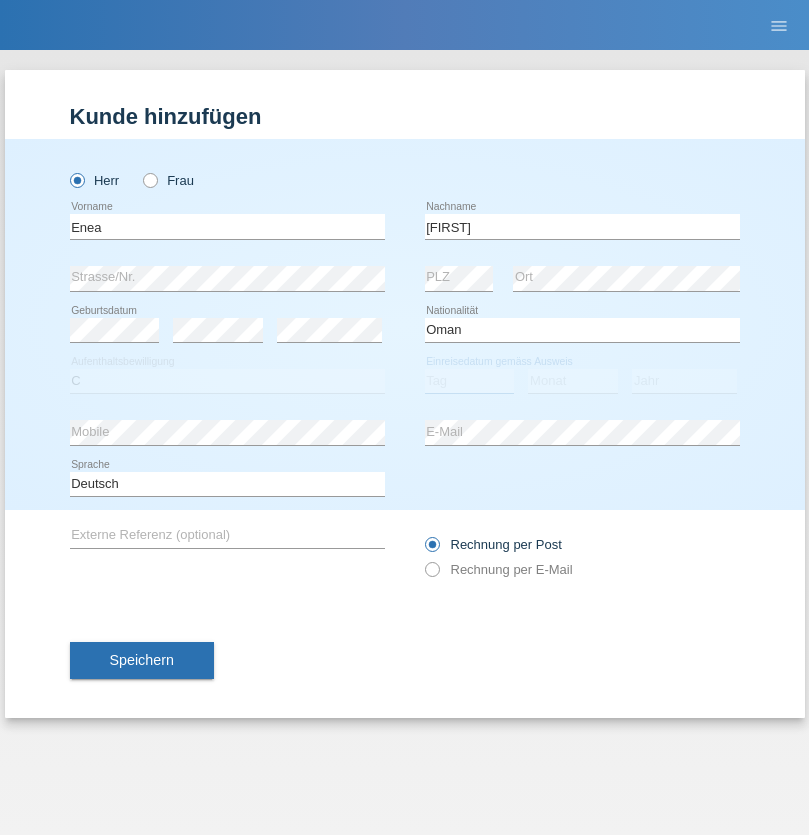 select on "17" 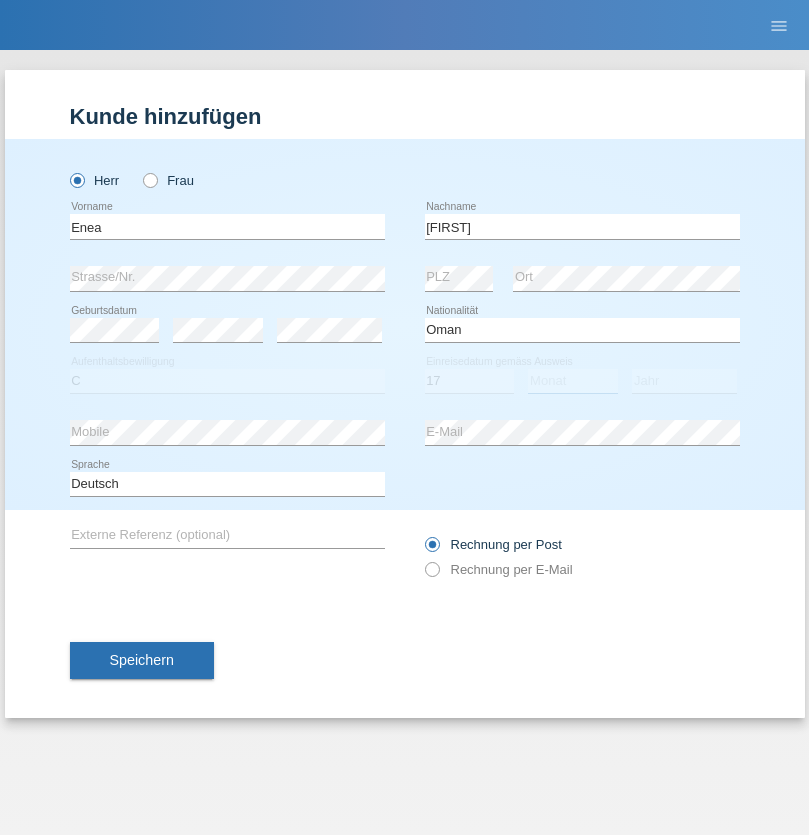 select on "06" 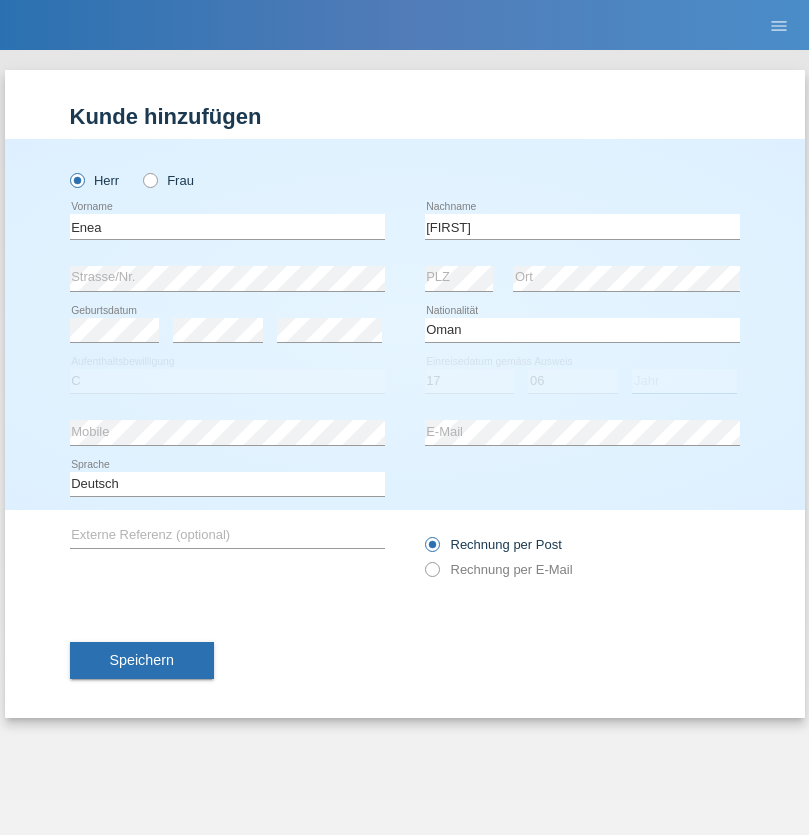 select on "2021" 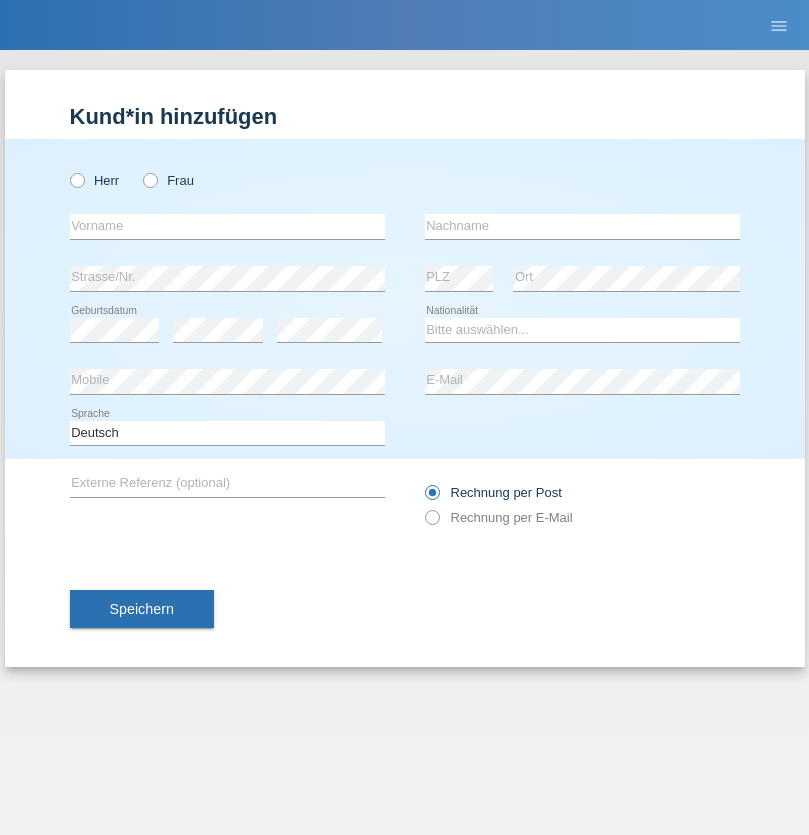 scroll, scrollTop: 0, scrollLeft: 0, axis: both 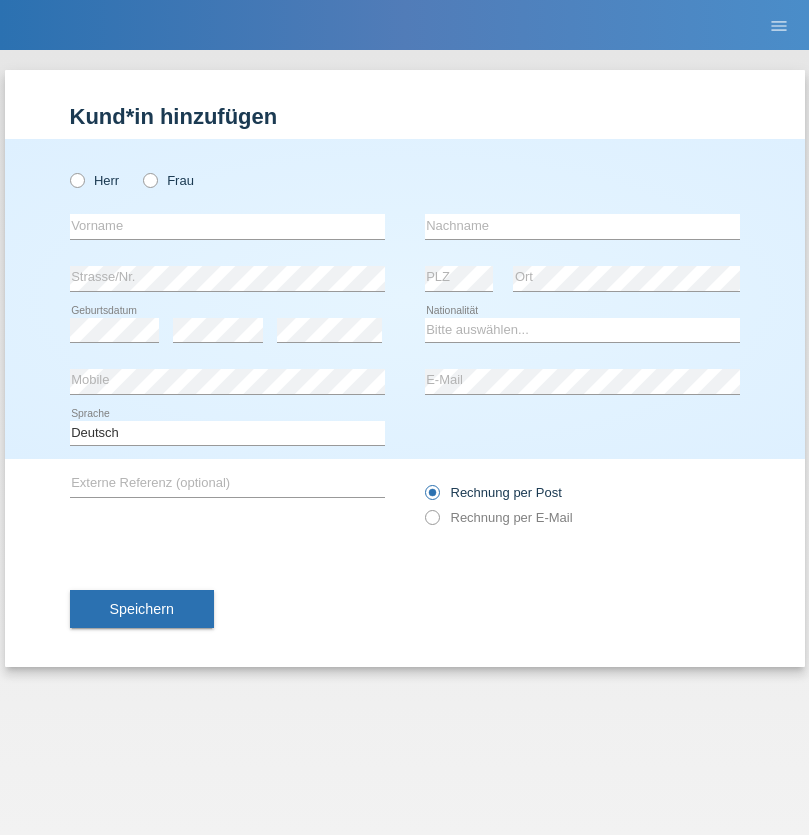 radio on "true" 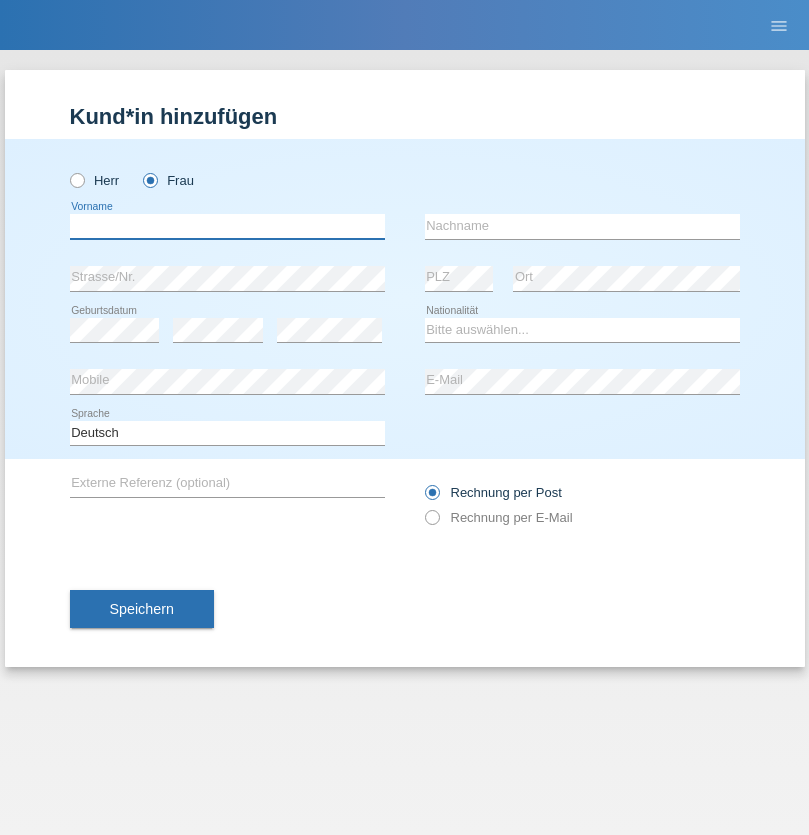 click at bounding box center [227, 226] 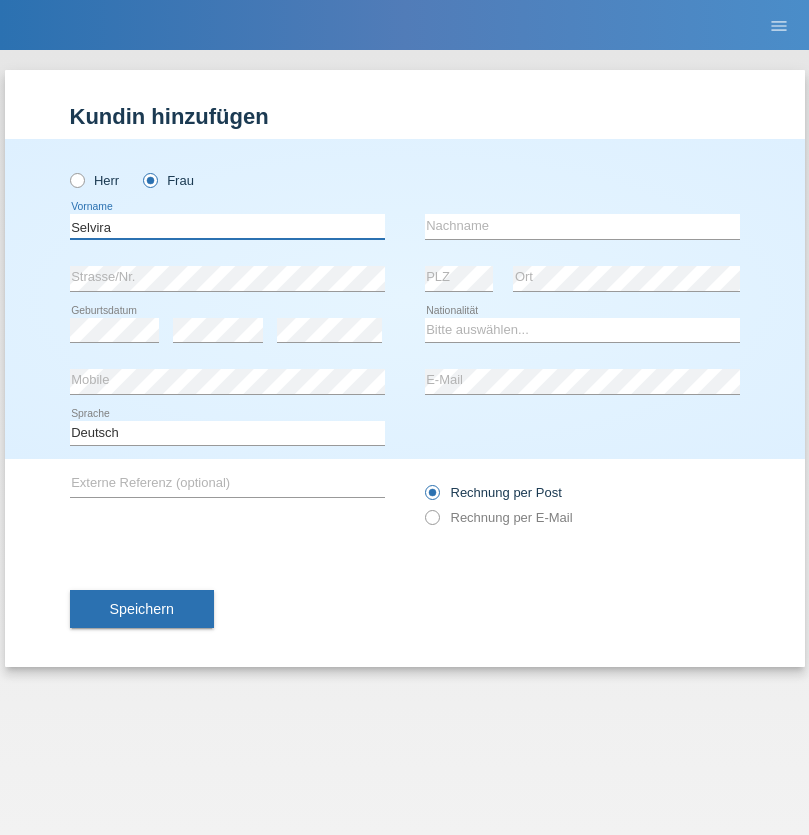 type on "Selvira" 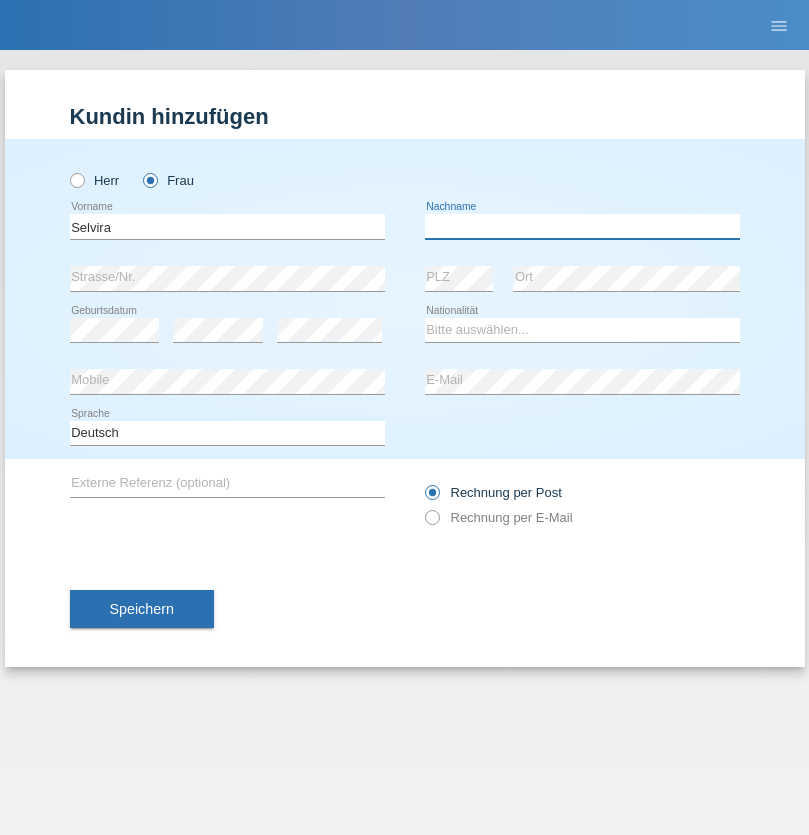 click at bounding box center [582, 226] 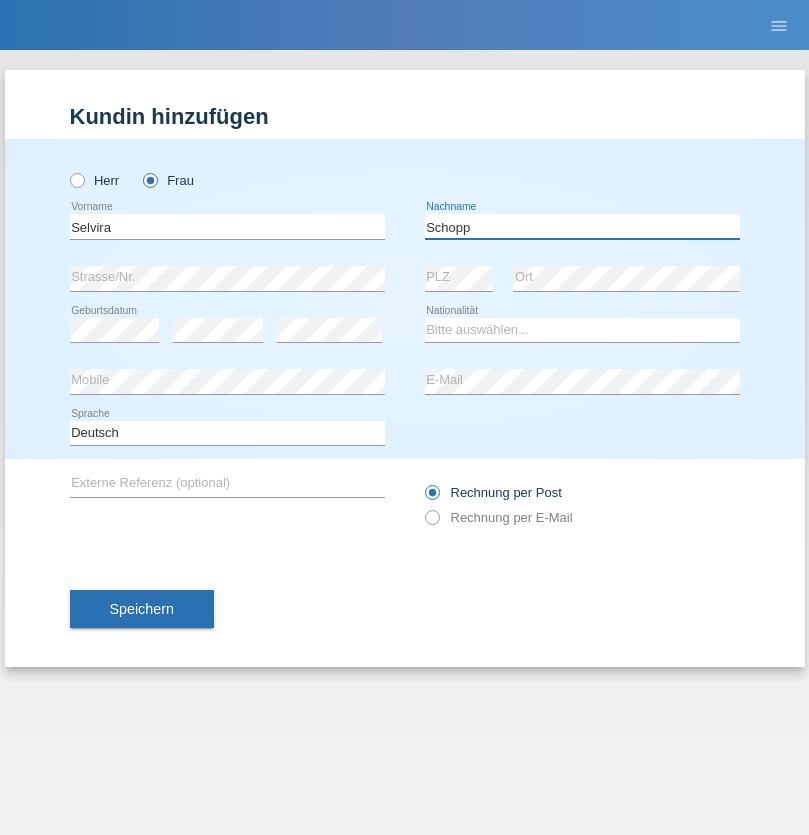 type on "Schopp" 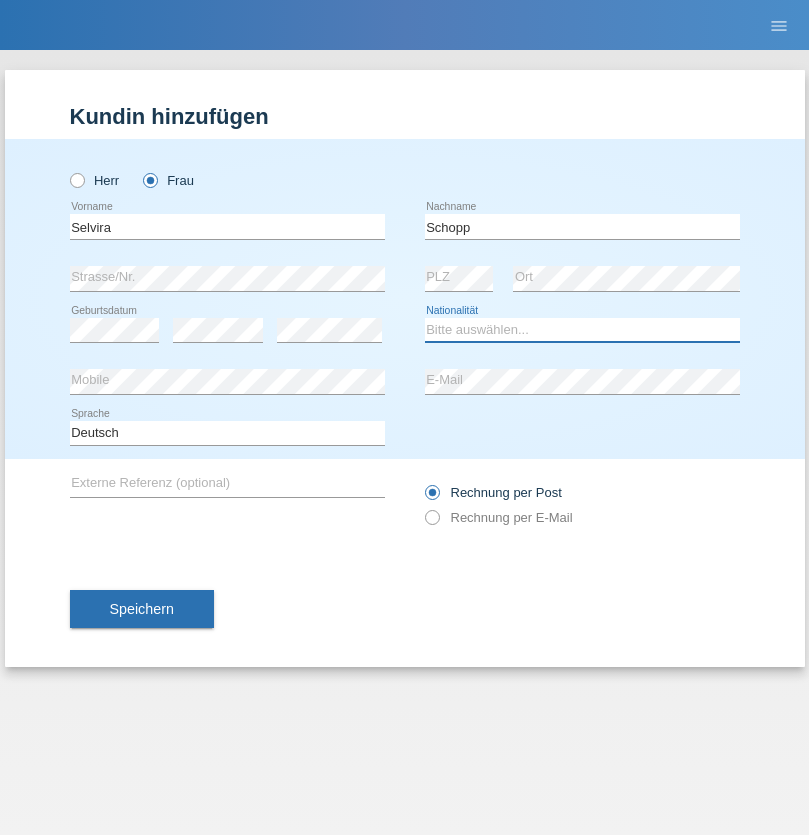 select on "CH" 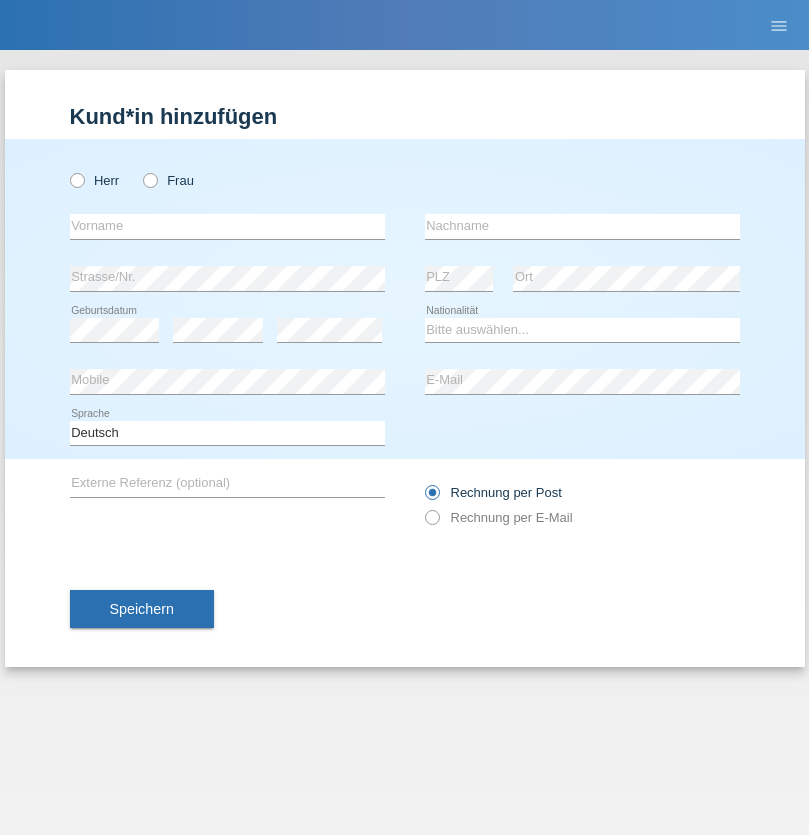 scroll, scrollTop: 0, scrollLeft: 0, axis: both 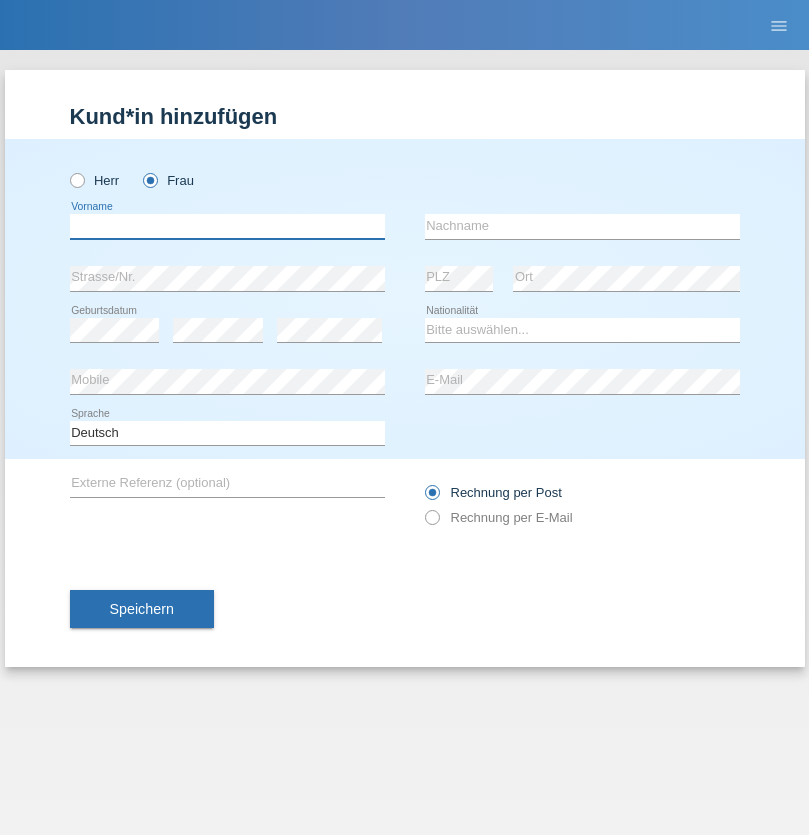 click at bounding box center [227, 226] 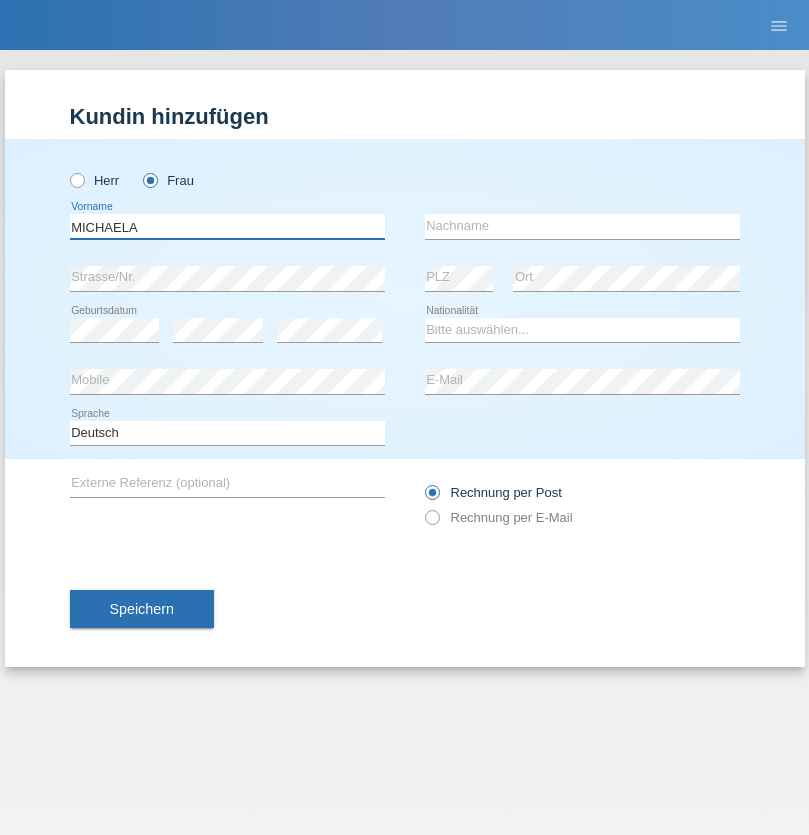 type on "MICHAELA" 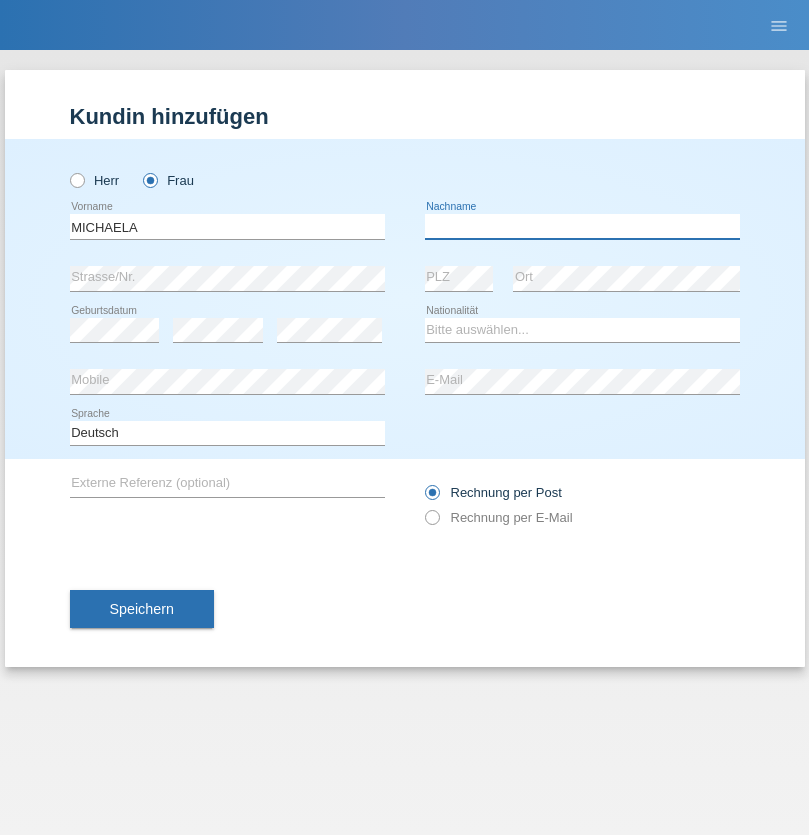 click at bounding box center [582, 226] 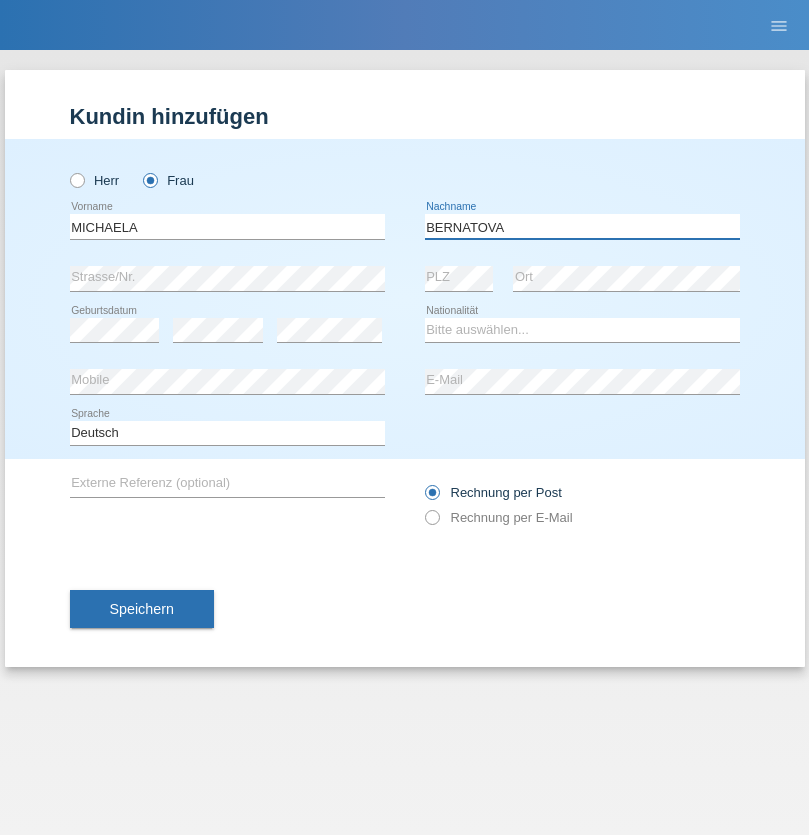 type on "BERNATOVA" 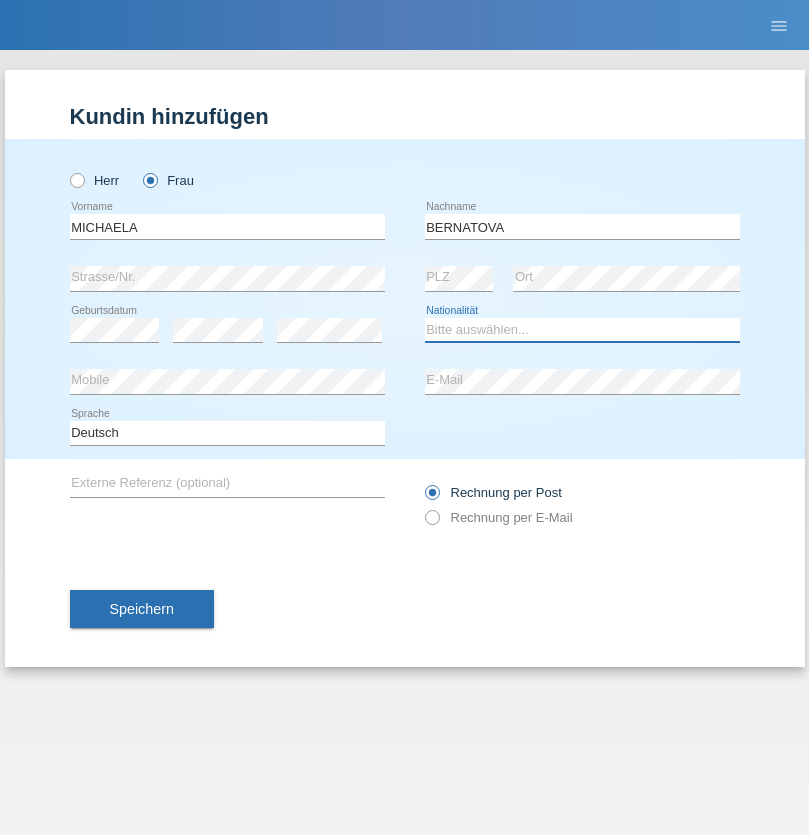 select on "SK" 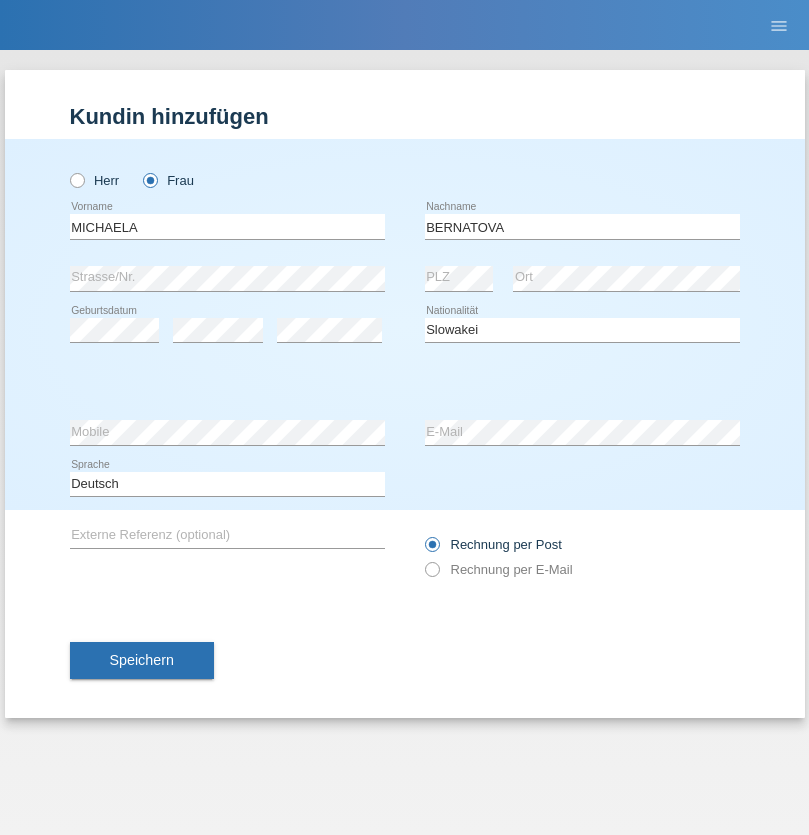 select on "C" 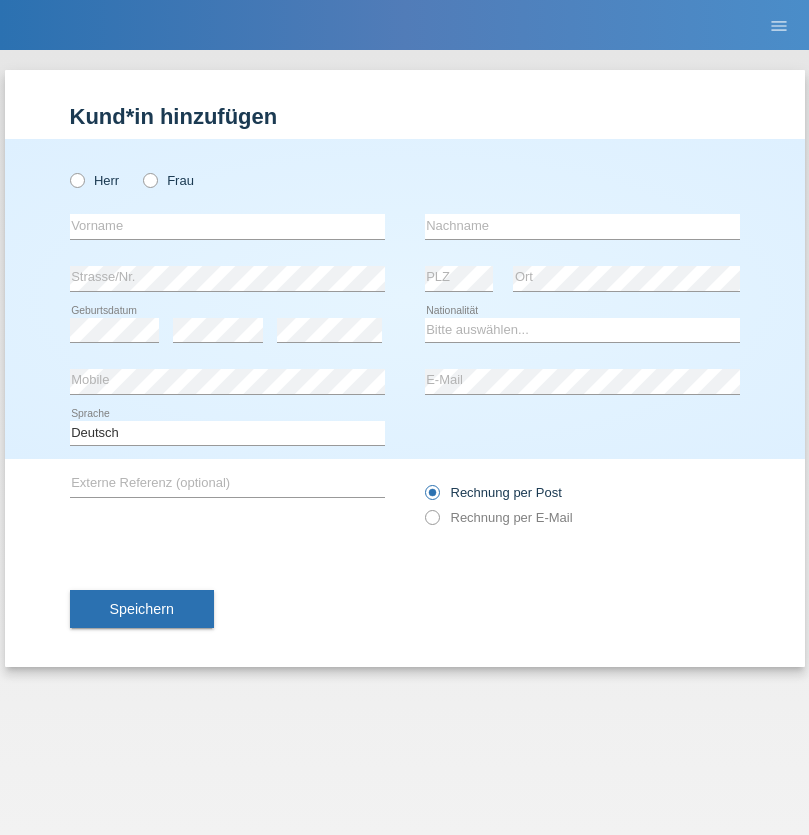 scroll, scrollTop: 0, scrollLeft: 0, axis: both 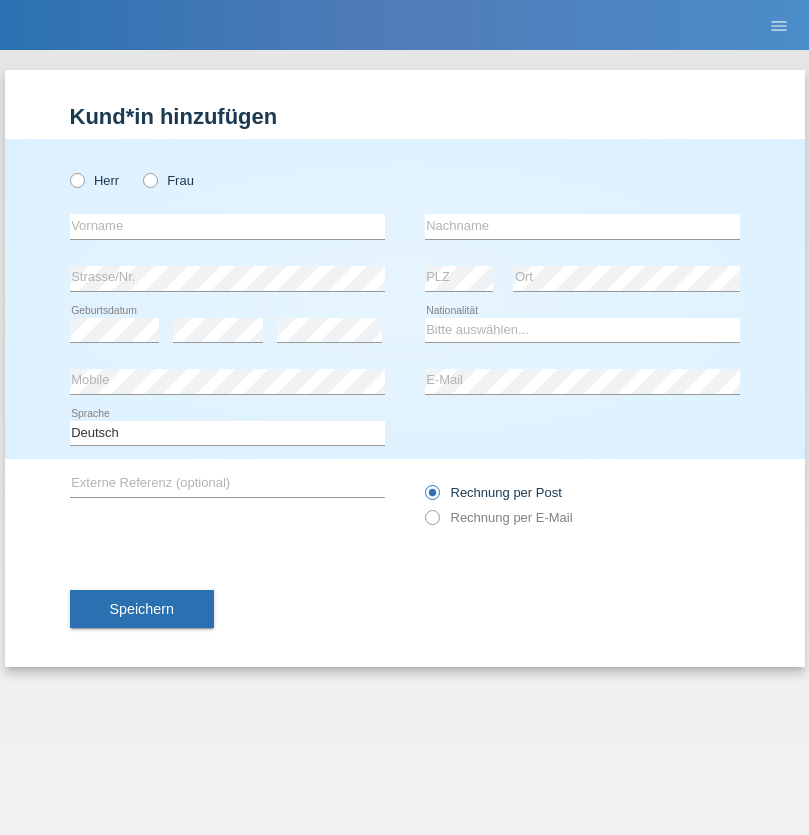 radio on "true" 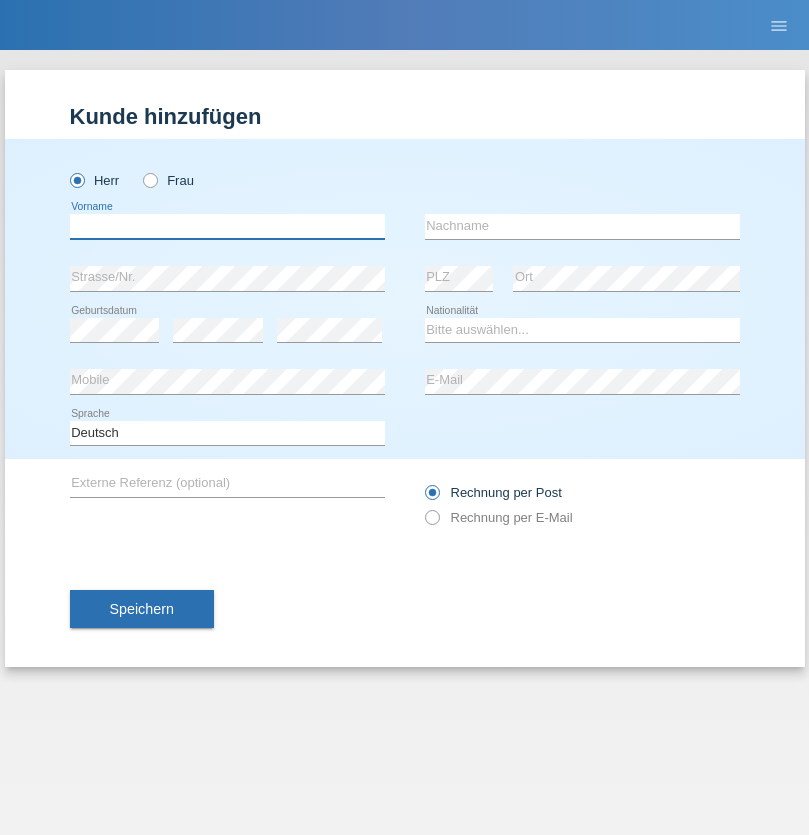 click at bounding box center (227, 226) 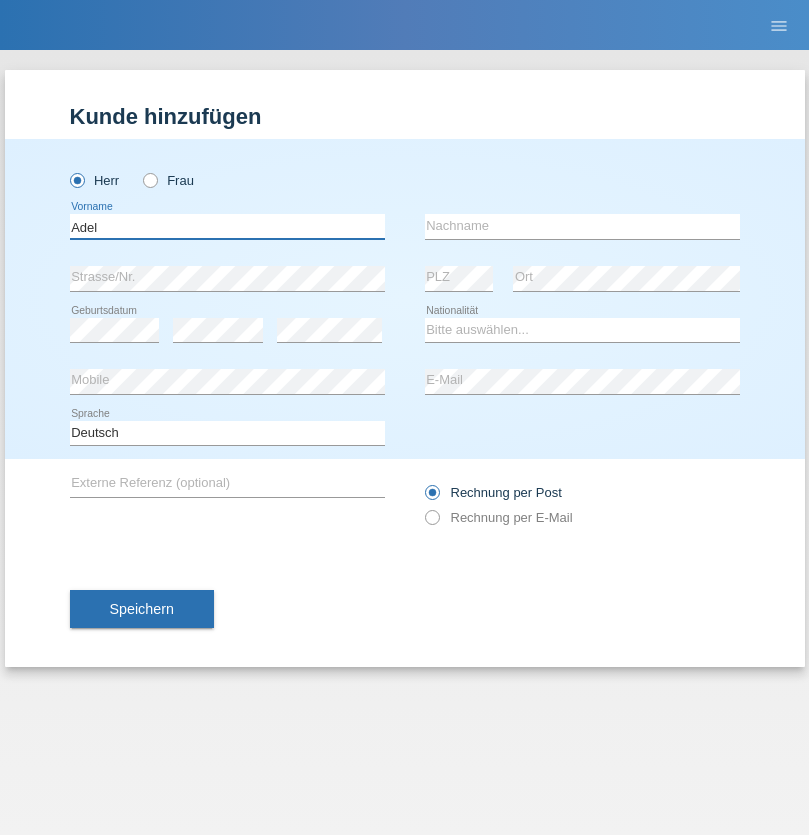 type on "Adel" 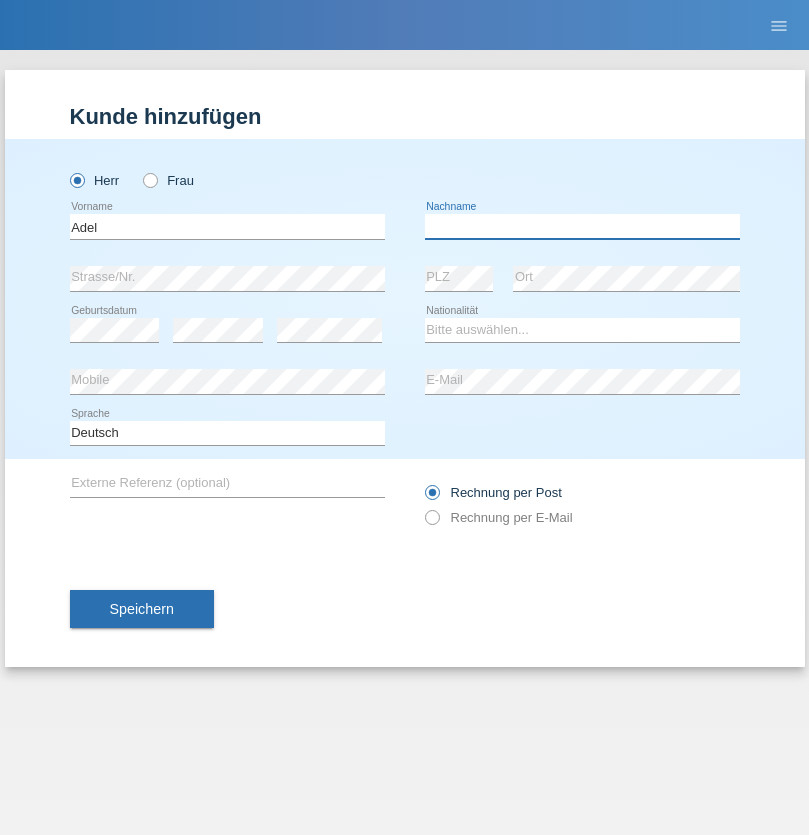 click at bounding box center (582, 226) 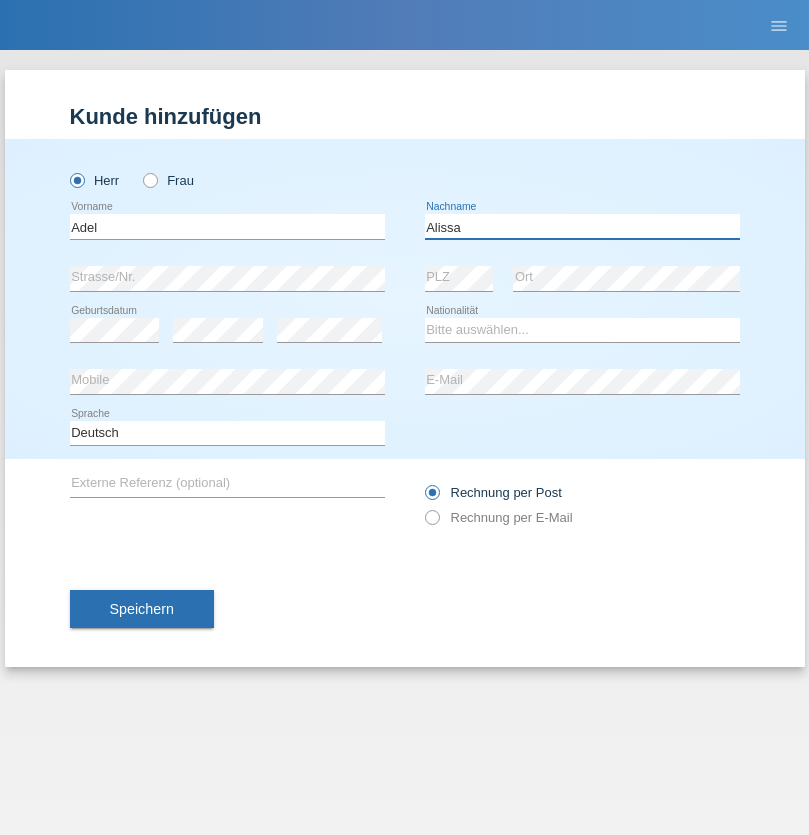 type on "Alissa" 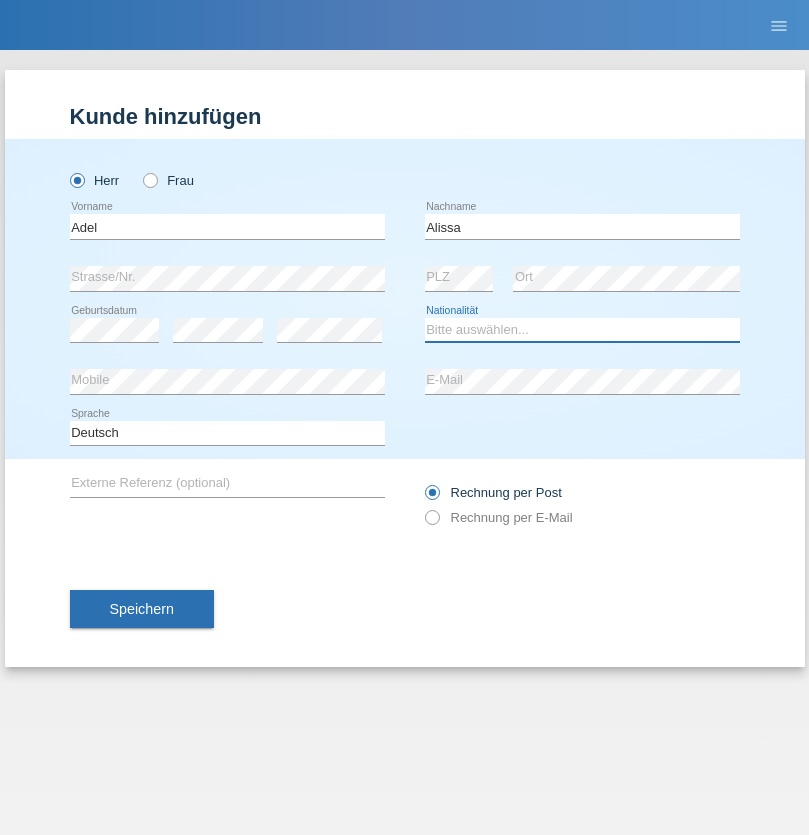 select on "SY" 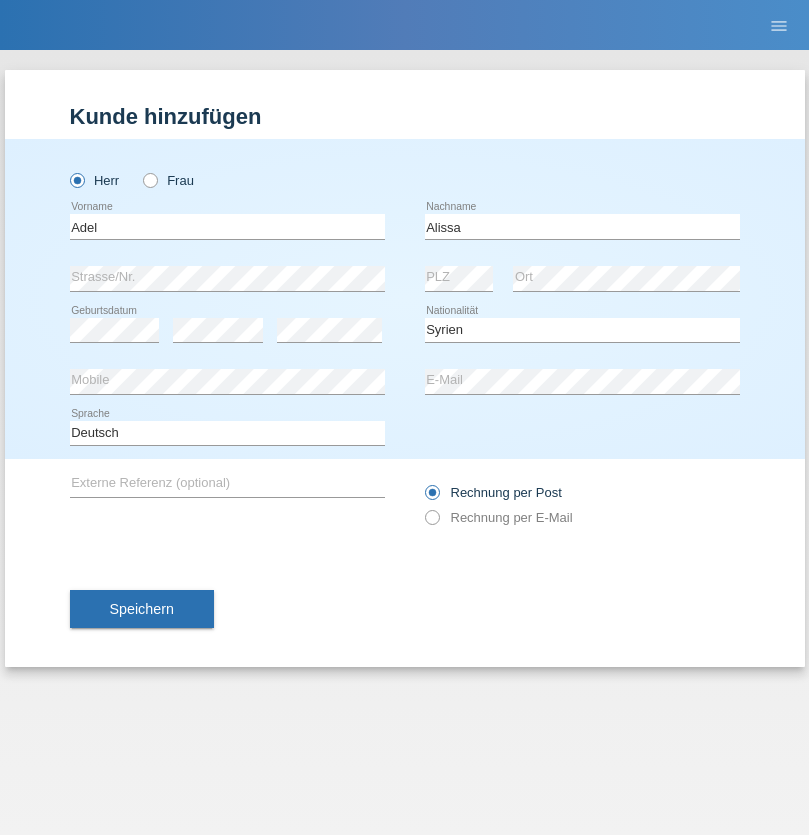 select on "C" 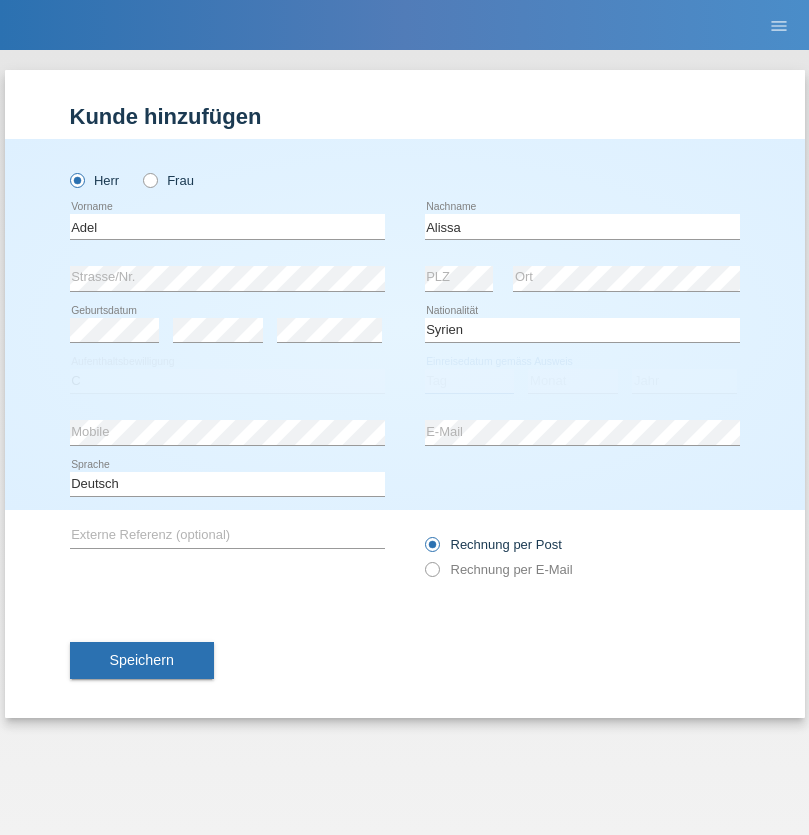 select on "20" 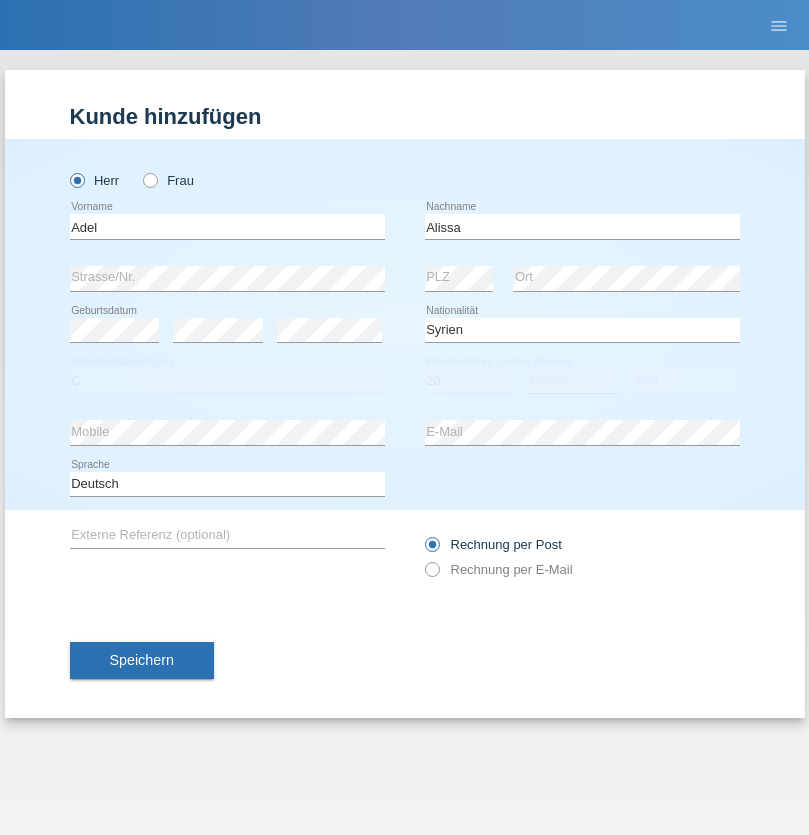 select on "09" 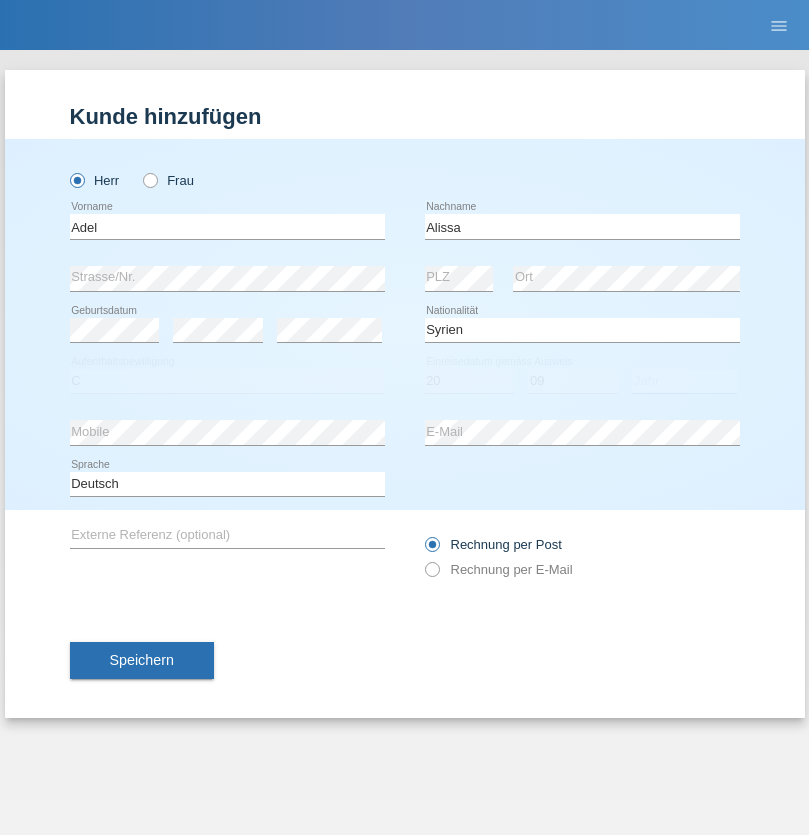 select on "2018" 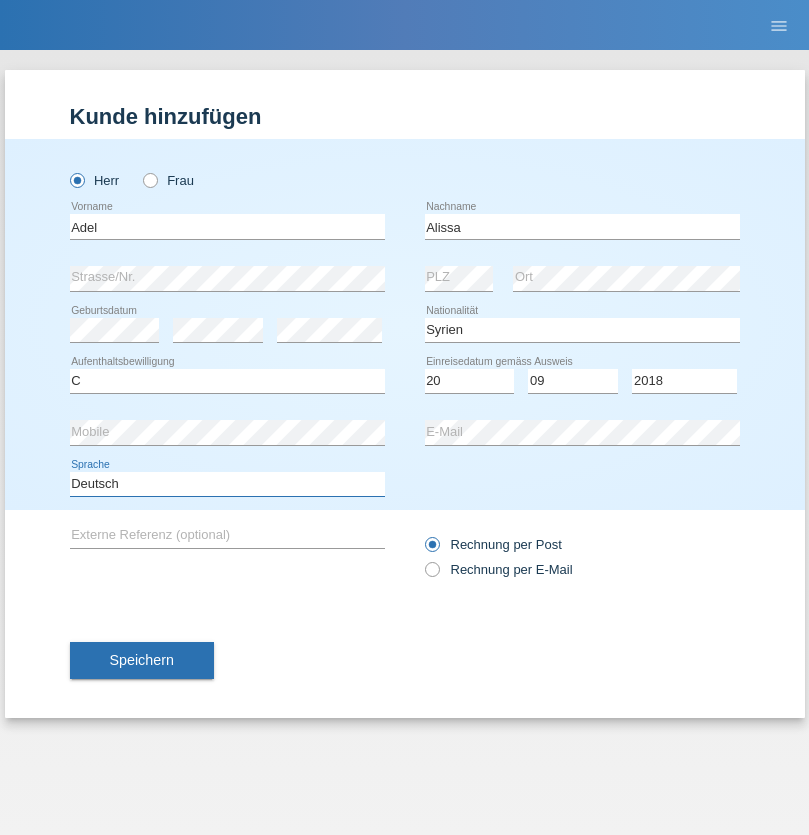select on "en" 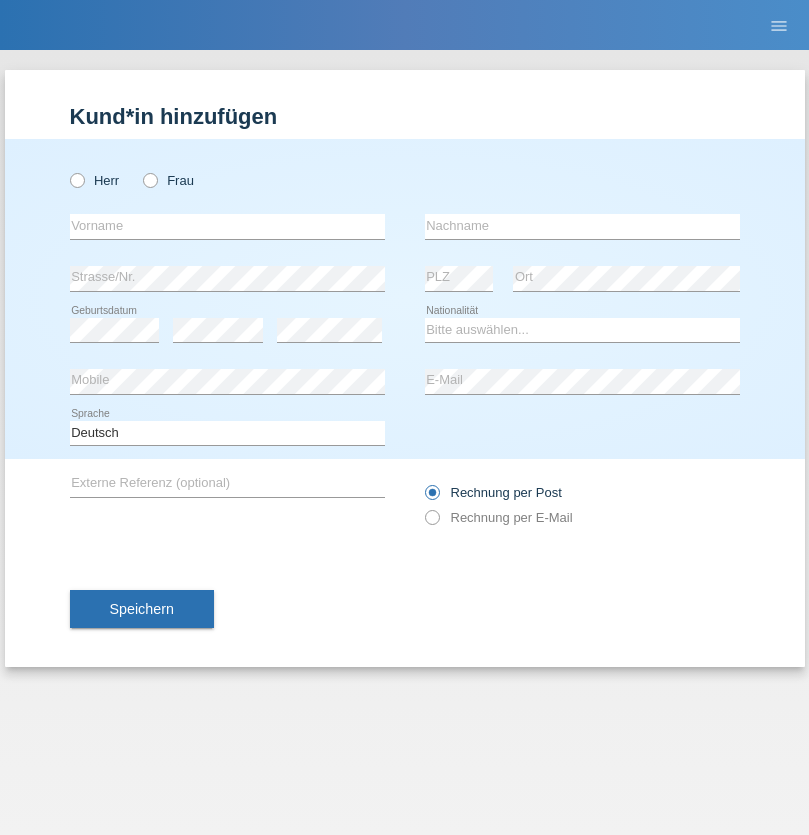 scroll, scrollTop: 0, scrollLeft: 0, axis: both 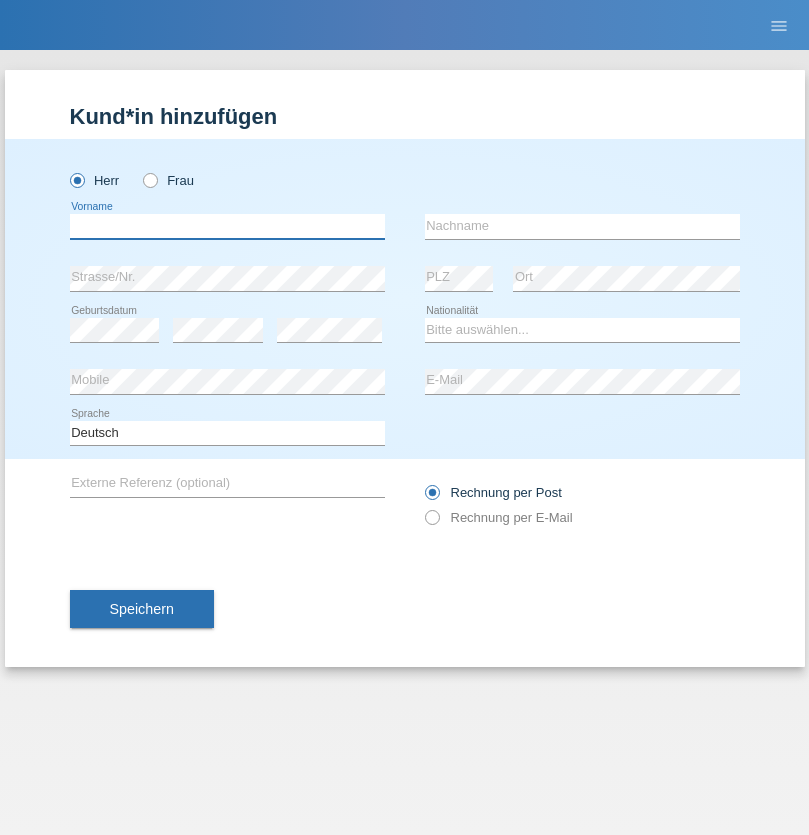 click at bounding box center (227, 226) 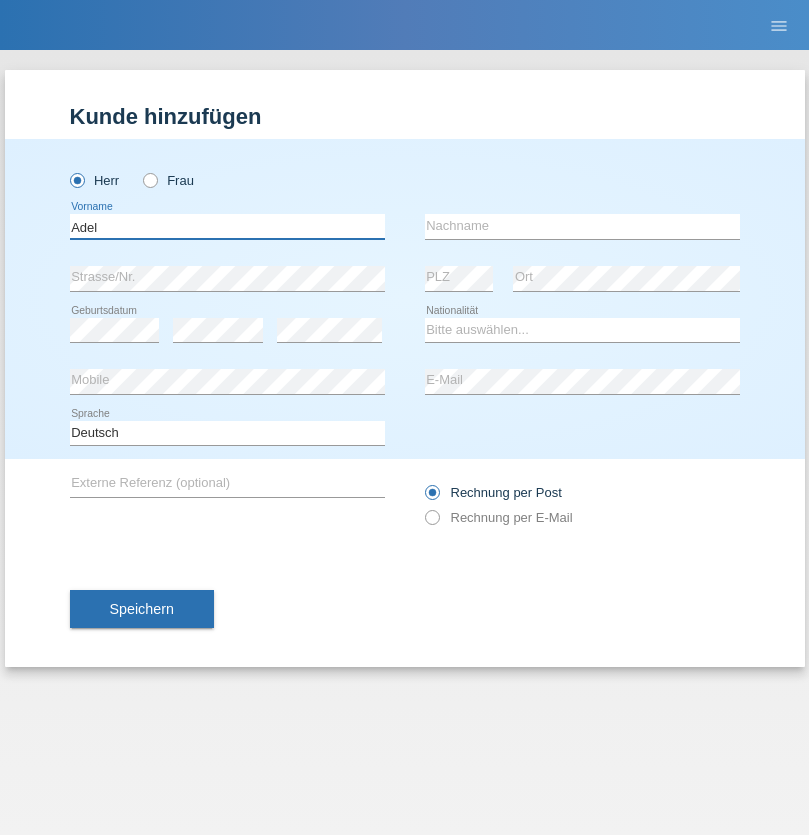 type on "Adel" 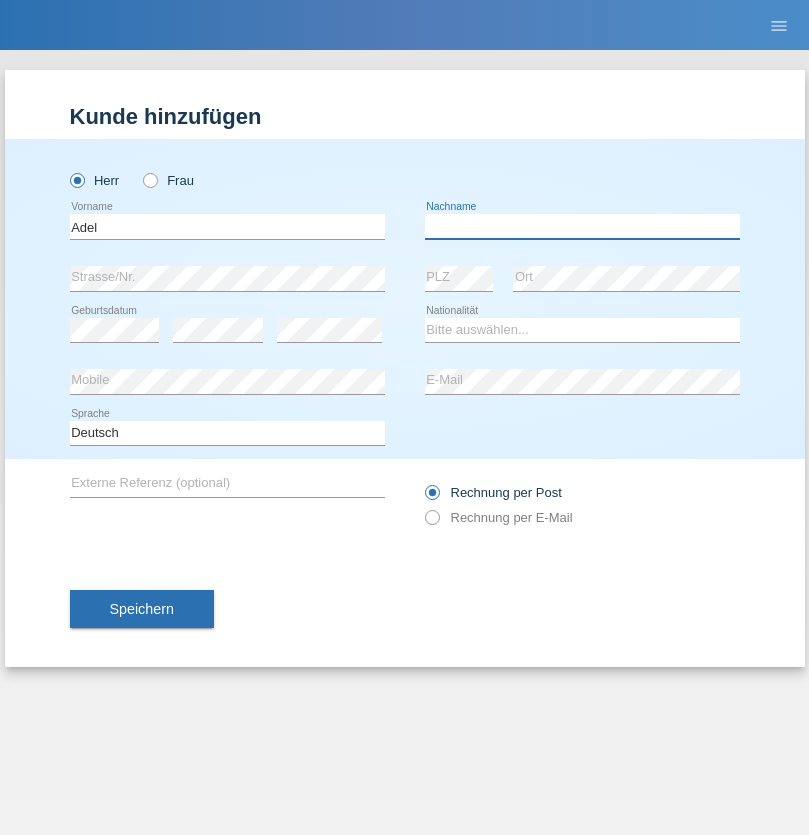 click at bounding box center (582, 226) 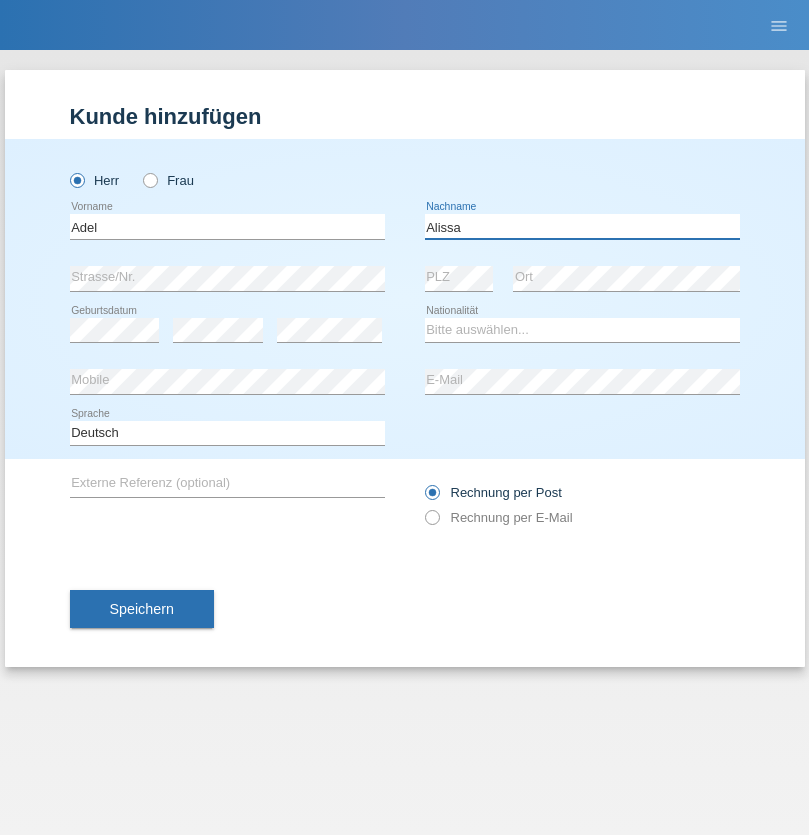 type on "Alissa" 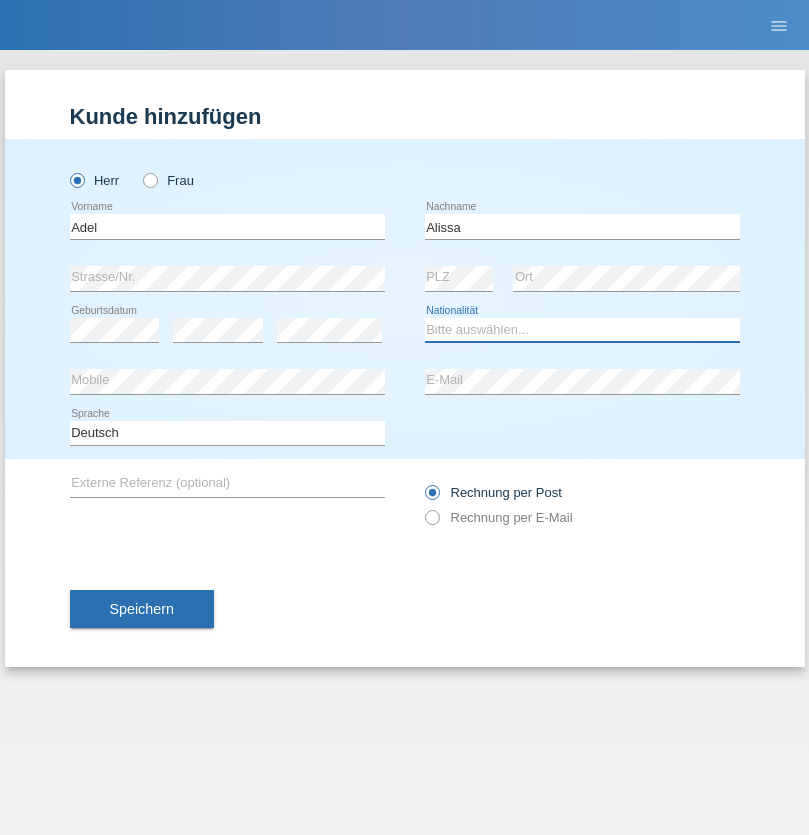 select on "SY" 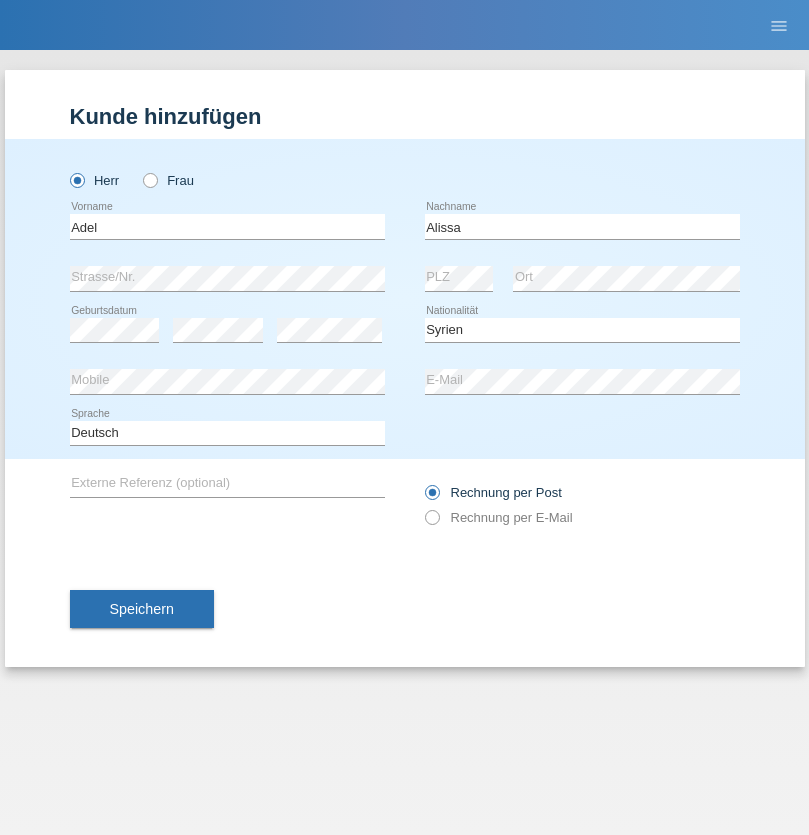 select on "C" 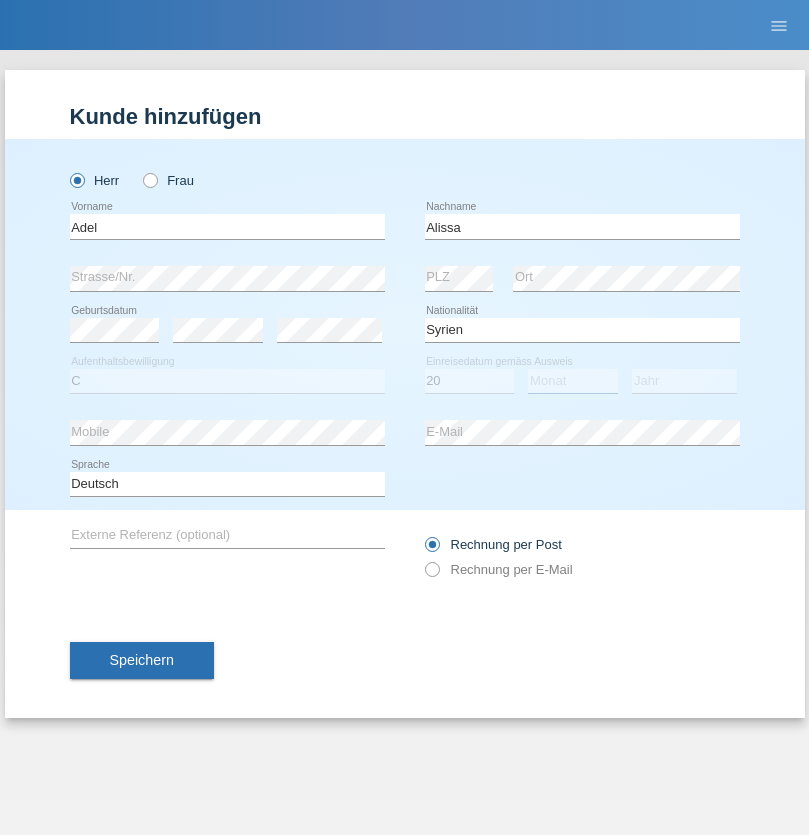 select on "09" 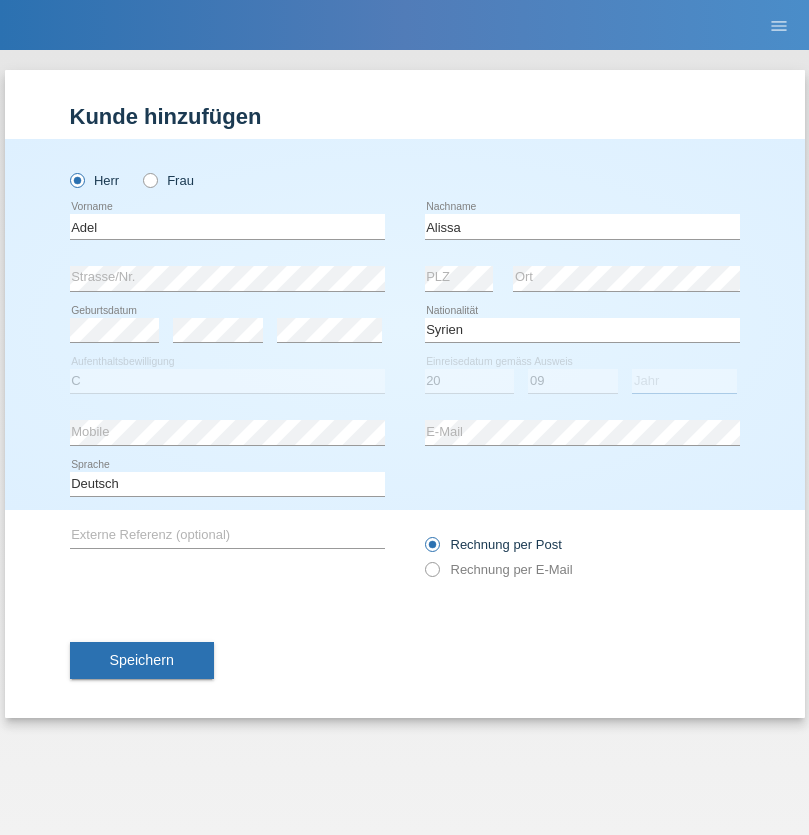 select on "2018" 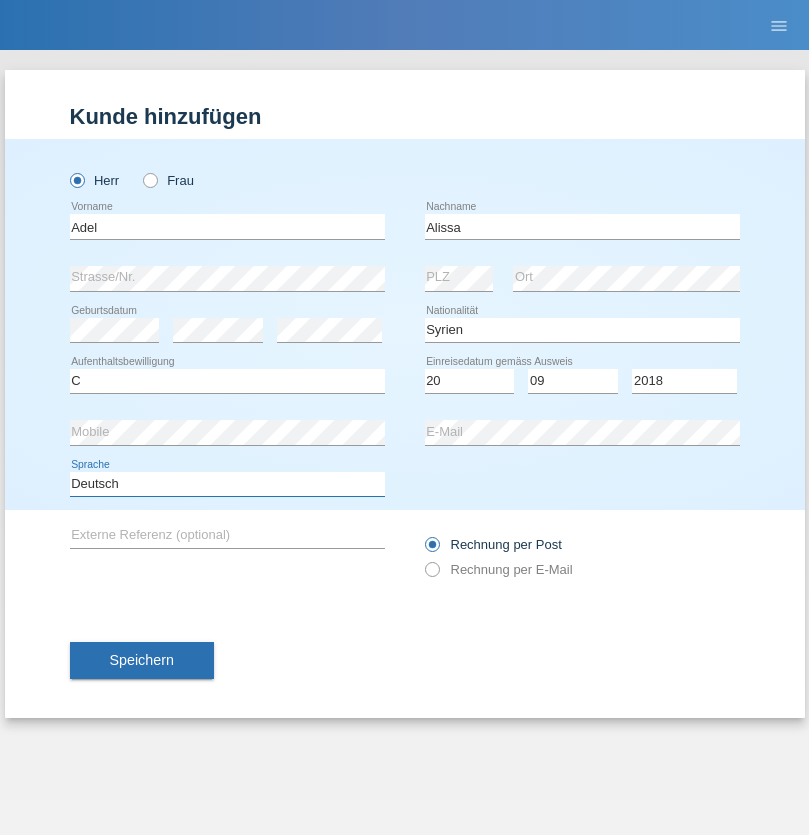 select on "en" 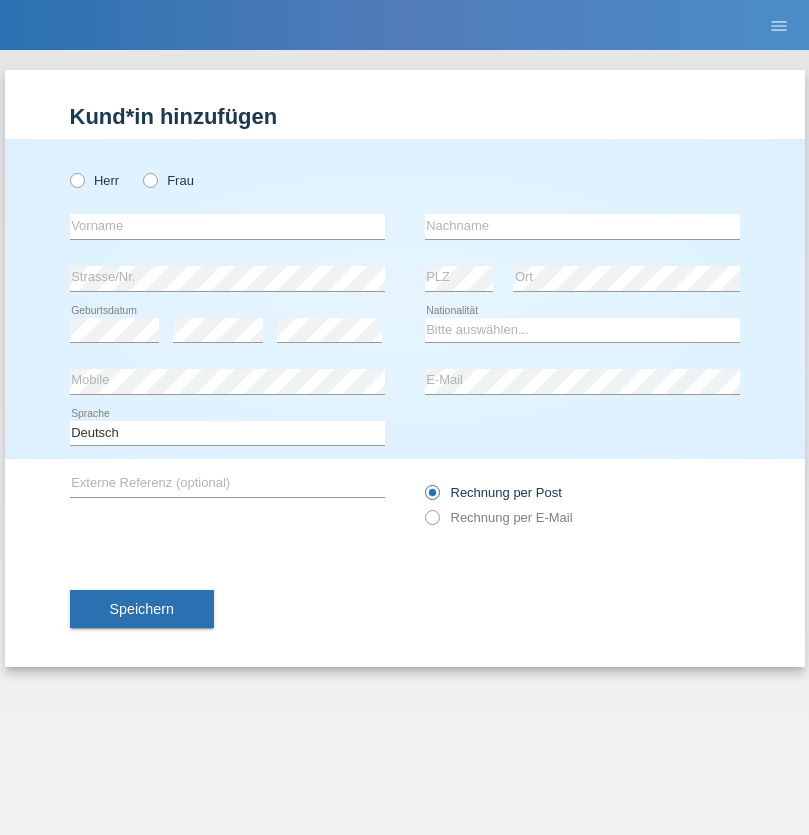 scroll, scrollTop: 0, scrollLeft: 0, axis: both 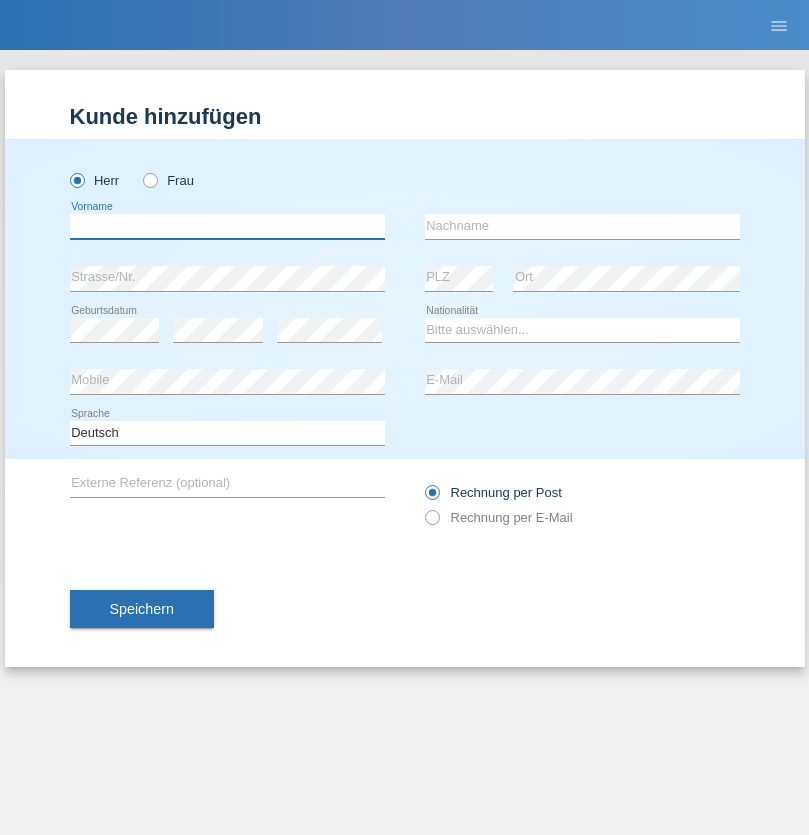 click at bounding box center (227, 226) 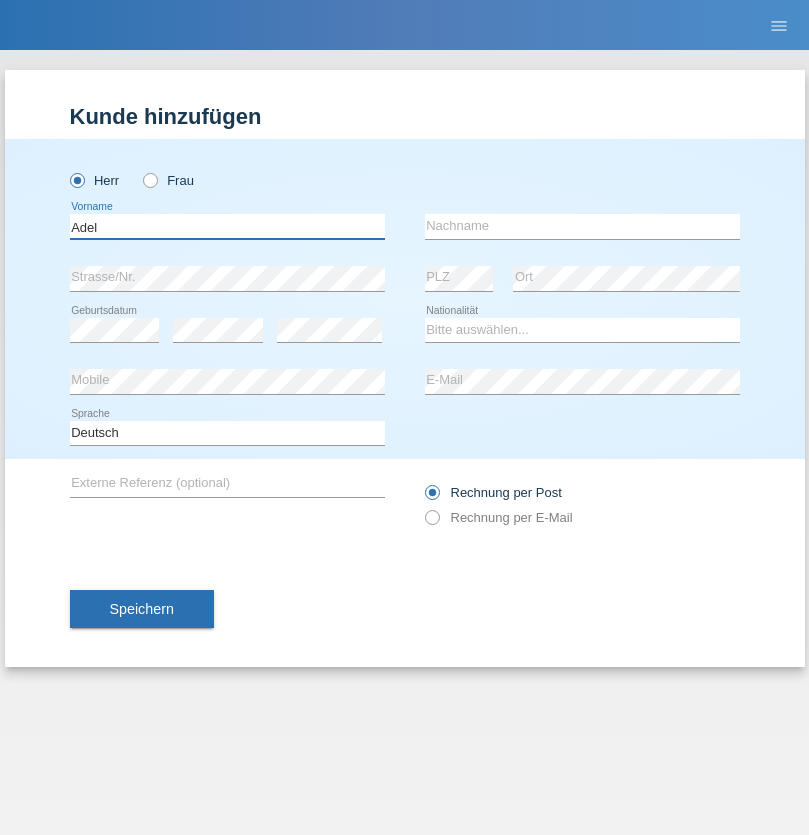 type on "Adel" 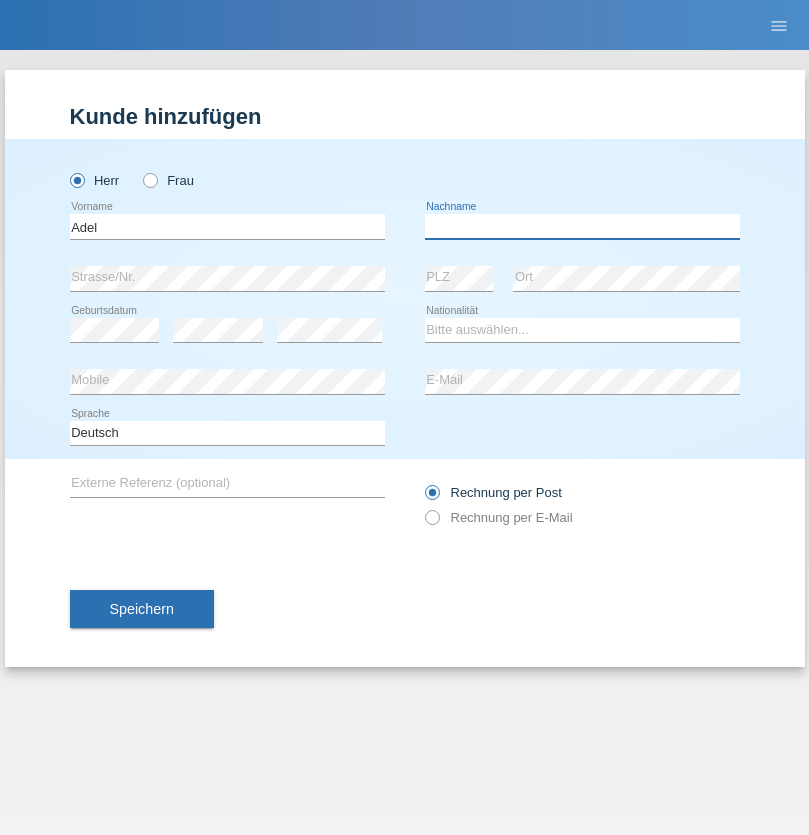 click at bounding box center (582, 226) 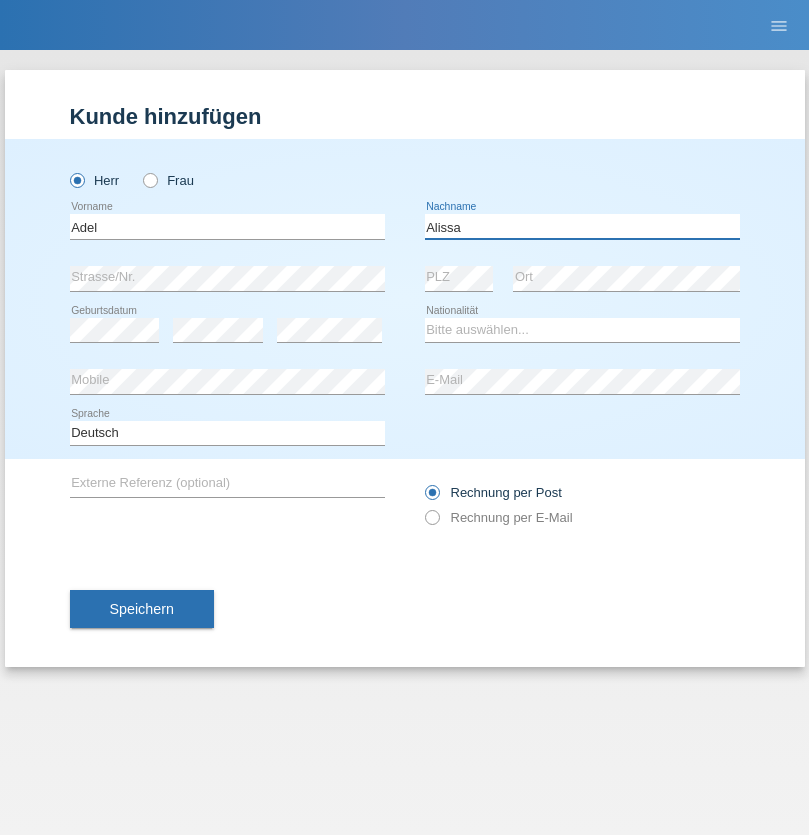 type on "Alissa" 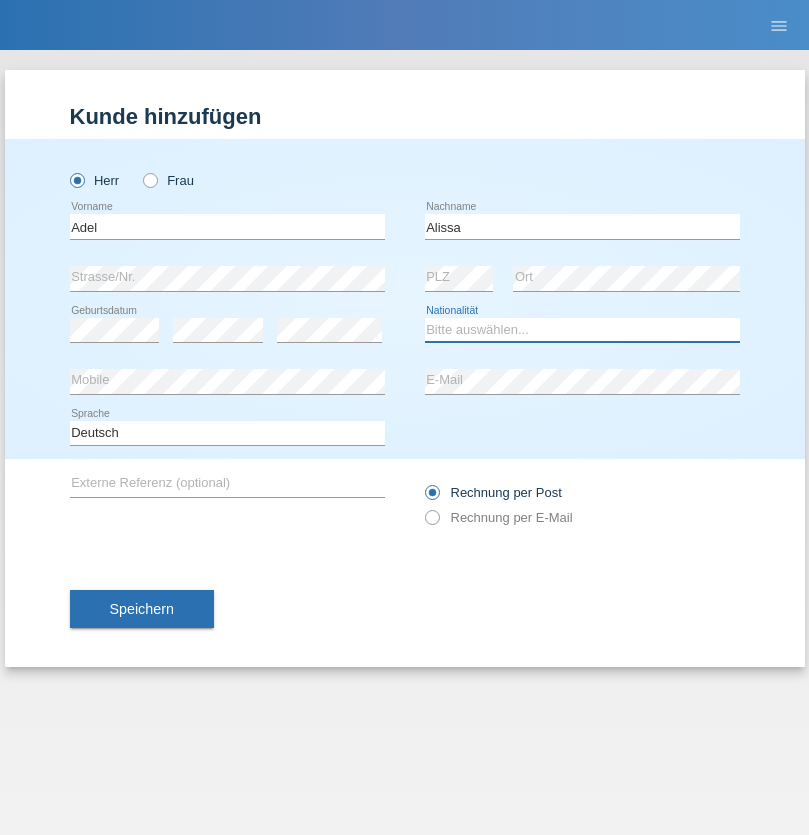 select on "SY" 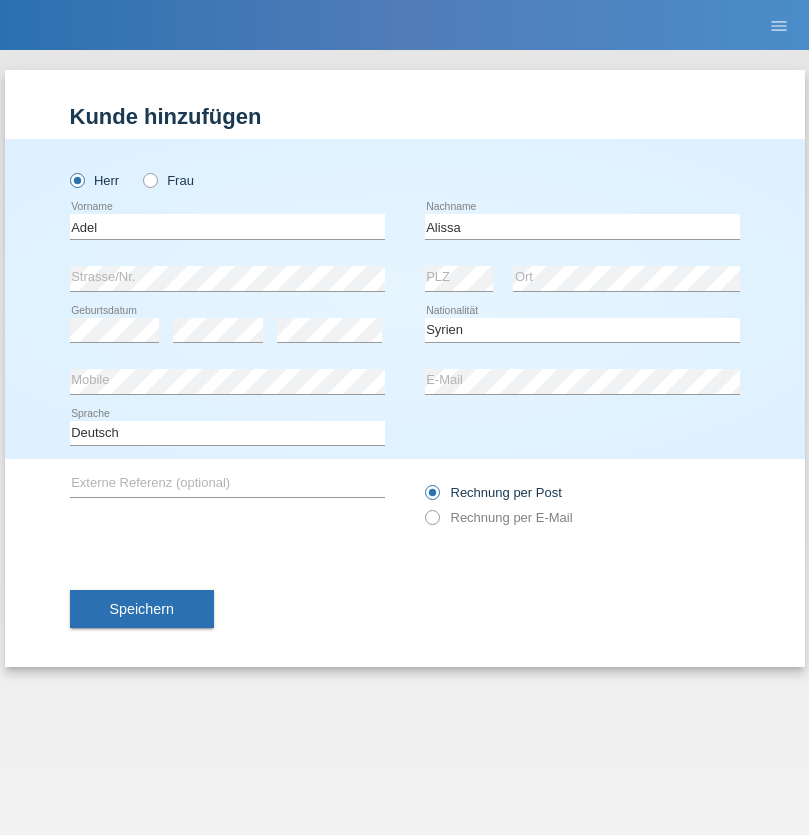 select on "C" 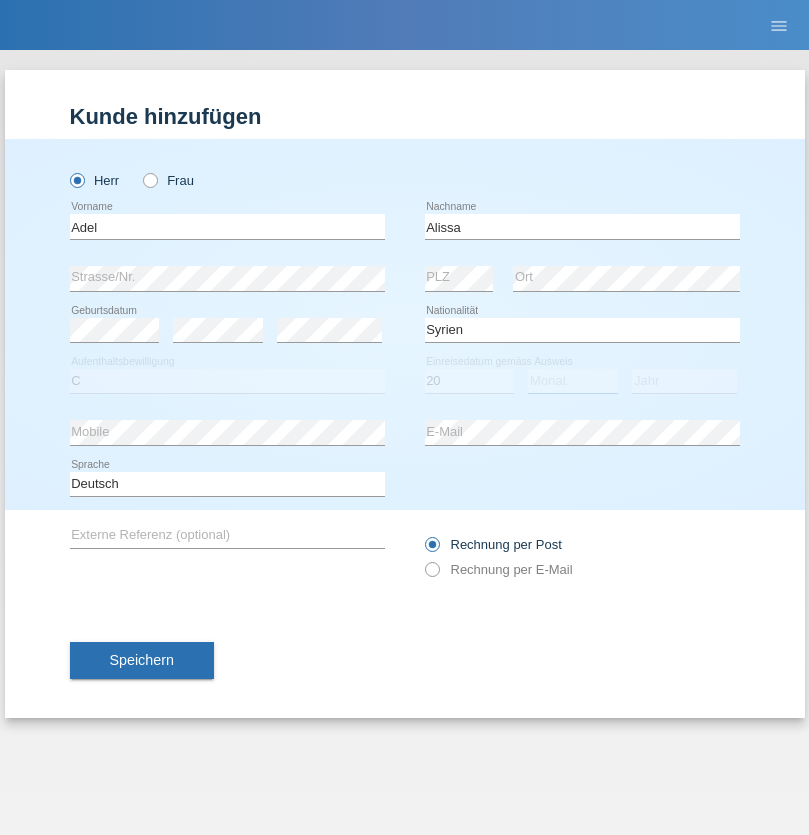 select on "09" 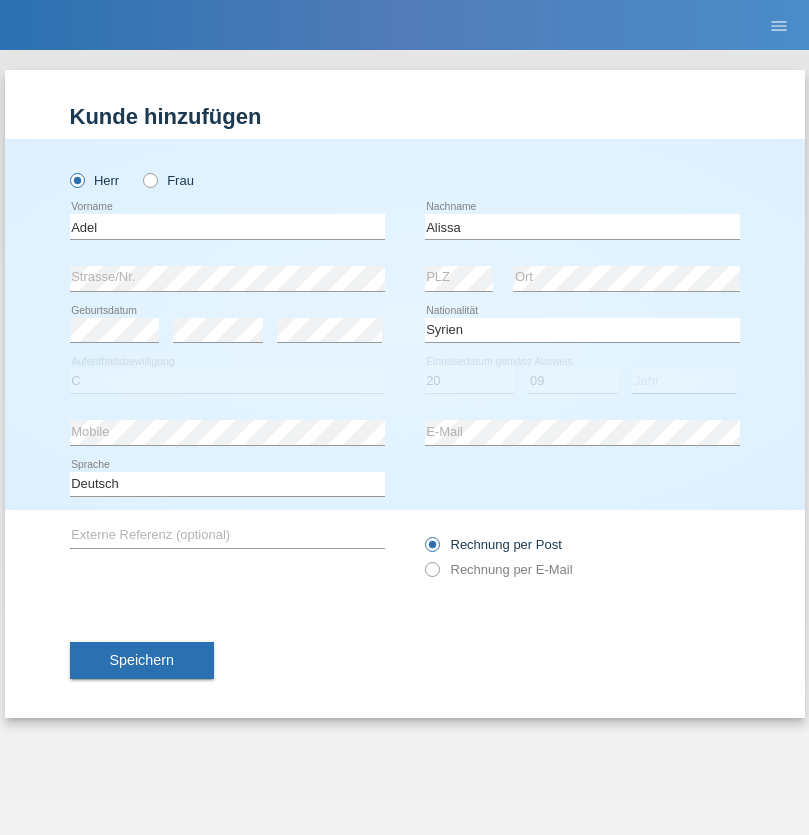 select on "2018" 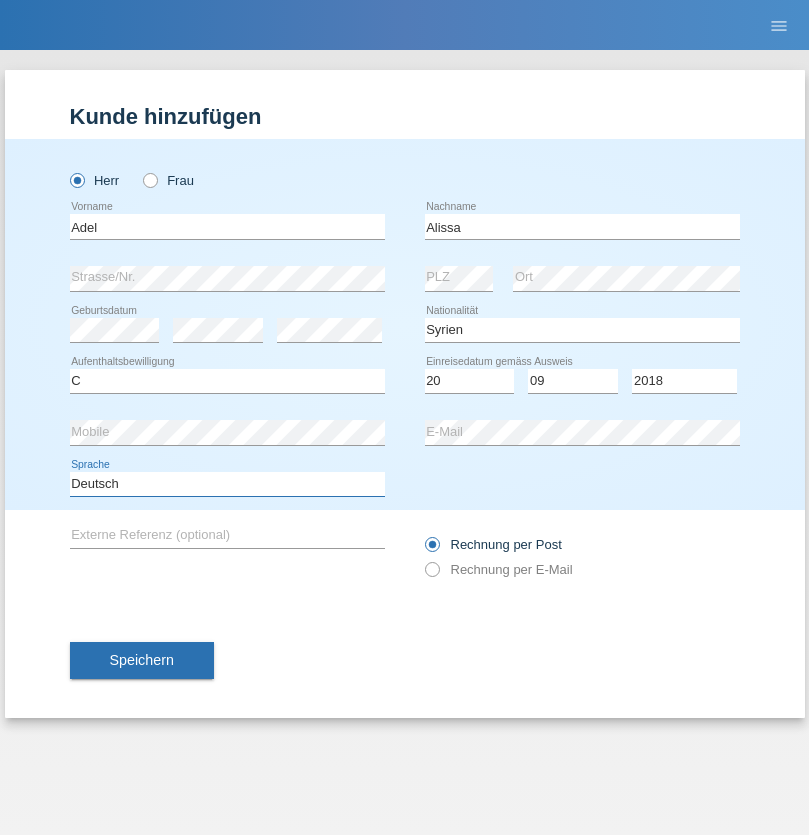 select on "en" 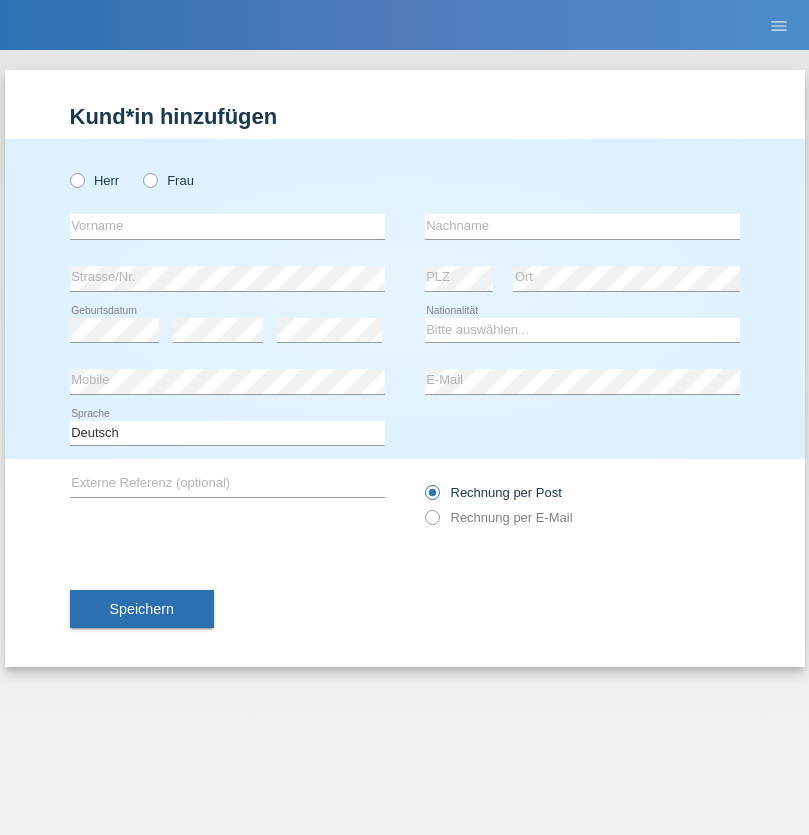 scroll, scrollTop: 0, scrollLeft: 0, axis: both 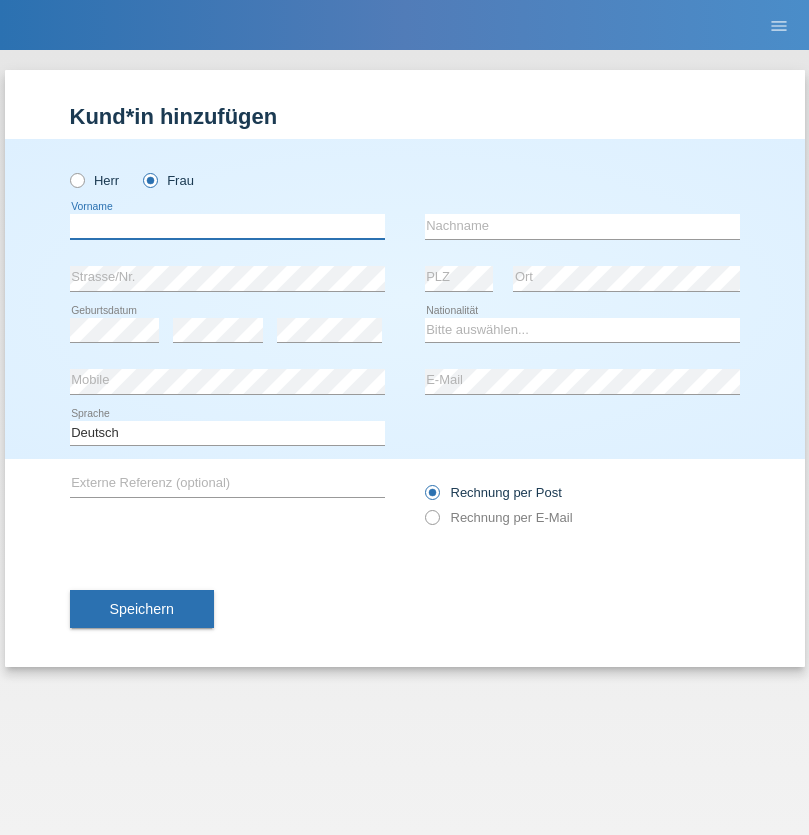 click at bounding box center (227, 226) 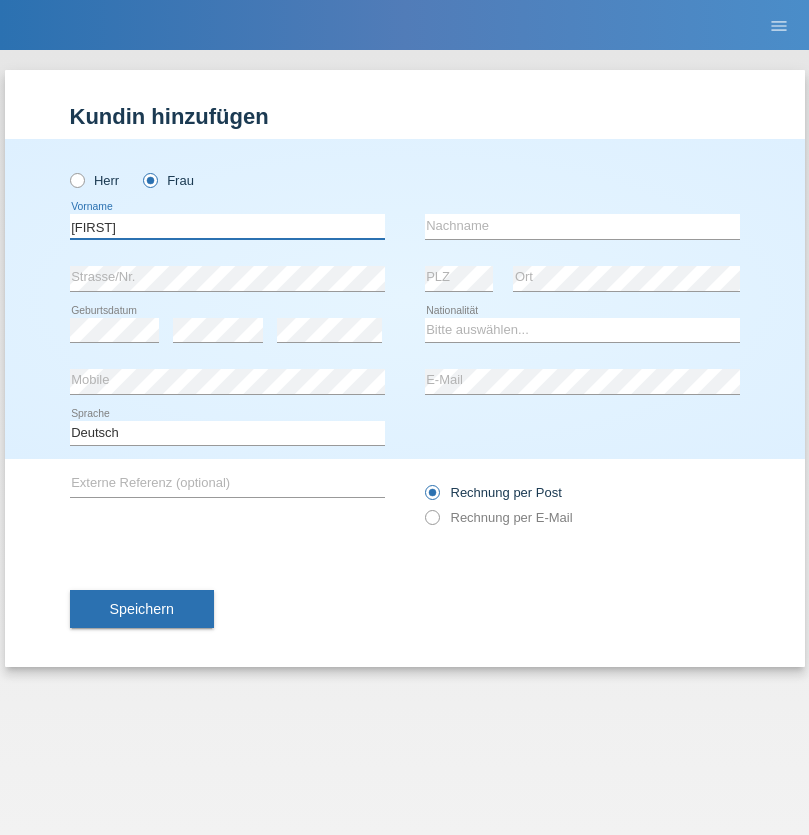 type on "[FIRST]" 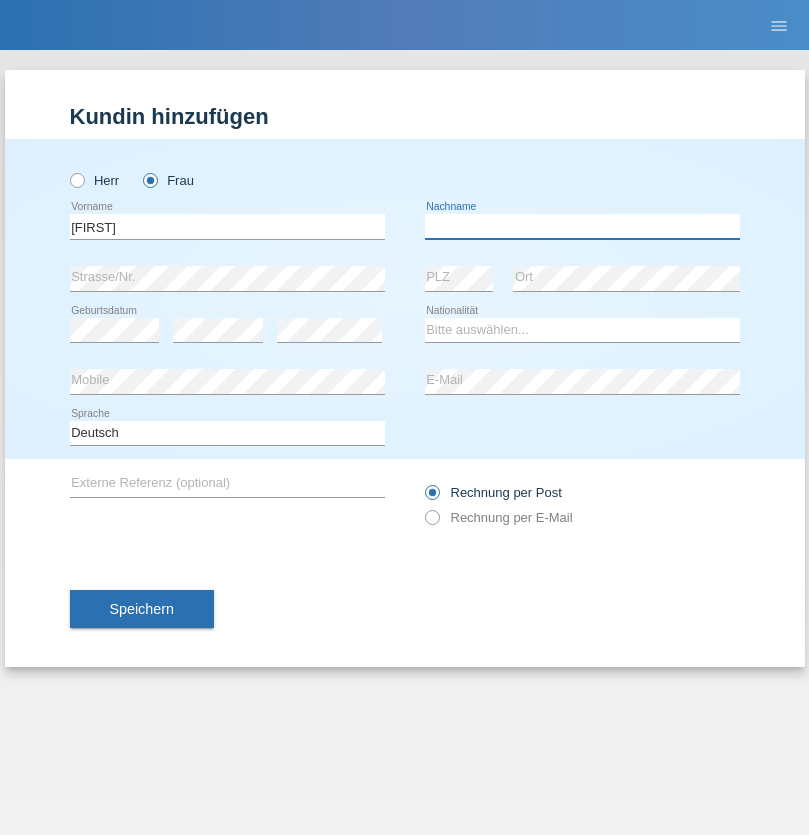 click at bounding box center (582, 226) 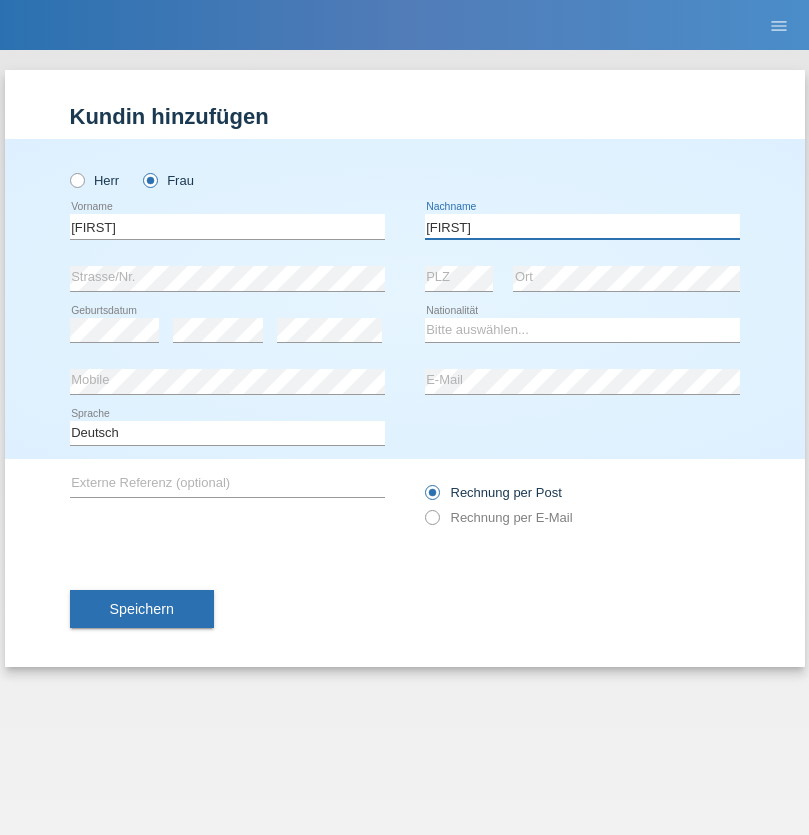 type on "[LAST]" 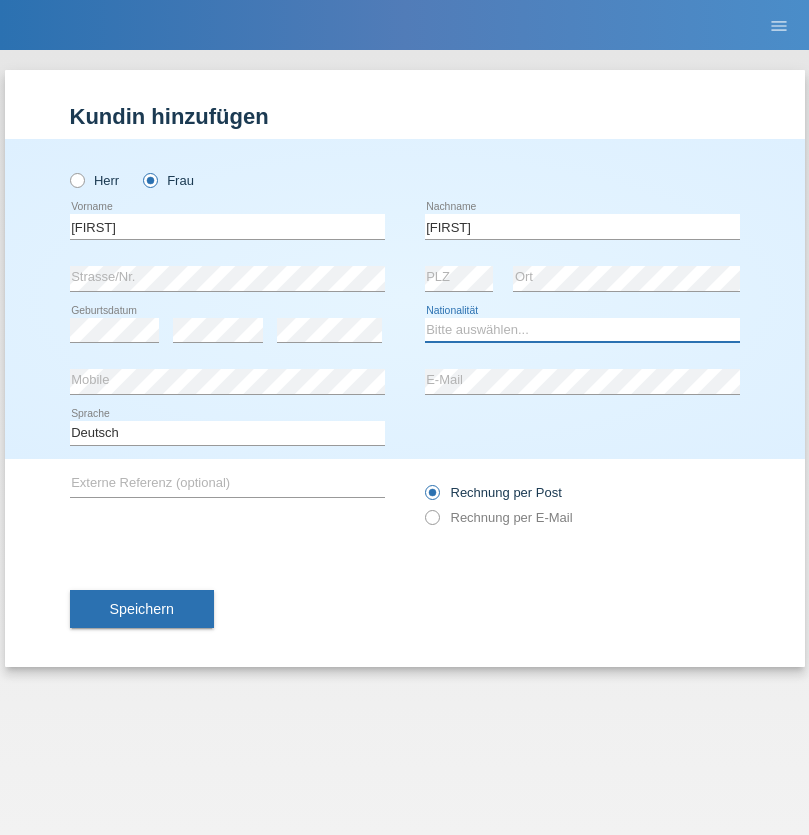 select on "CH" 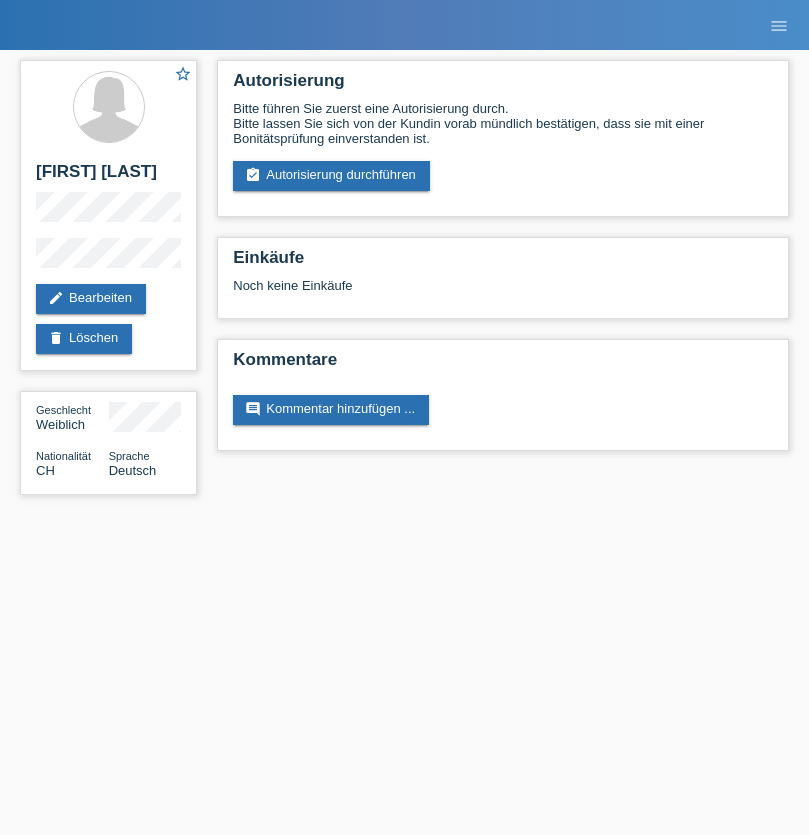 scroll, scrollTop: 0, scrollLeft: 0, axis: both 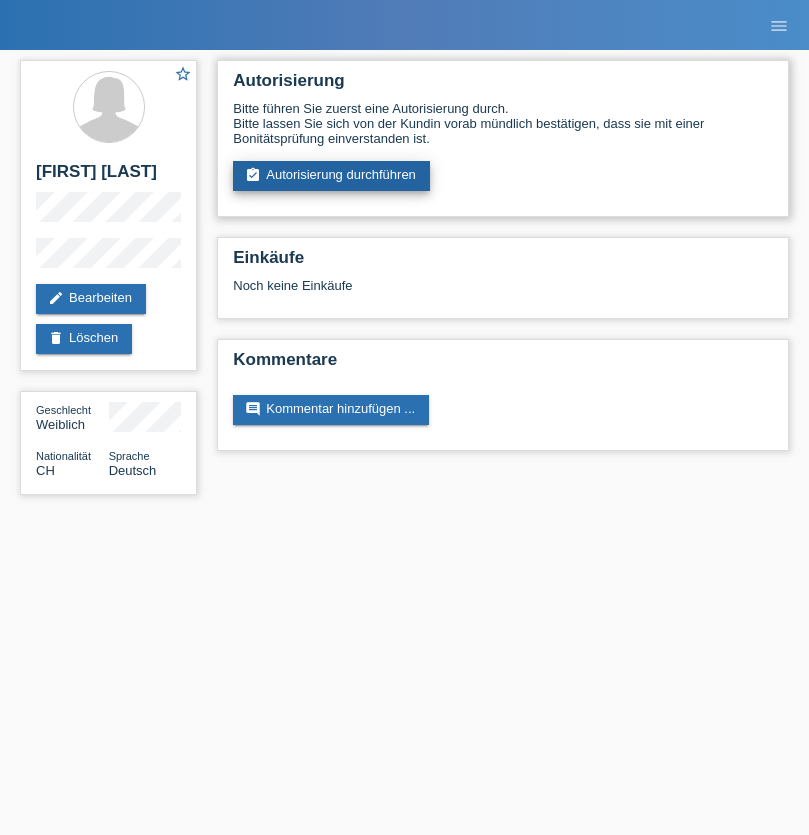 click on "assignment_turned_in  Autorisierung durchführen" at bounding box center (331, 176) 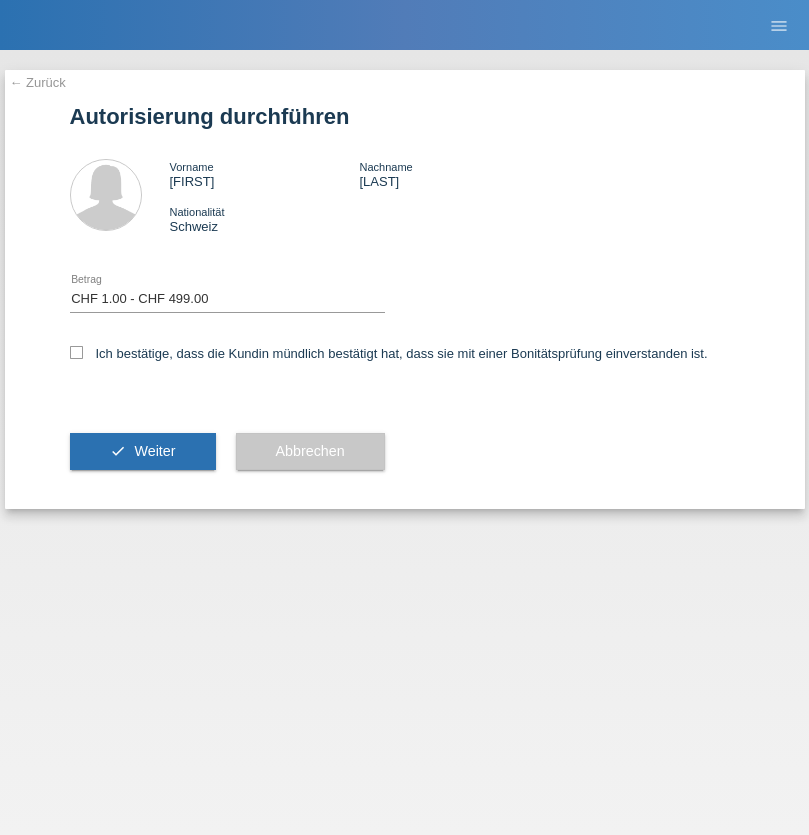select on "1" 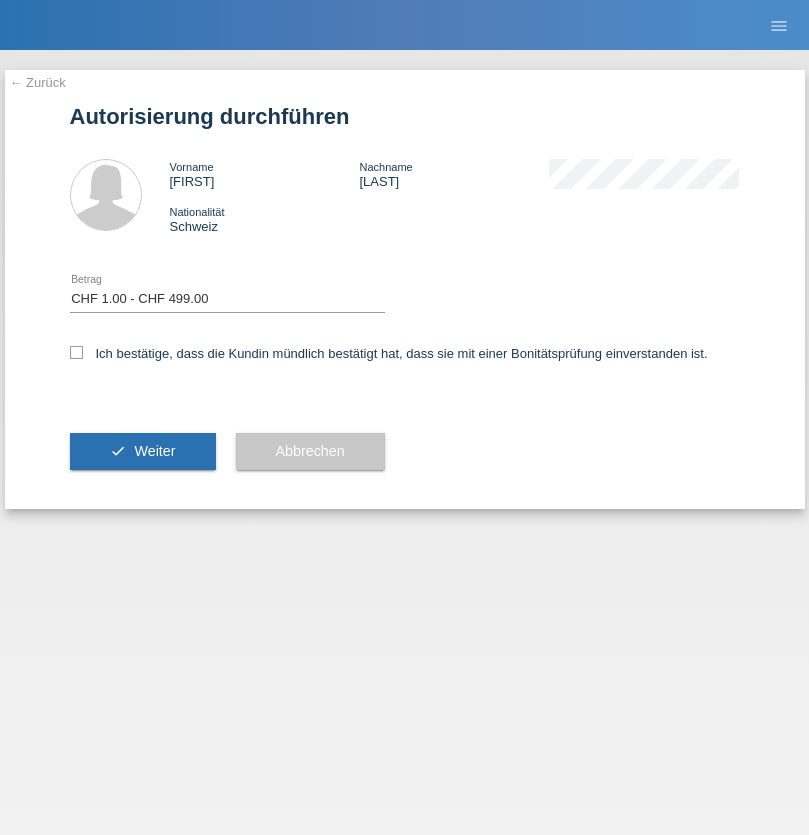 checkbox on "true" 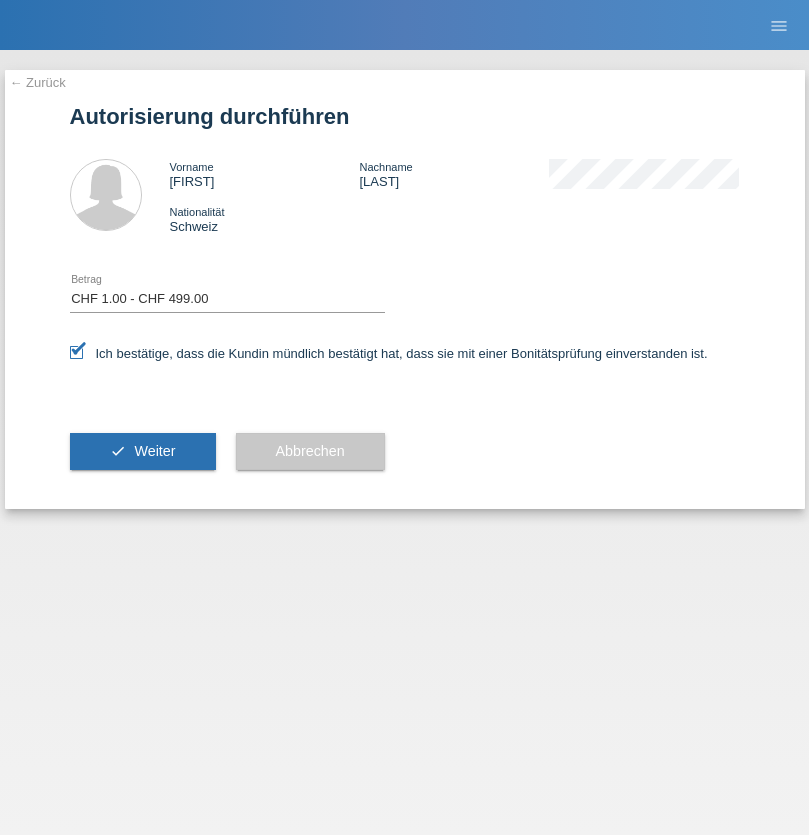 scroll, scrollTop: 0, scrollLeft: 0, axis: both 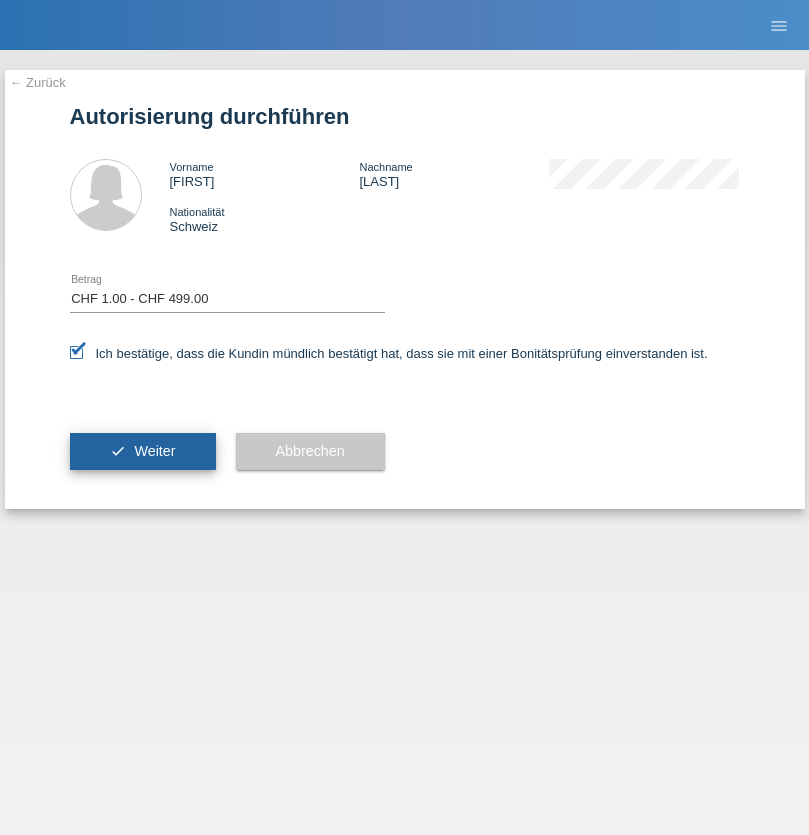 click on "Weiter" at bounding box center [154, 451] 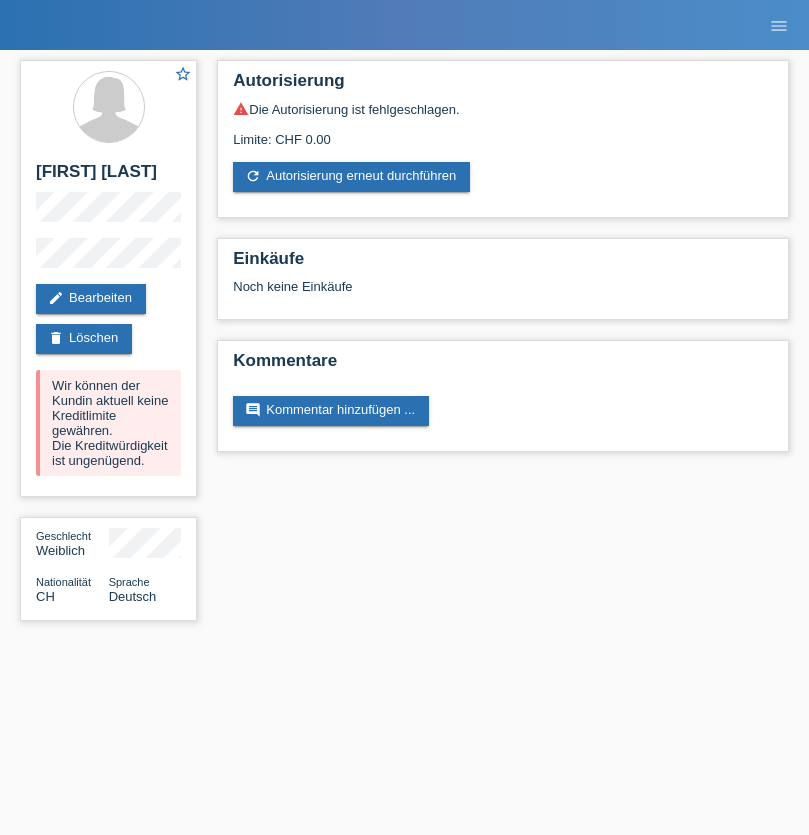 scroll, scrollTop: 0, scrollLeft: 0, axis: both 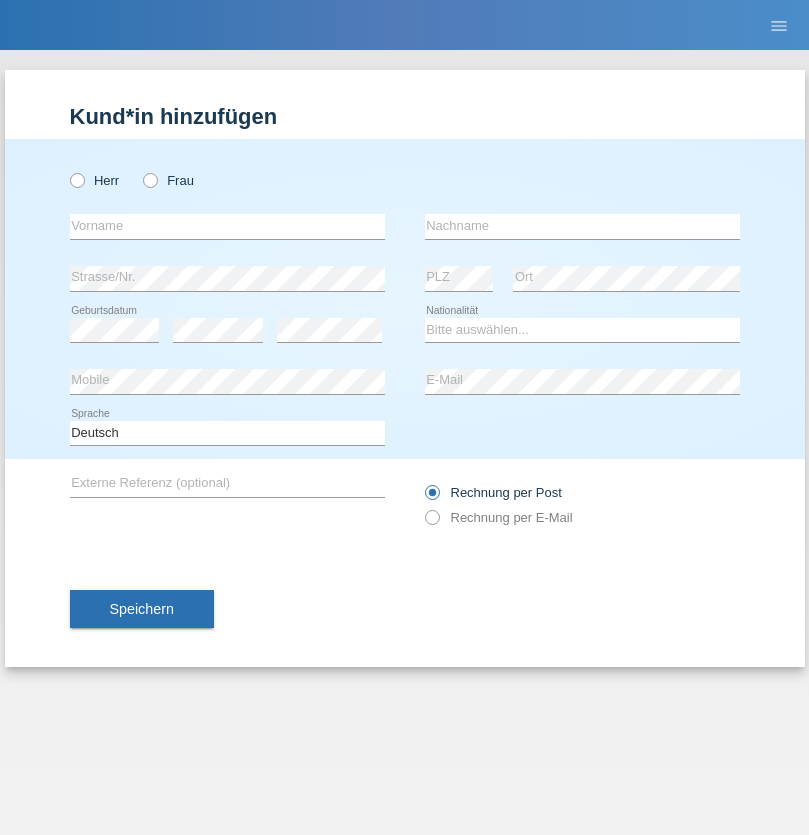 radio on "true" 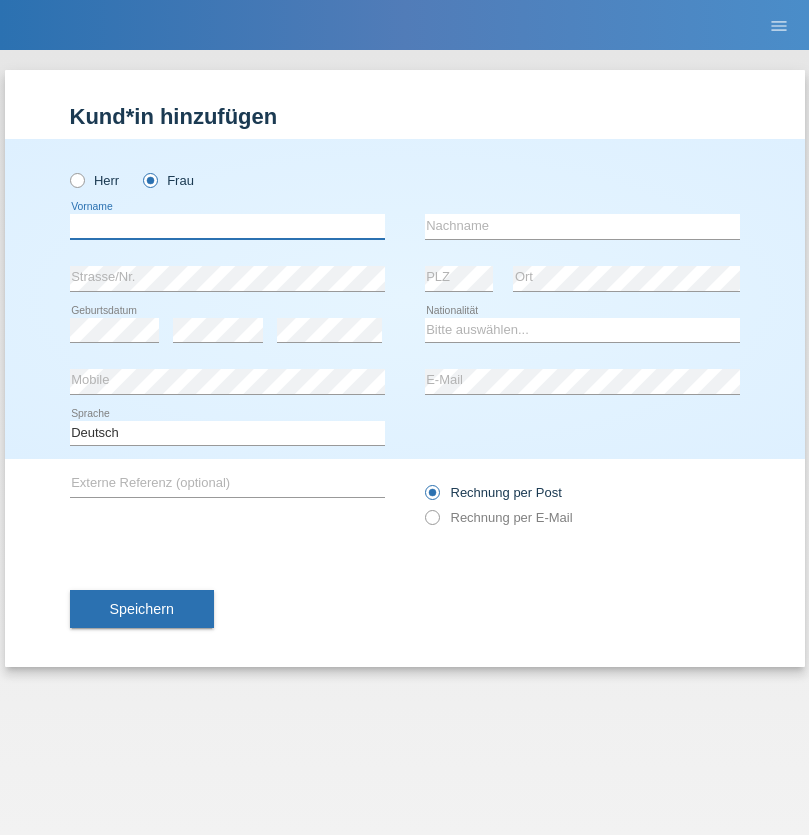 click at bounding box center [227, 226] 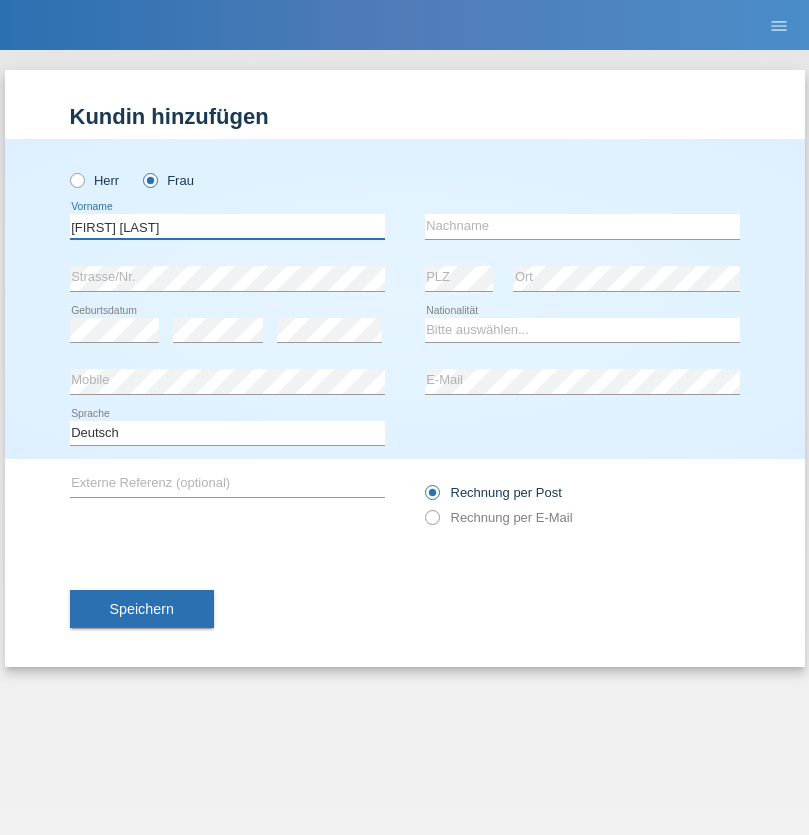 type on "Margare Asucena" 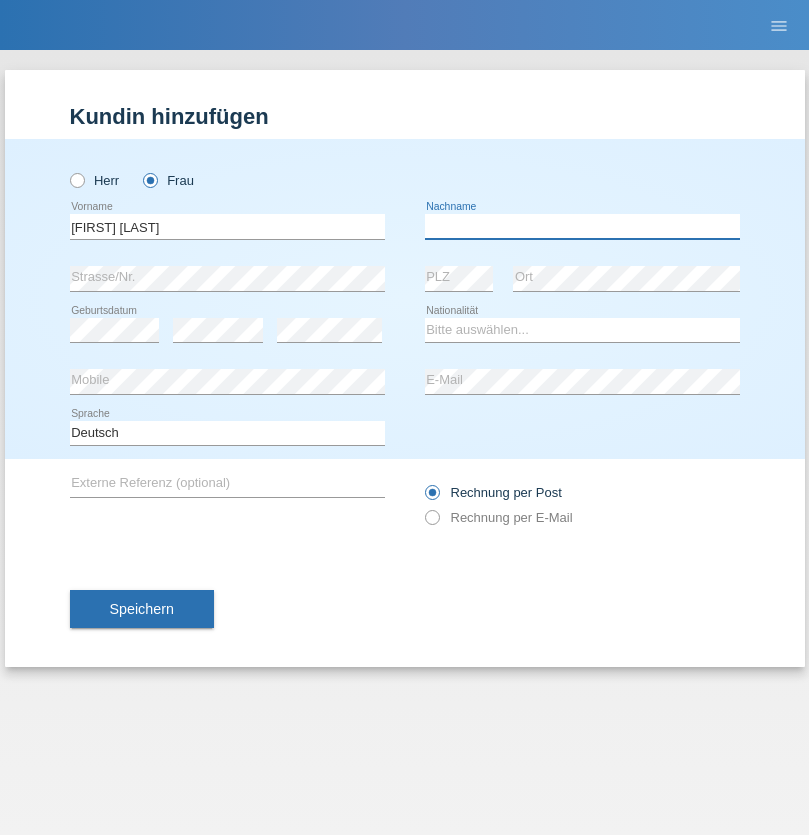 click at bounding box center (582, 226) 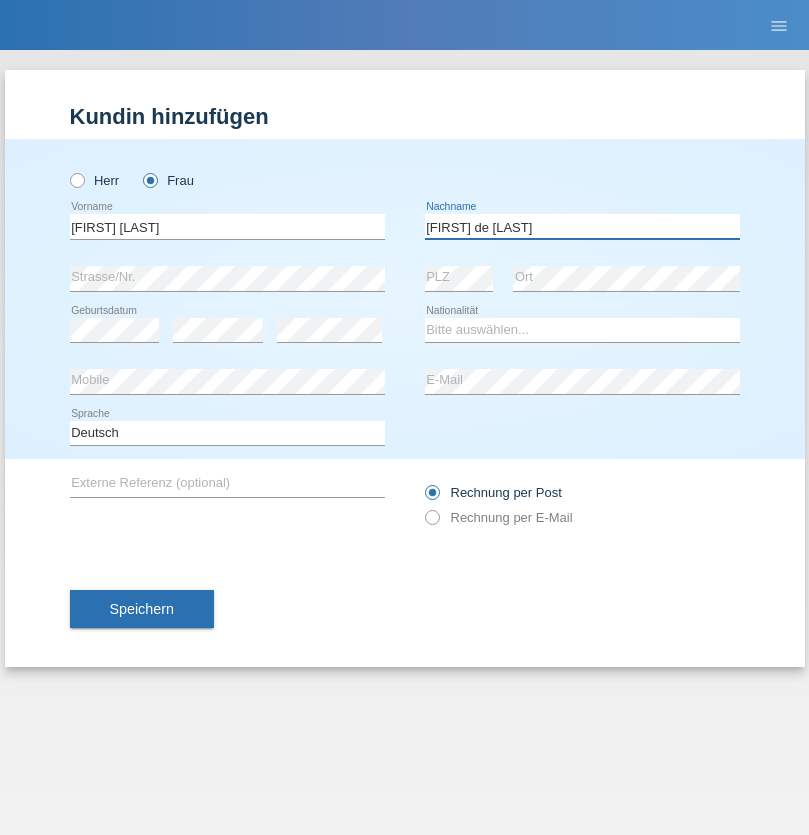 type on "Herebia de Beck" 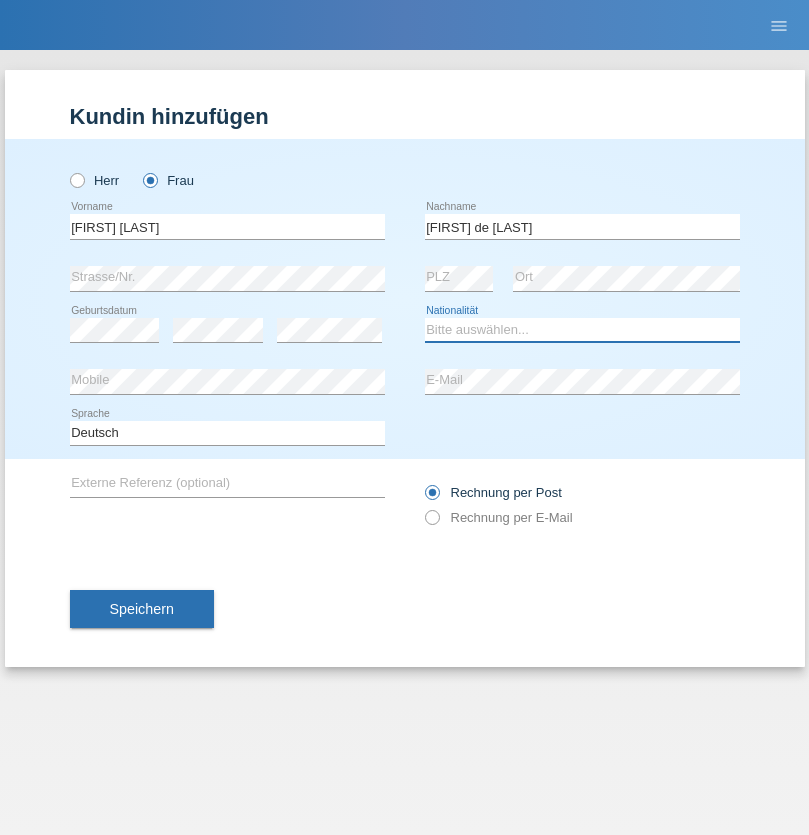 select on "CH" 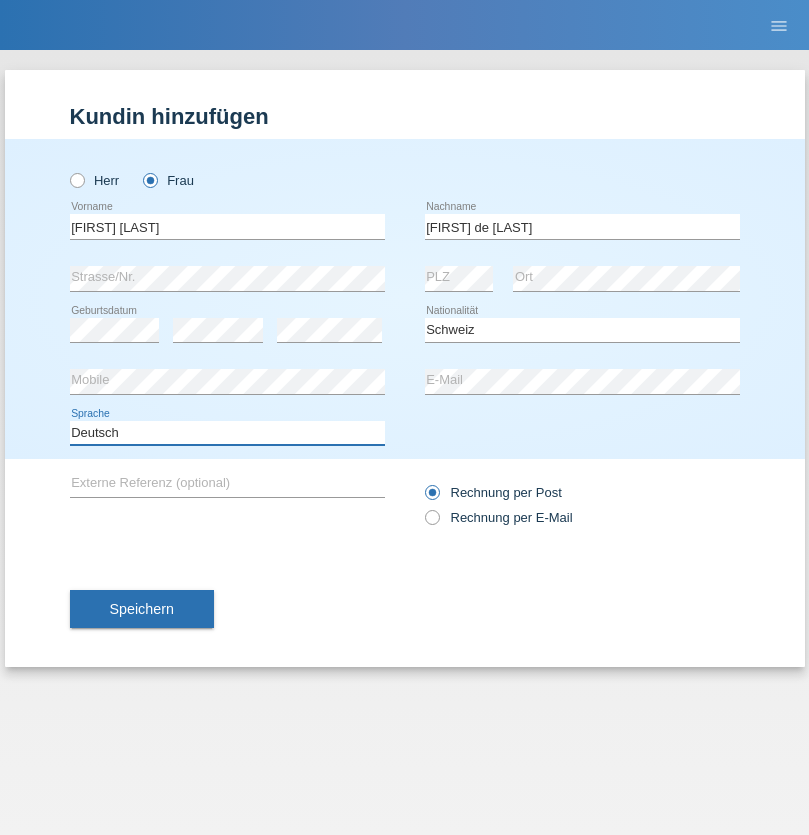select on "en" 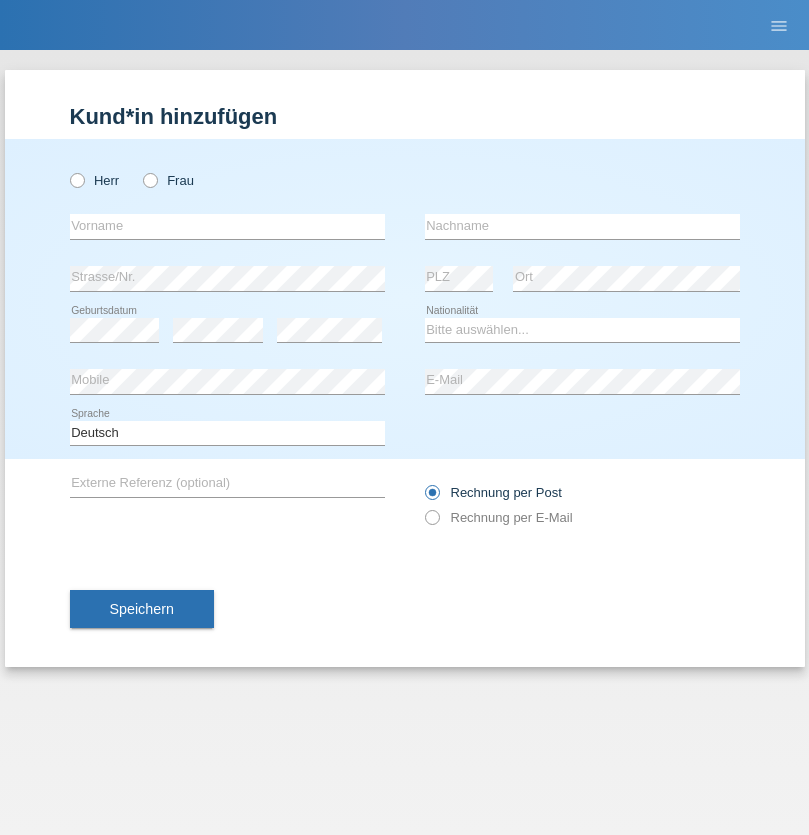 scroll, scrollTop: 0, scrollLeft: 0, axis: both 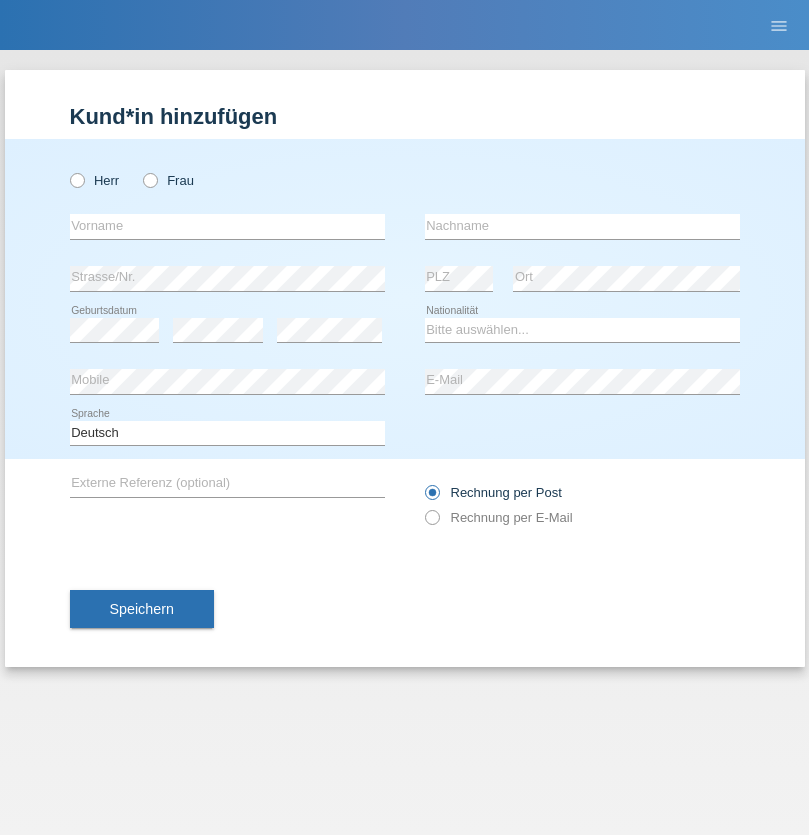 radio on "true" 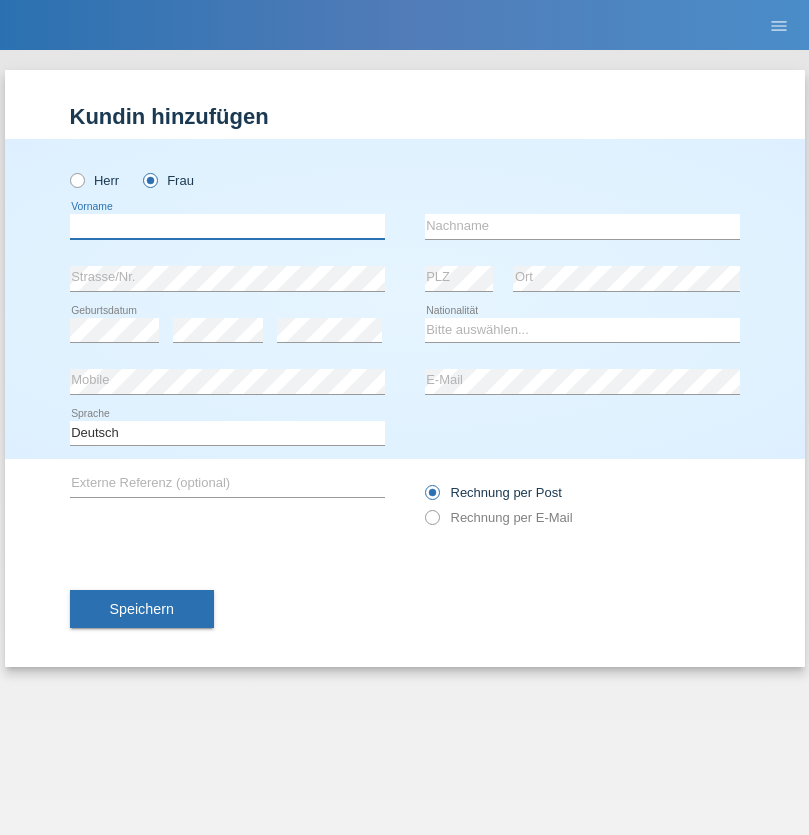 click at bounding box center [227, 226] 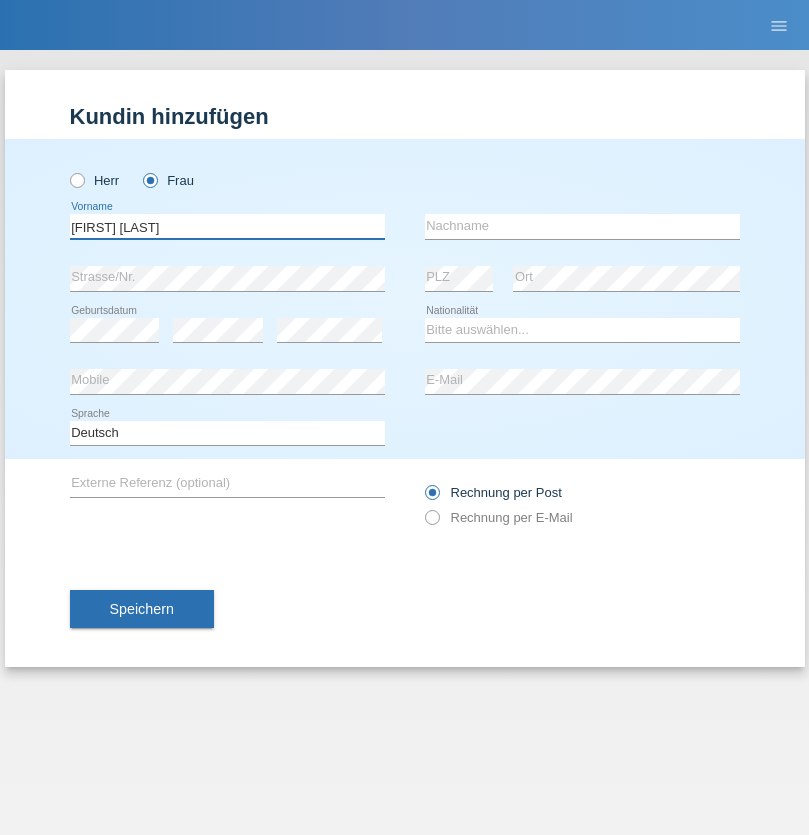 type on "Melissa Paz" 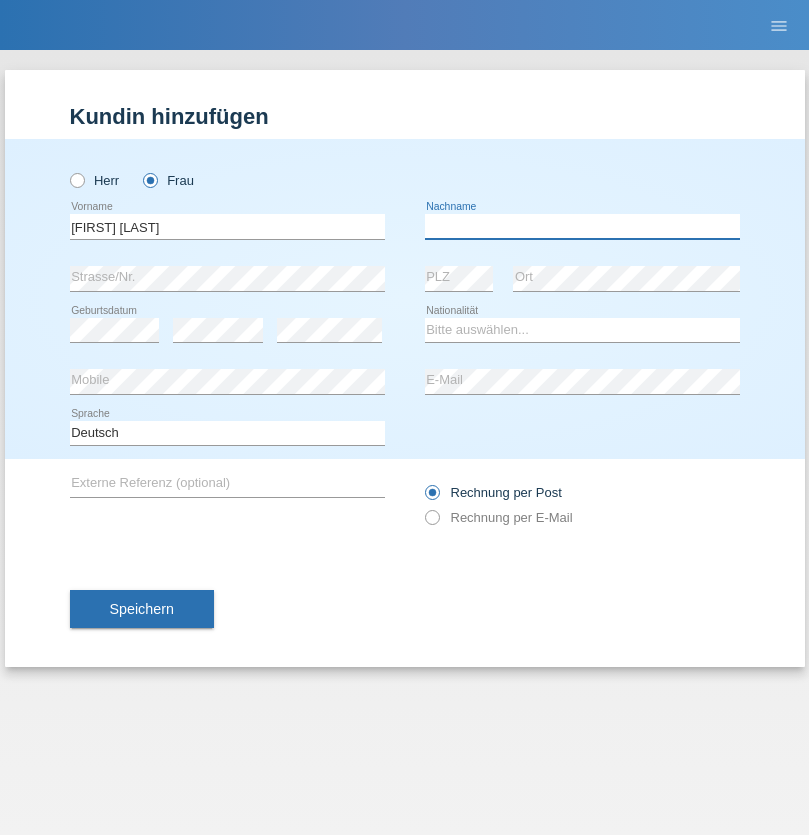 click at bounding box center (582, 226) 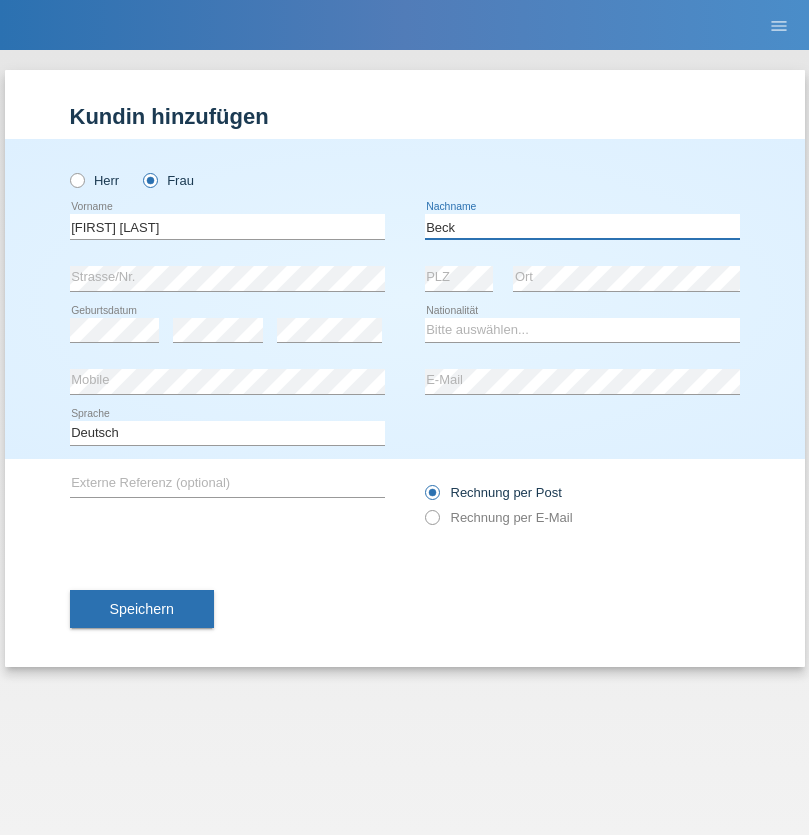 type on "Beck" 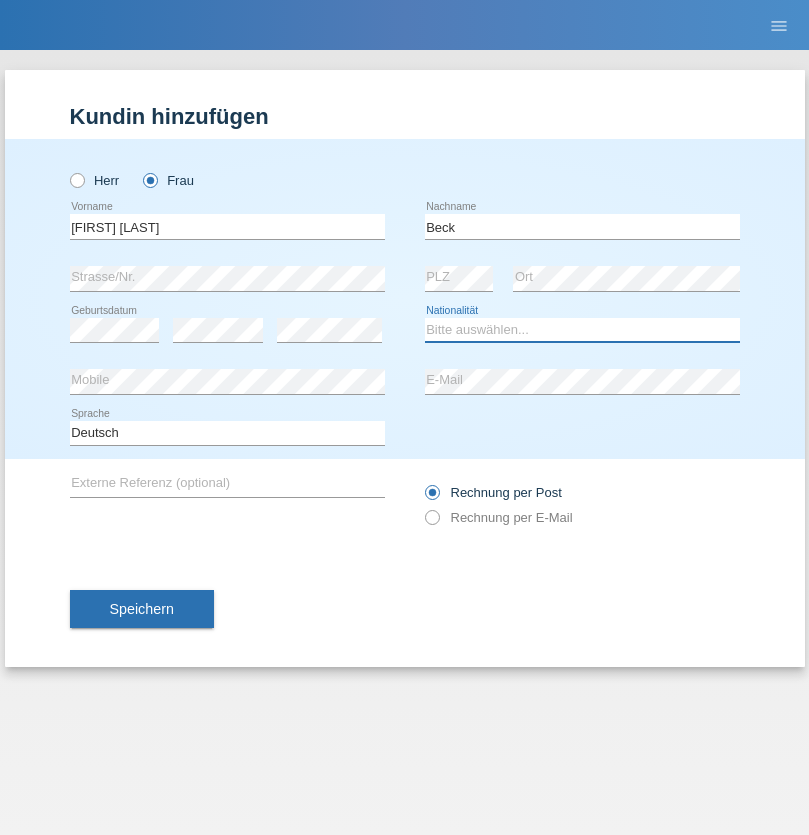 select on "CH" 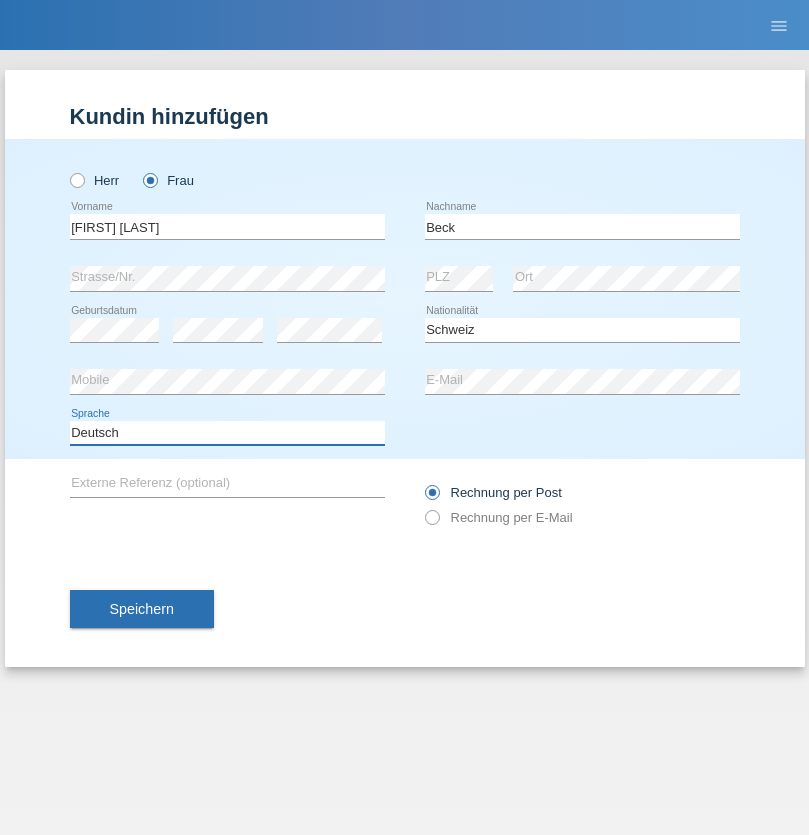 select on "en" 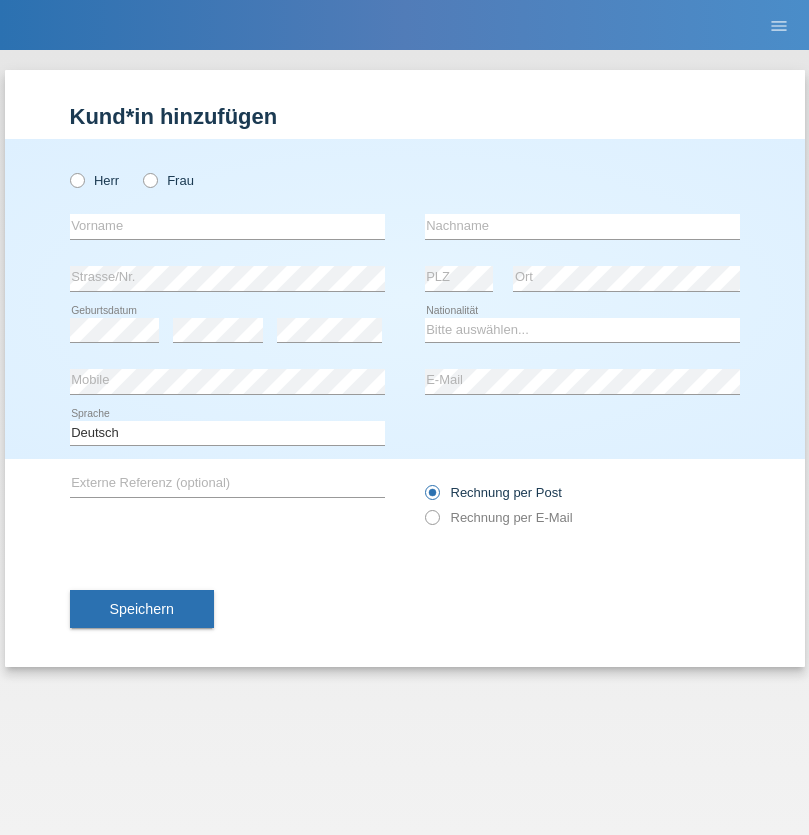 scroll, scrollTop: 0, scrollLeft: 0, axis: both 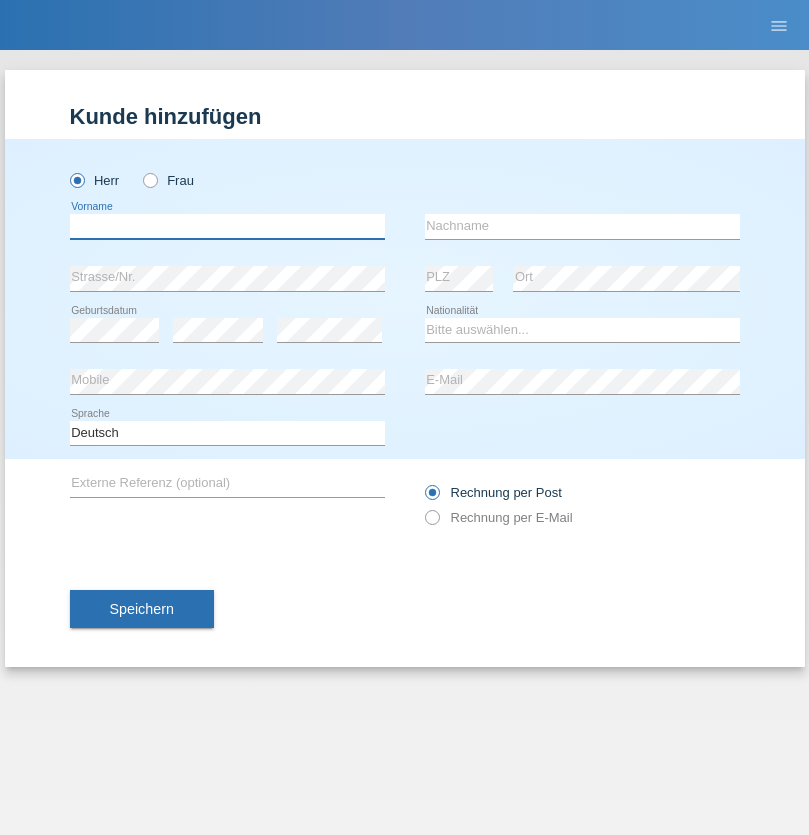 click at bounding box center [227, 226] 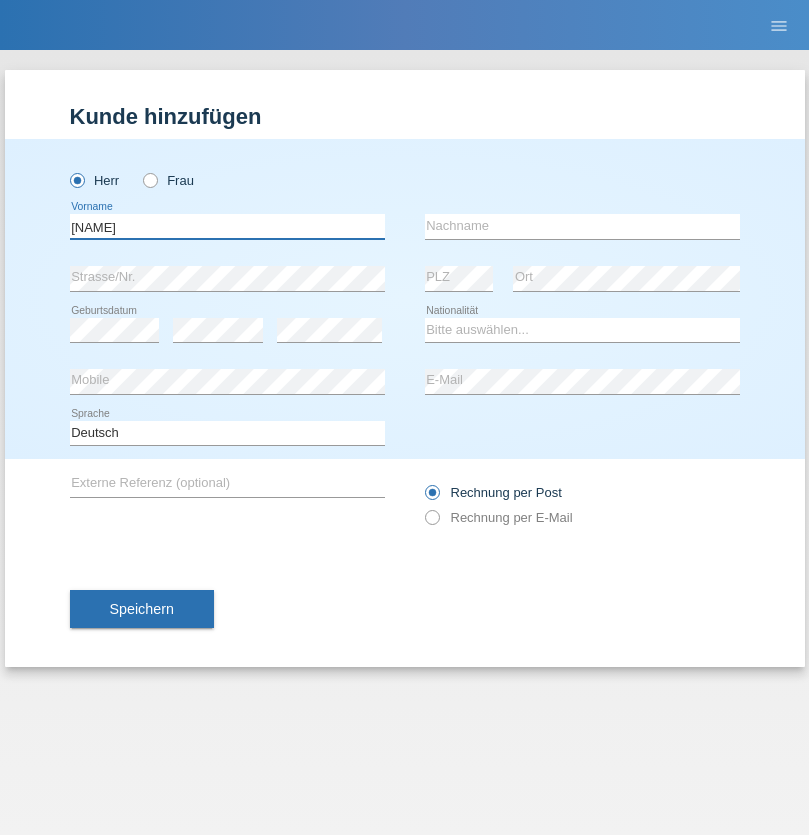 type on "[NAME]" 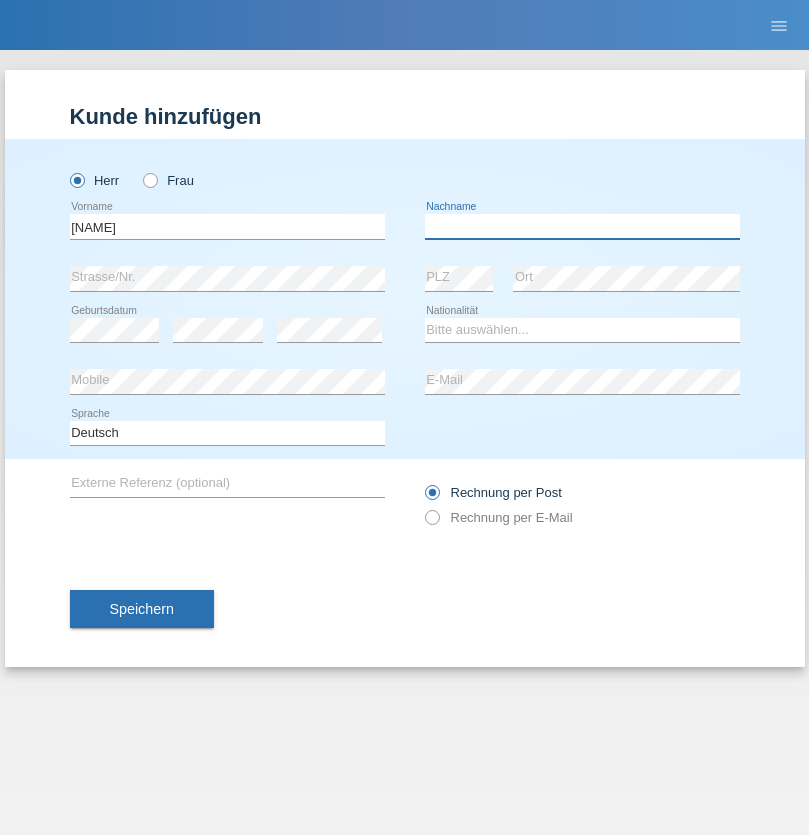 click at bounding box center (582, 226) 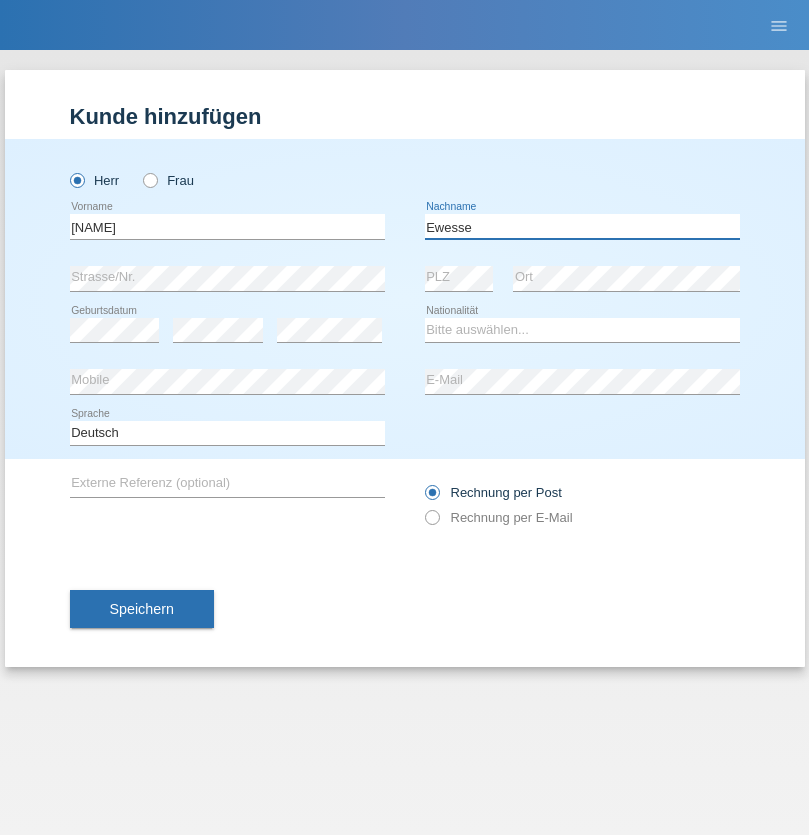 type on "Ewesse" 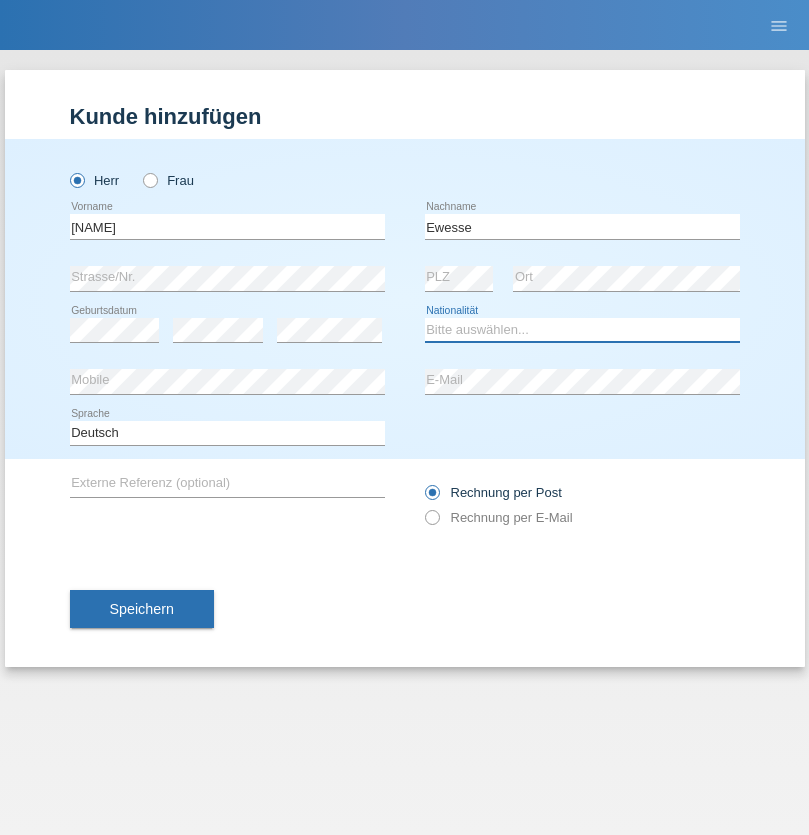 select on "FR" 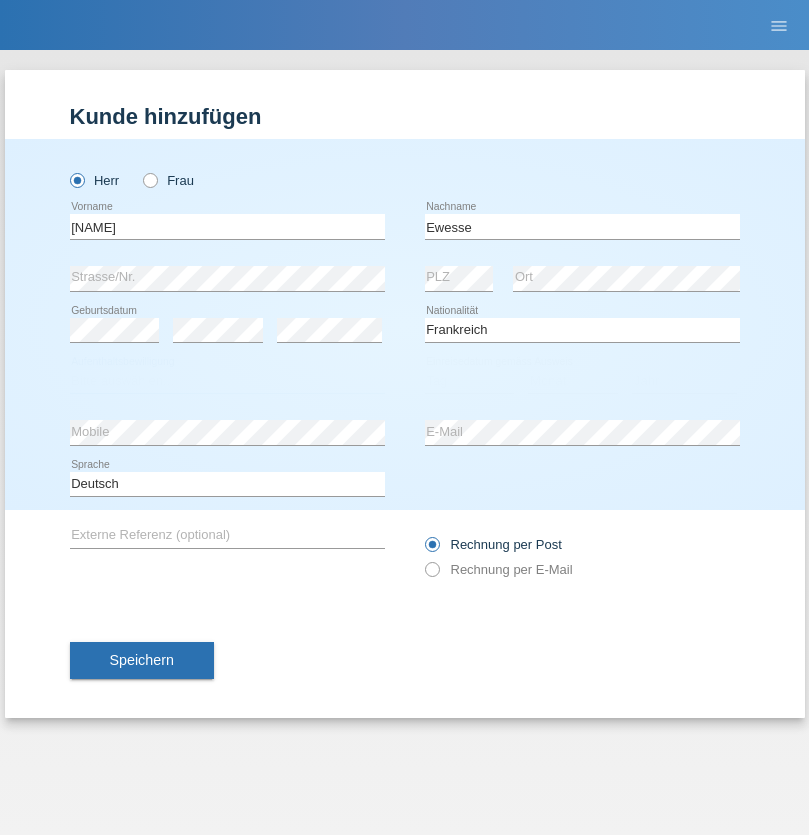 select on "C" 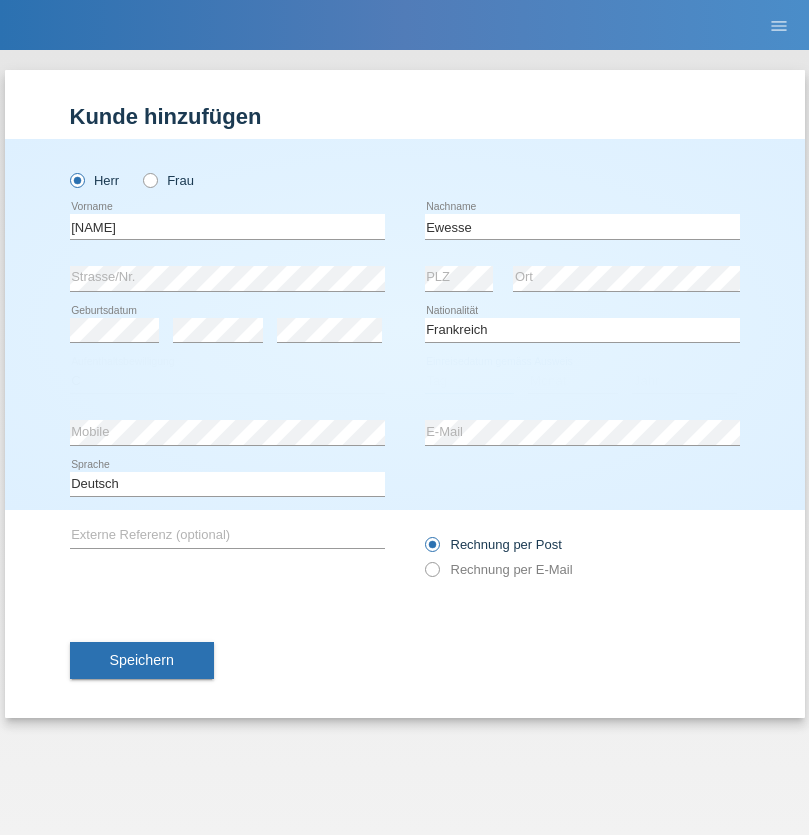 select on "24" 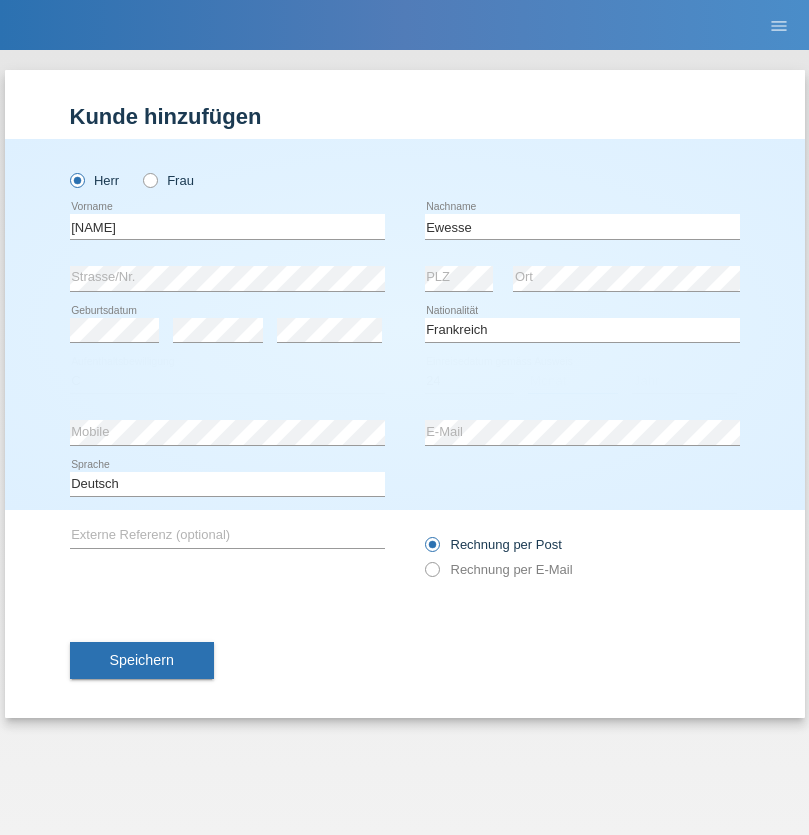 select on "12" 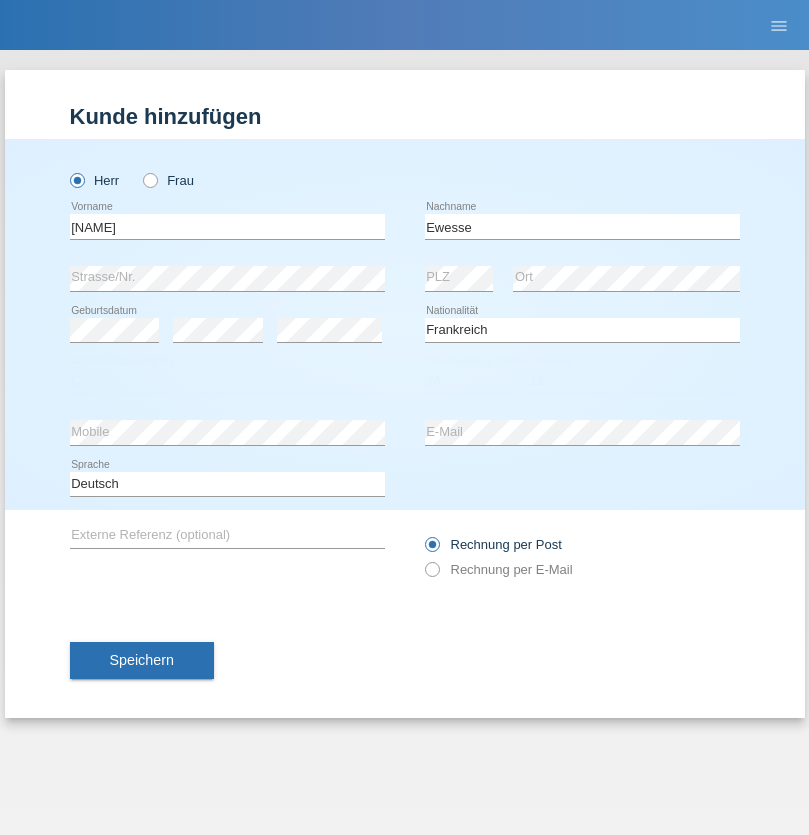 select on "1926" 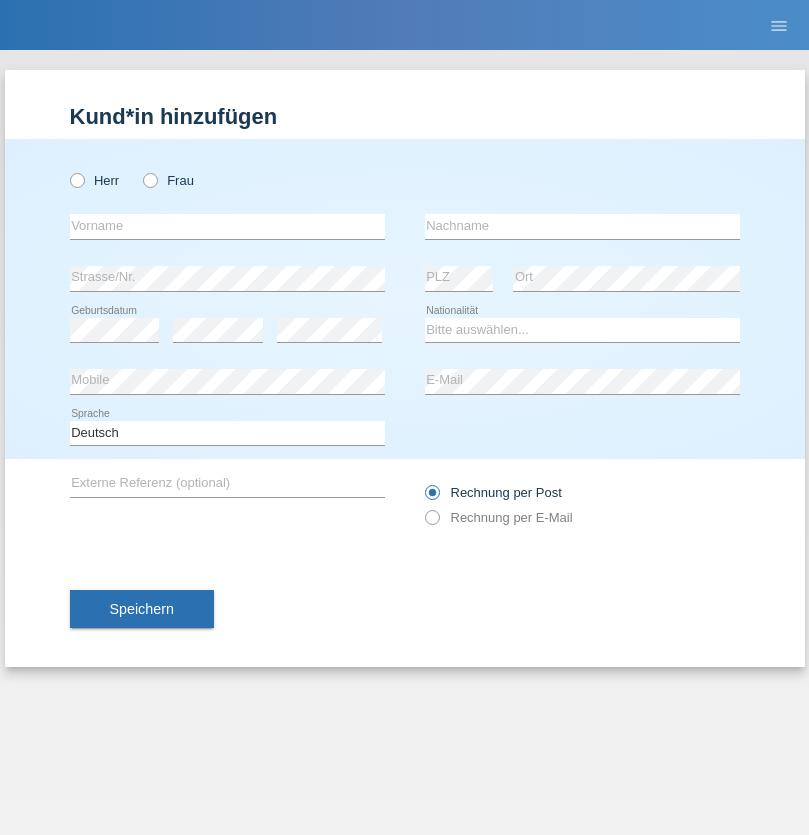 scroll, scrollTop: 0, scrollLeft: 0, axis: both 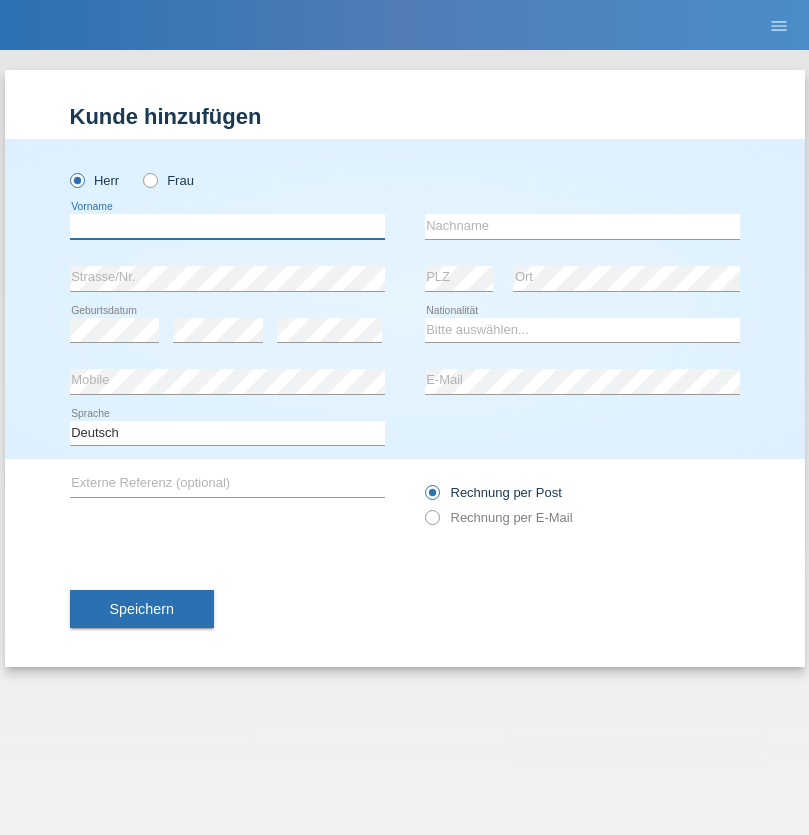 click at bounding box center [227, 226] 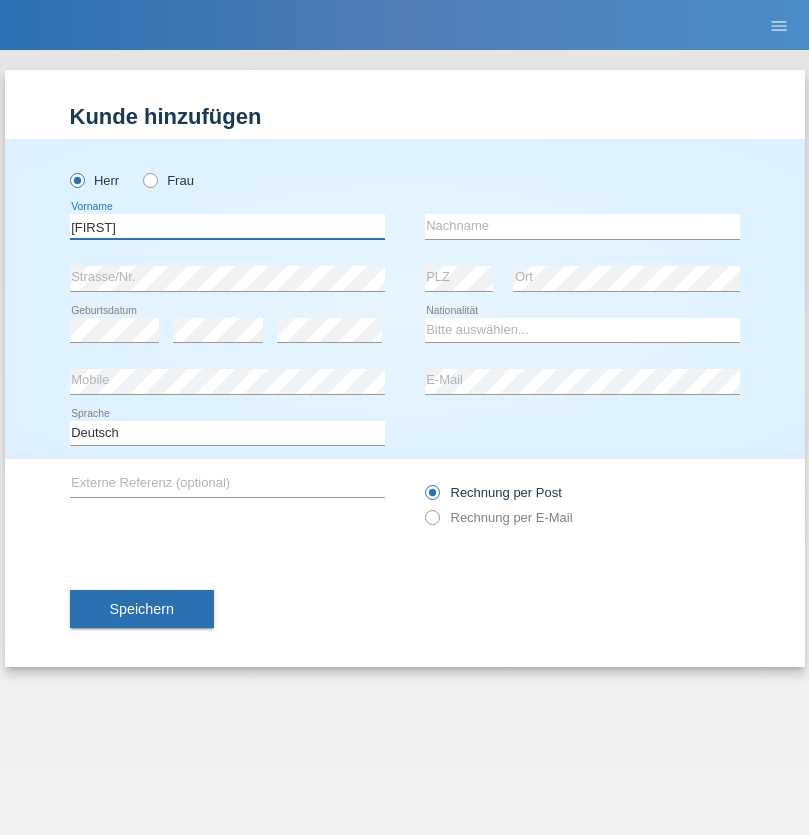 type on "Mehmet" 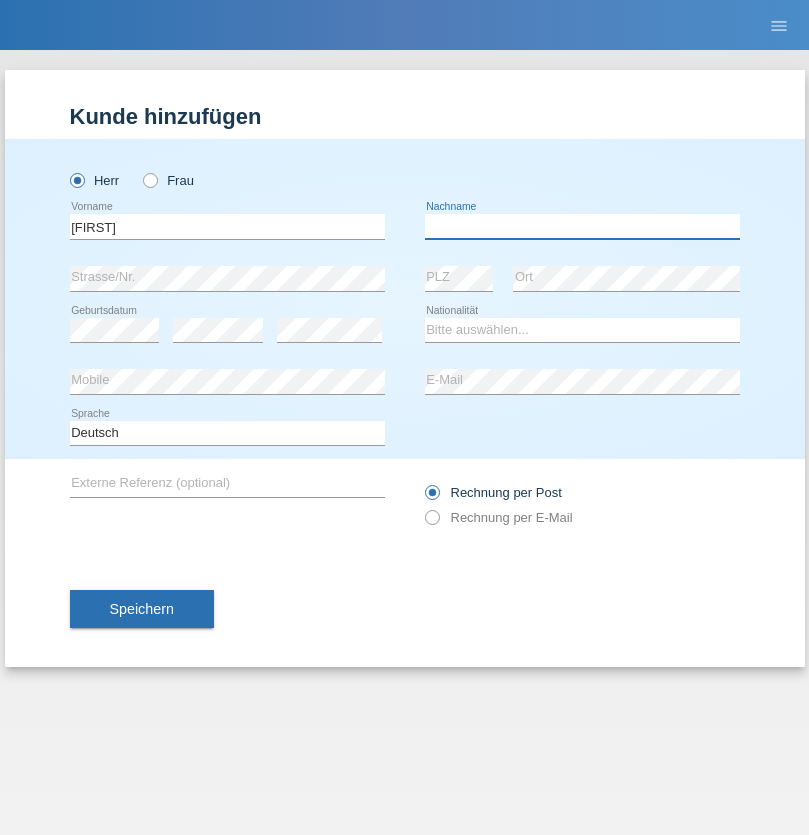 click at bounding box center (582, 226) 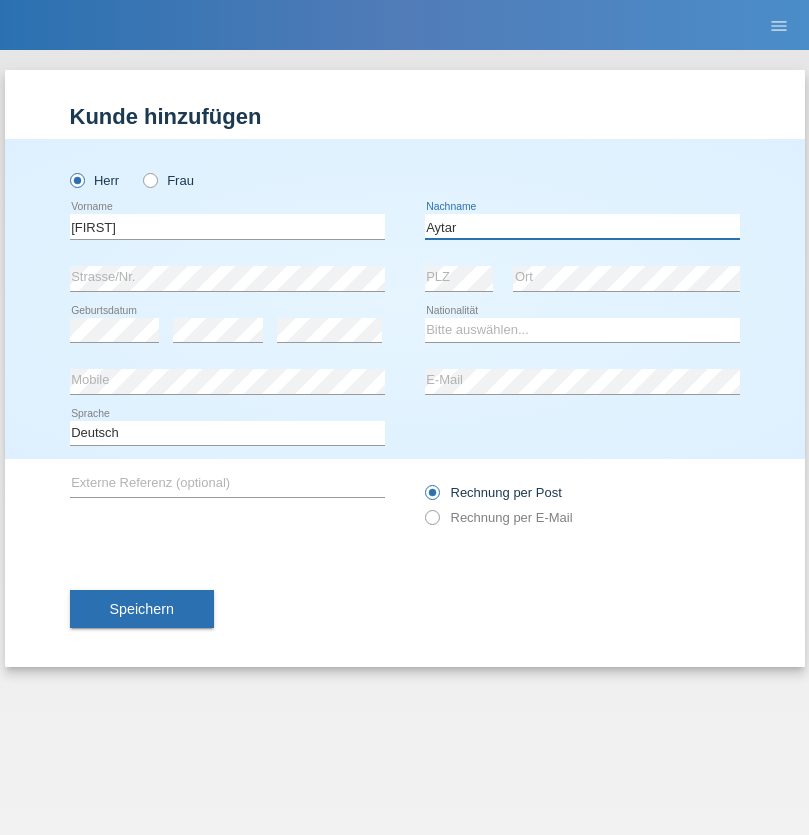 type on "Aytar" 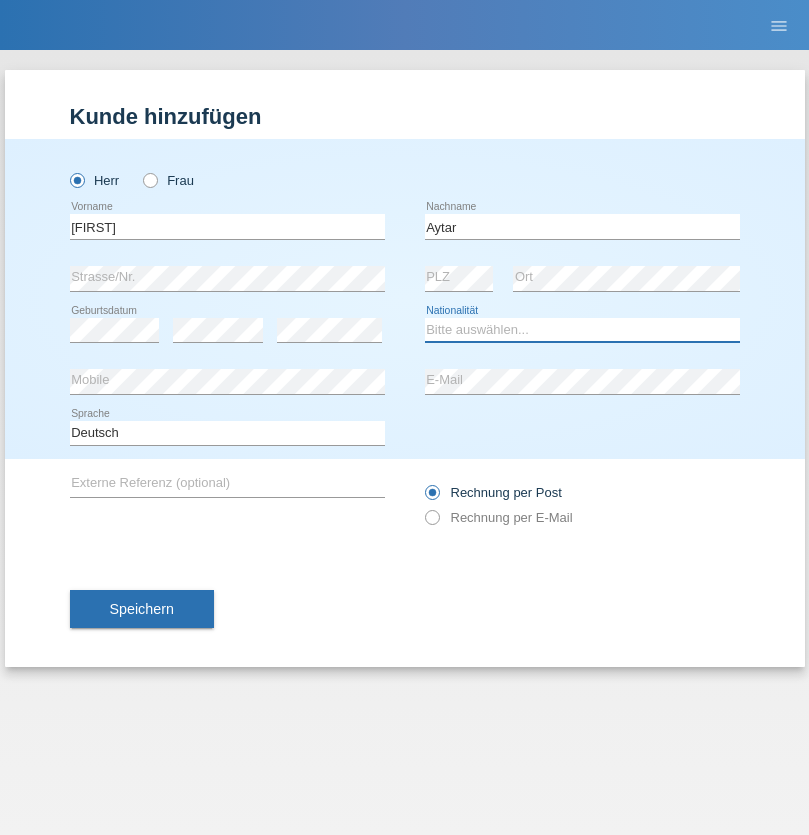 select on "CH" 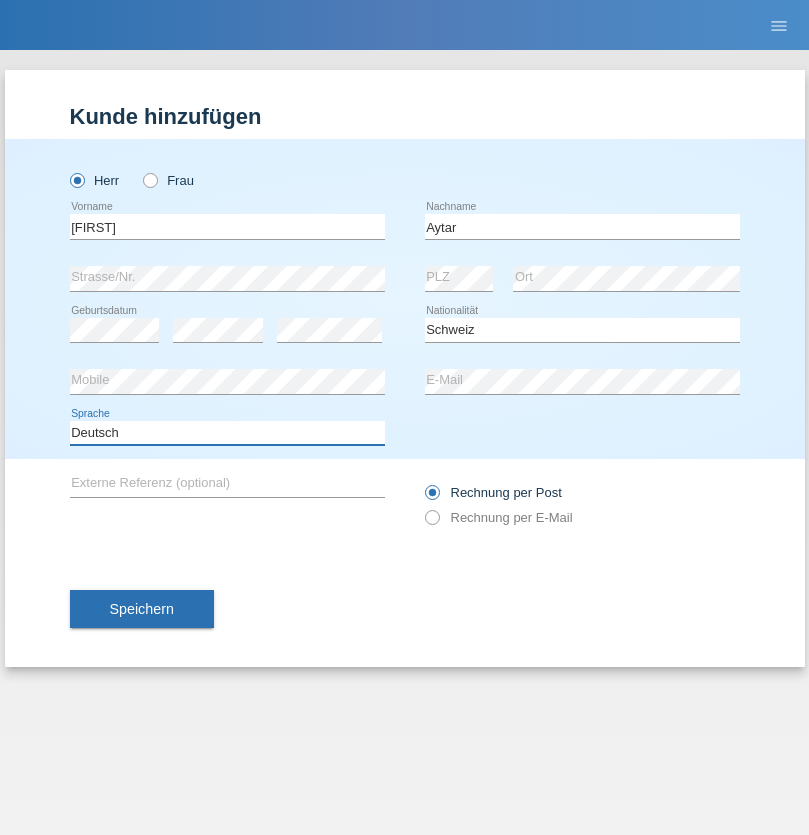 select on "en" 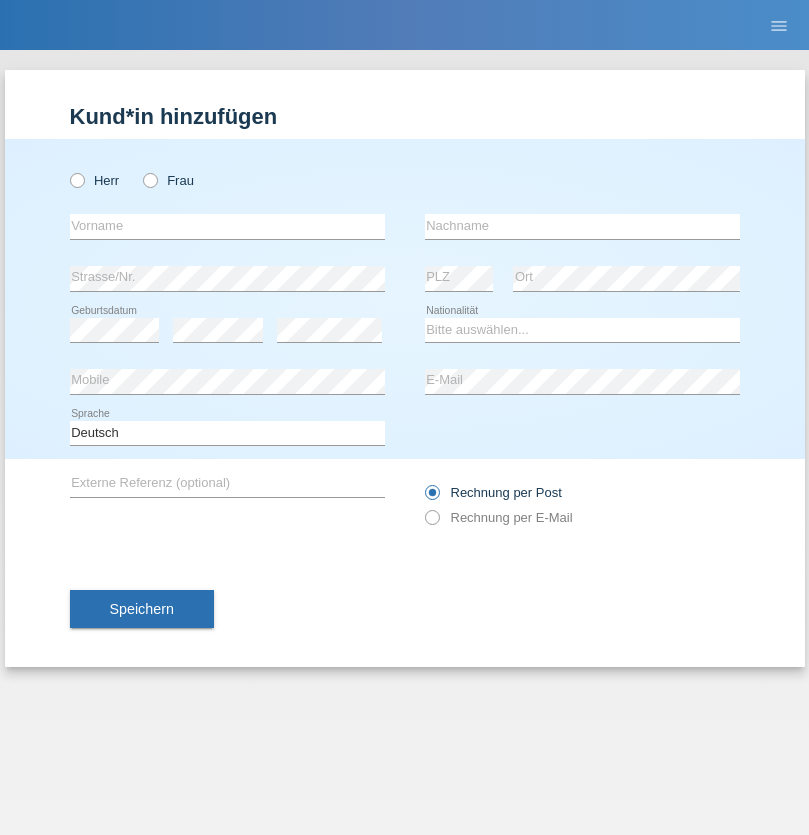 scroll, scrollTop: 0, scrollLeft: 0, axis: both 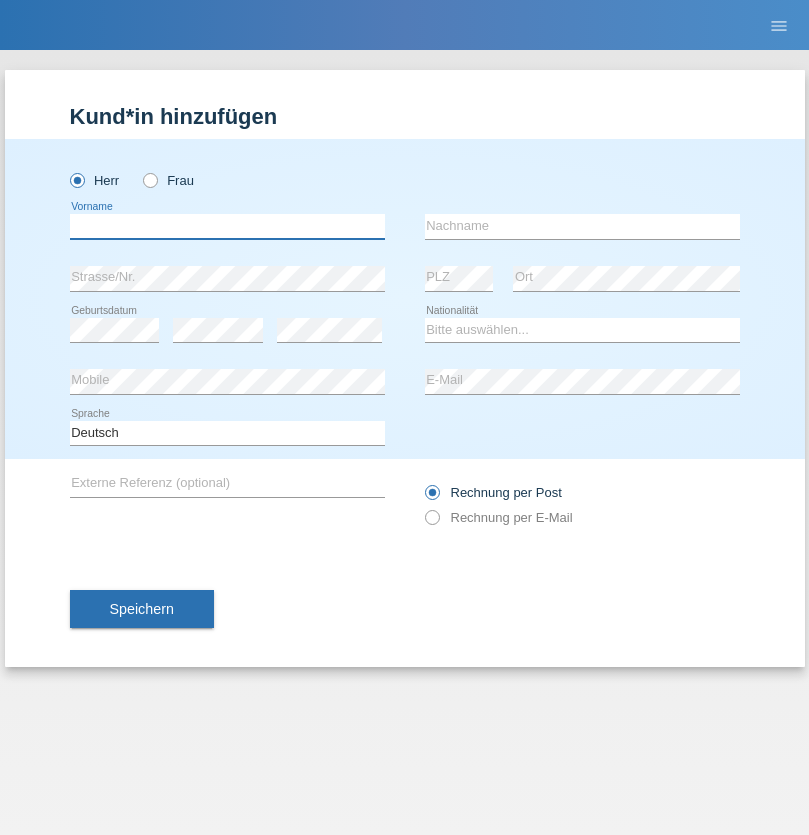 click at bounding box center [227, 226] 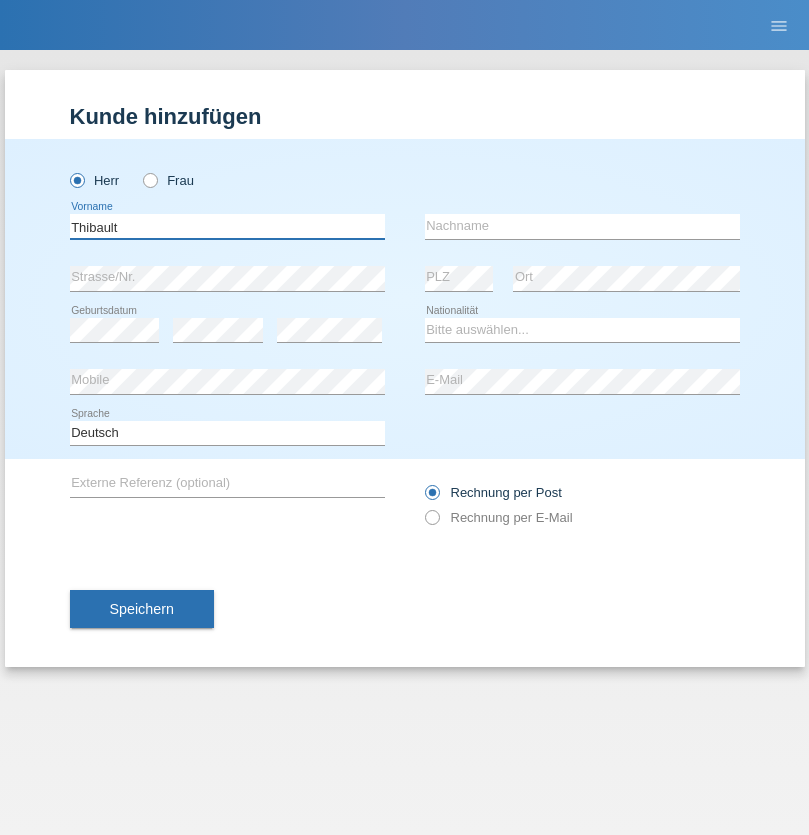 type on "Thibault" 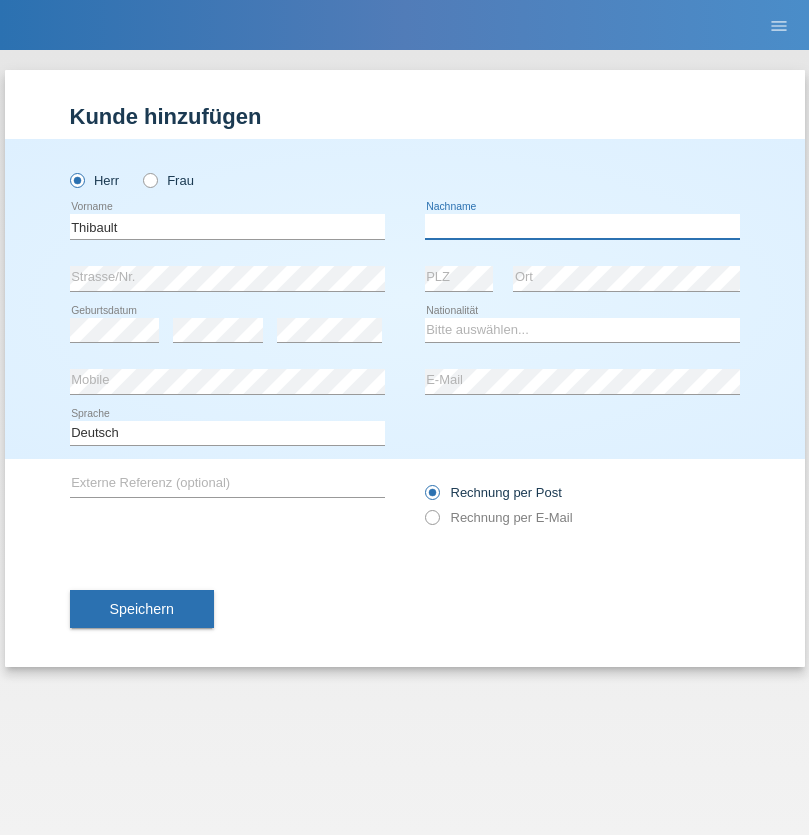 click at bounding box center (582, 226) 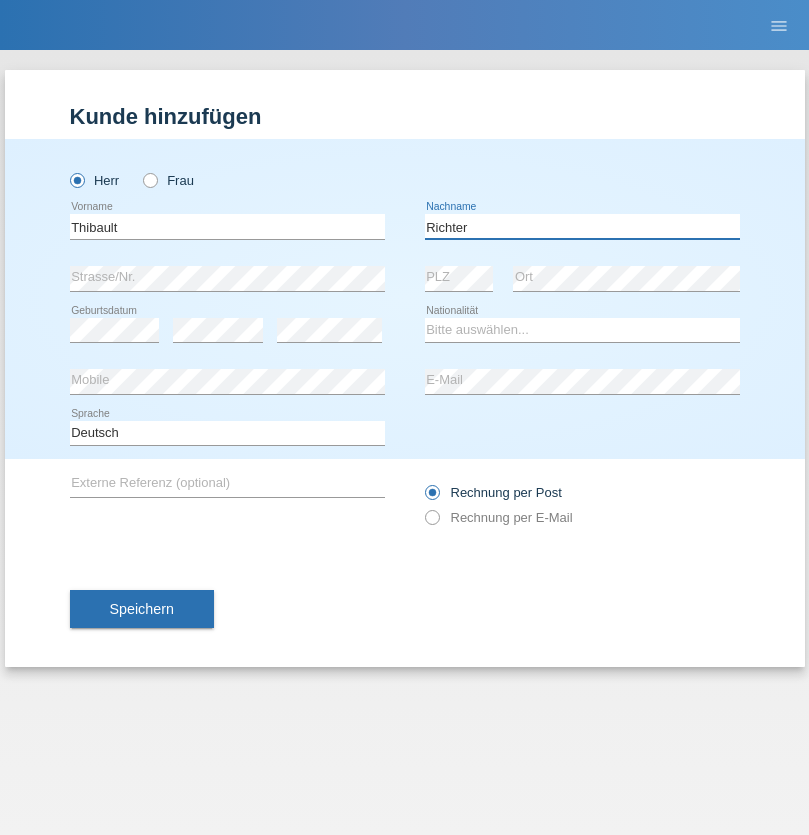 type on "Richter" 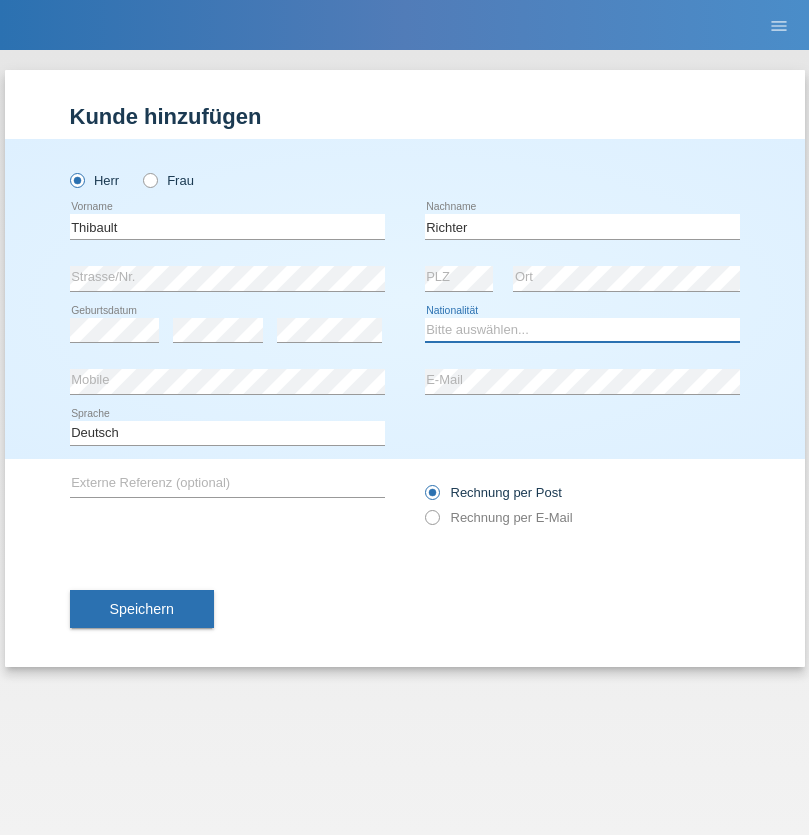 select on "CH" 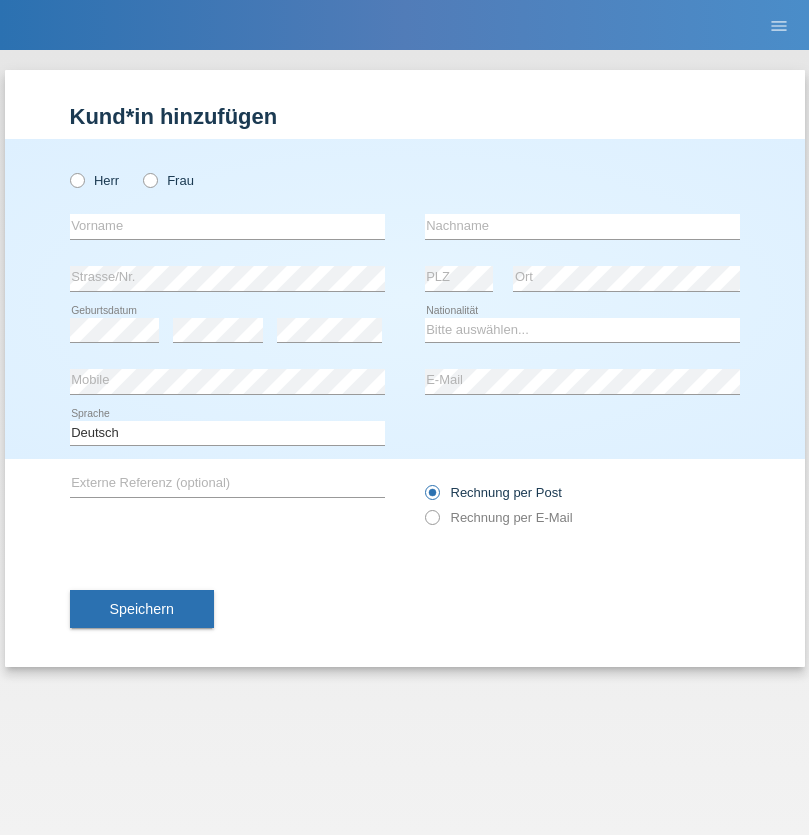 scroll, scrollTop: 0, scrollLeft: 0, axis: both 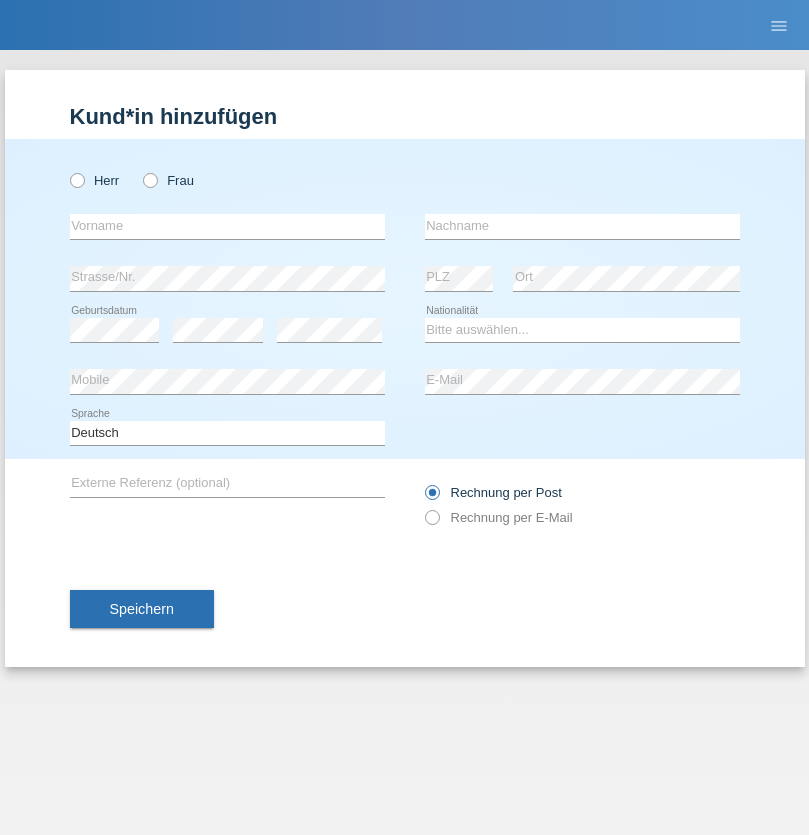 radio on "true" 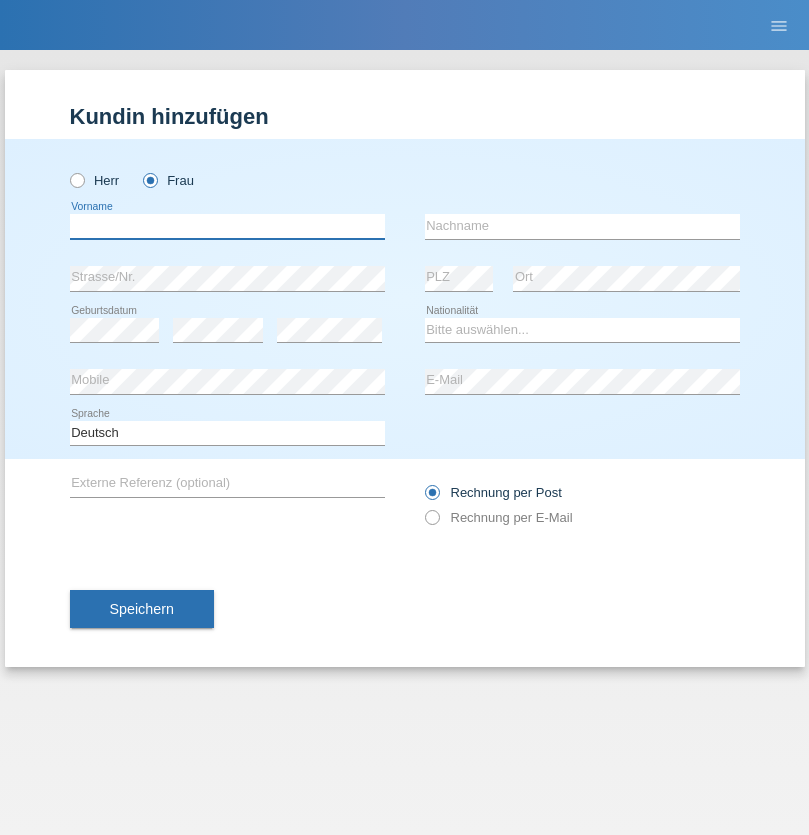 click at bounding box center [227, 226] 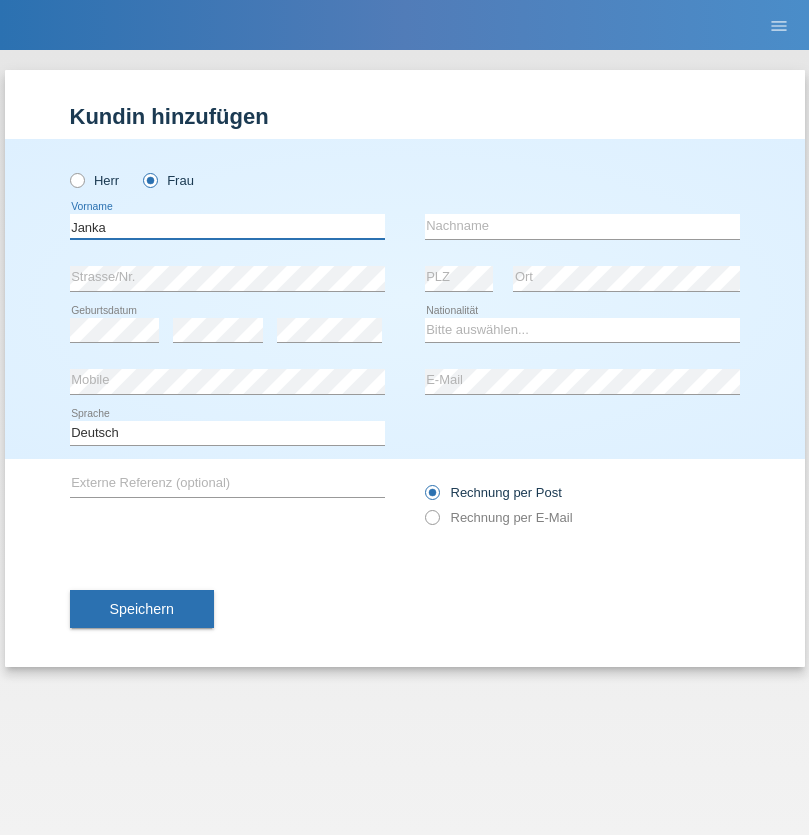type on "Janka" 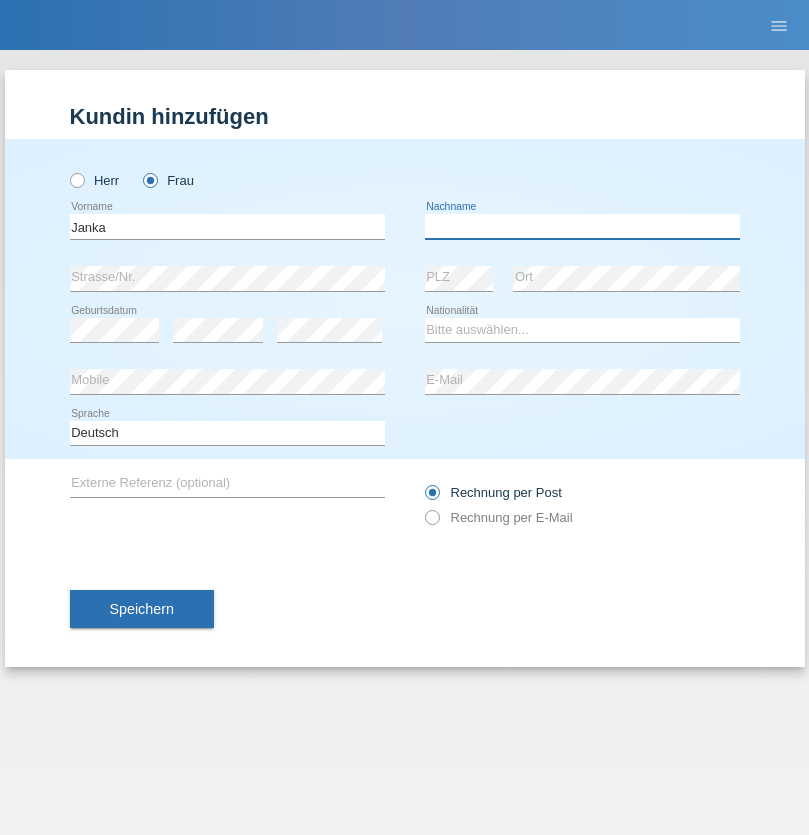 click at bounding box center [582, 226] 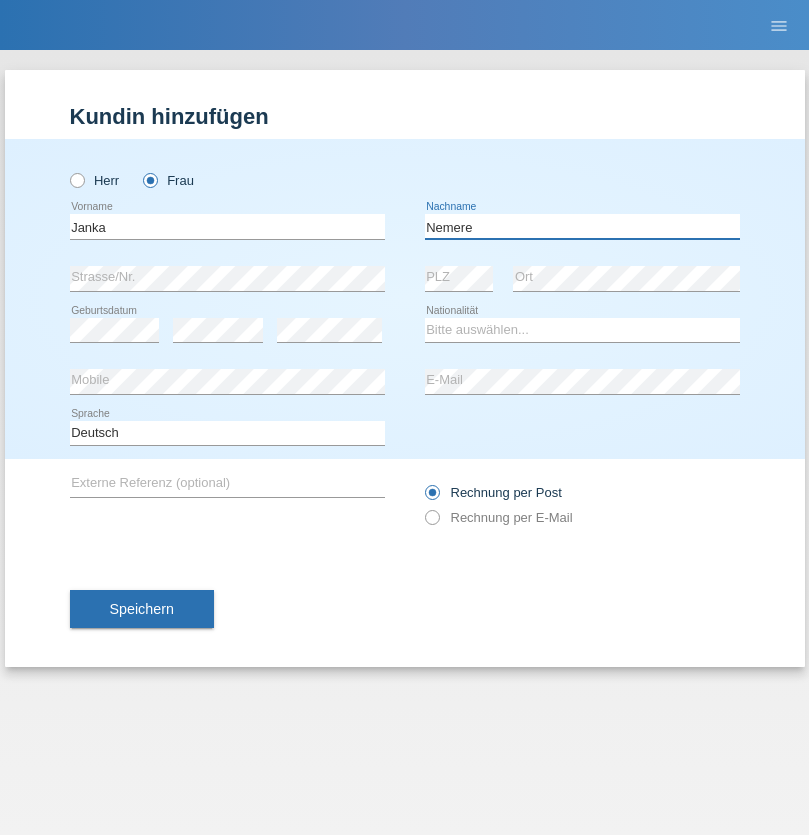 type on "Nemere" 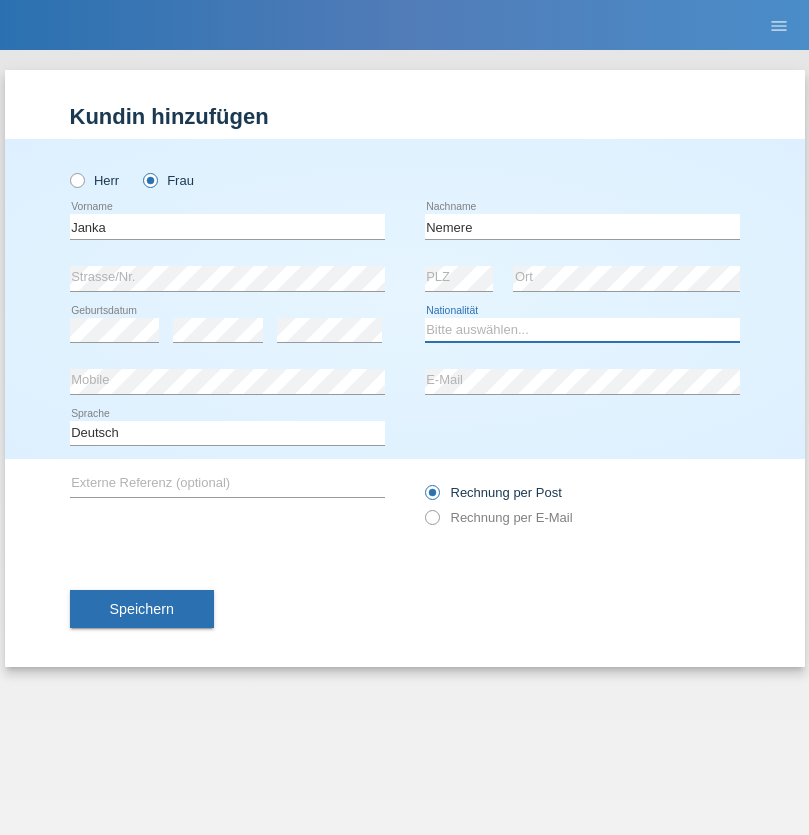 select on "HU" 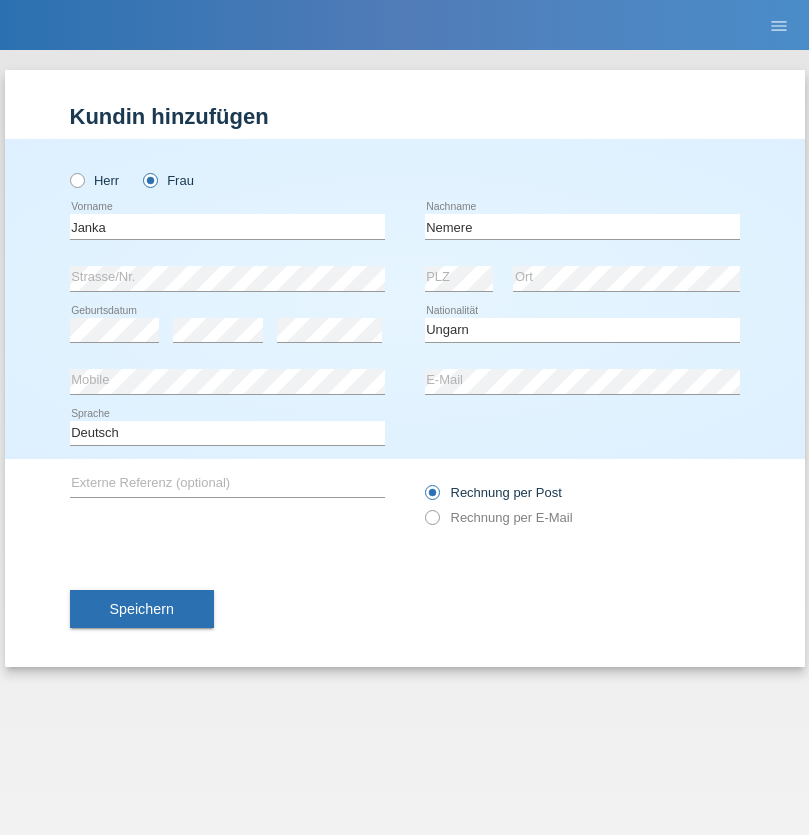 select on "C" 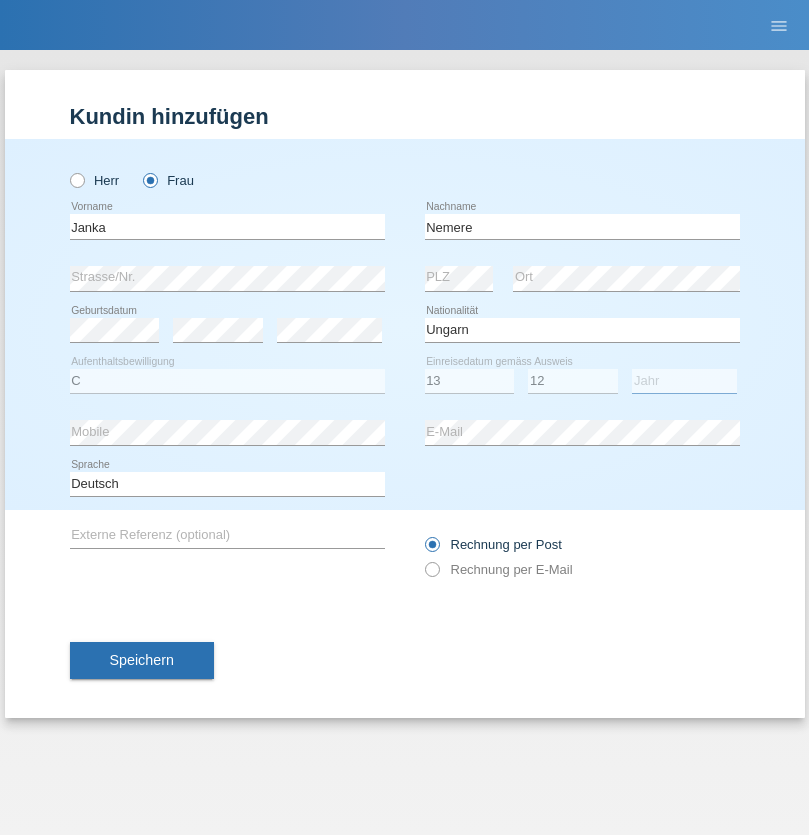 select on "2021" 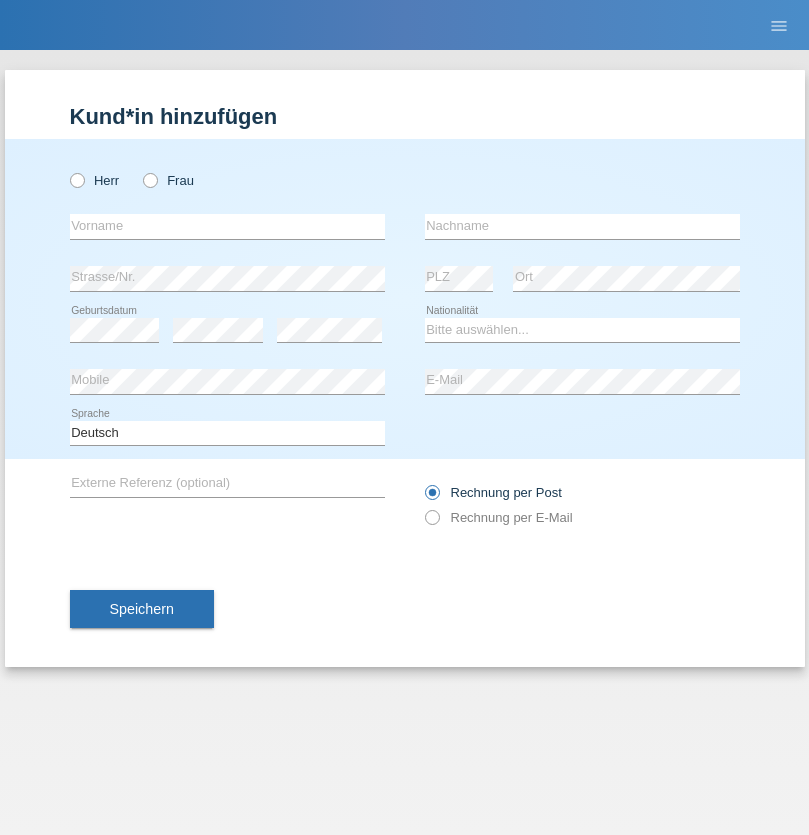 scroll, scrollTop: 0, scrollLeft: 0, axis: both 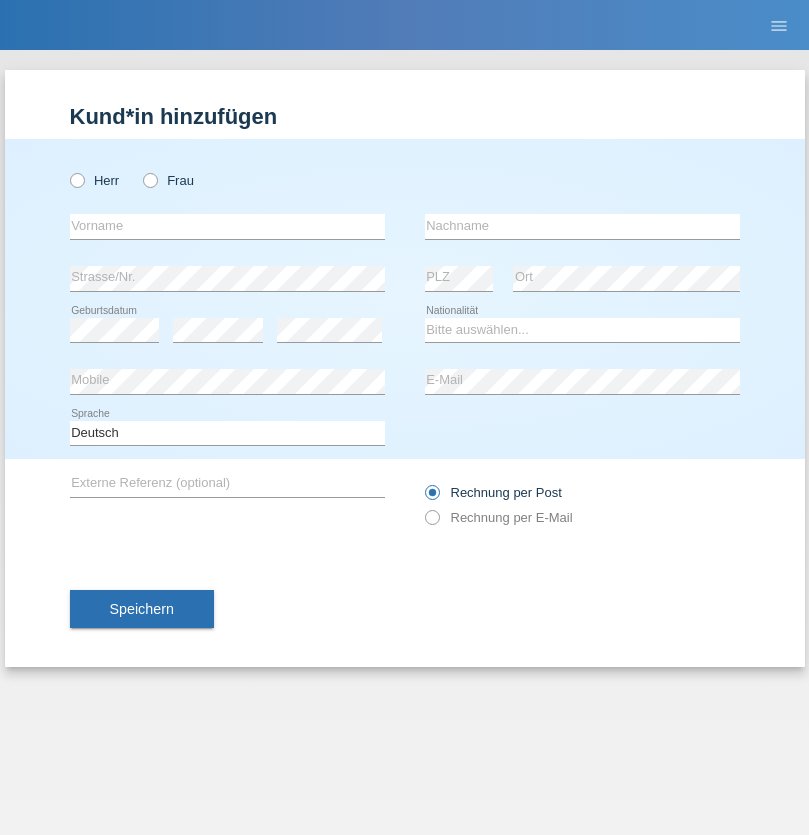 radio on "true" 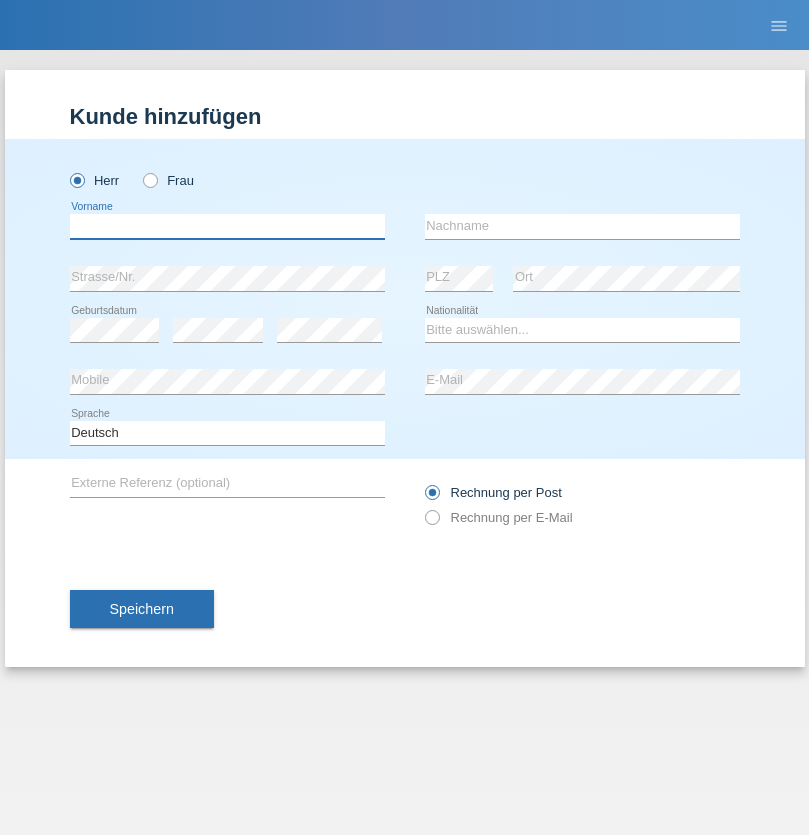 click at bounding box center [227, 226] 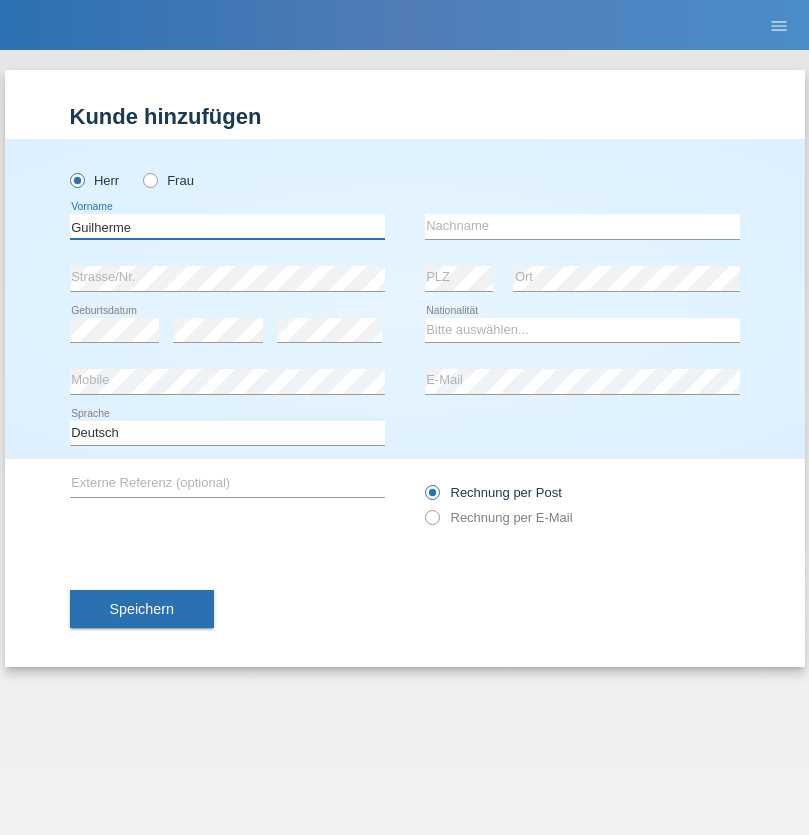 type on "Guilherme" 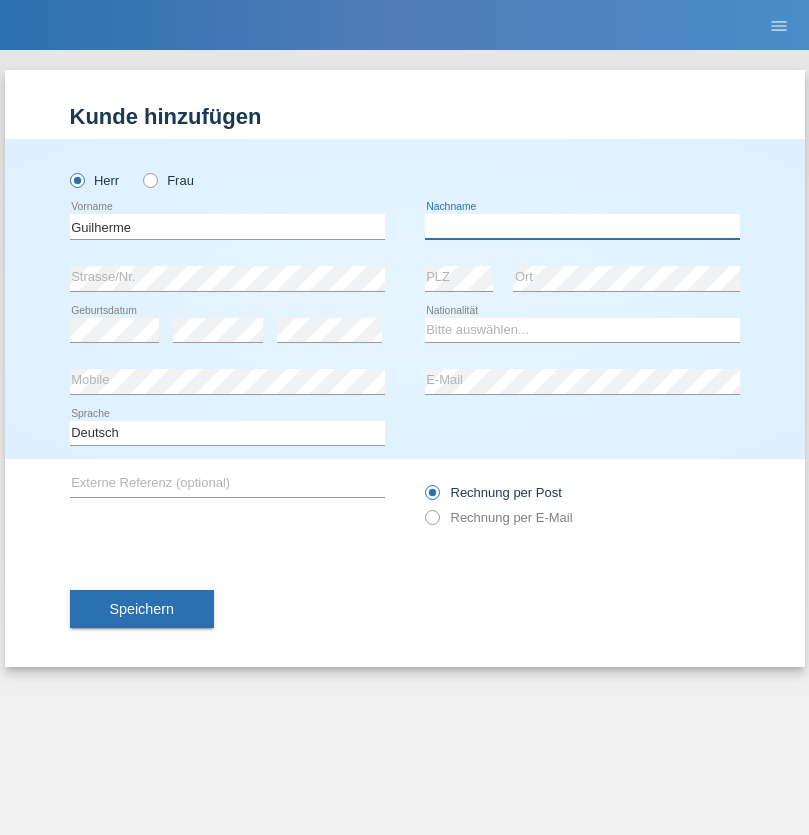 click at bounding box center [582, 226] 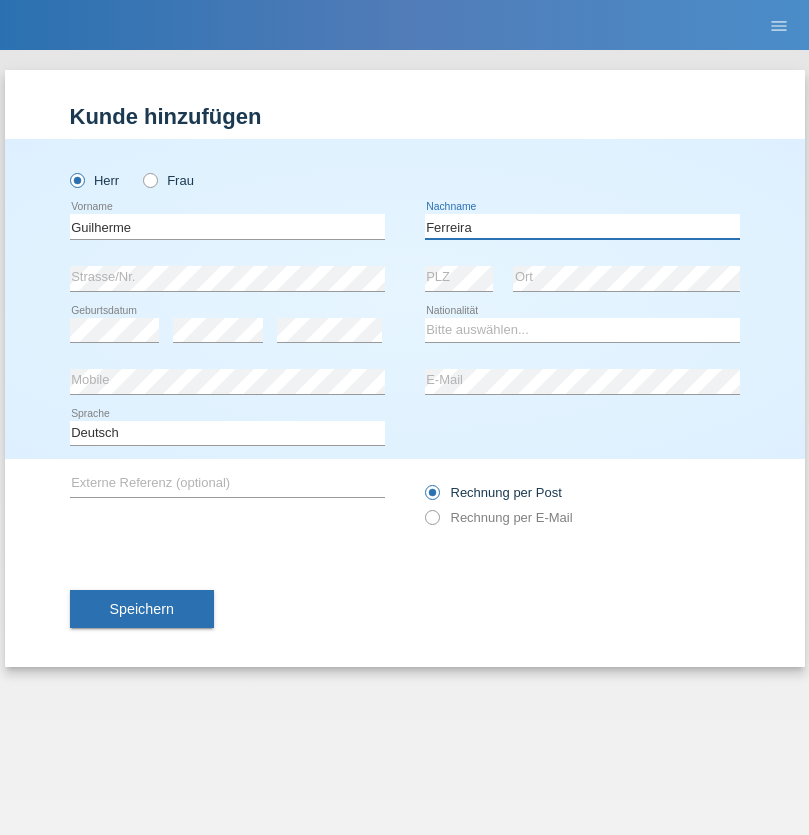 type on "Ferreira" 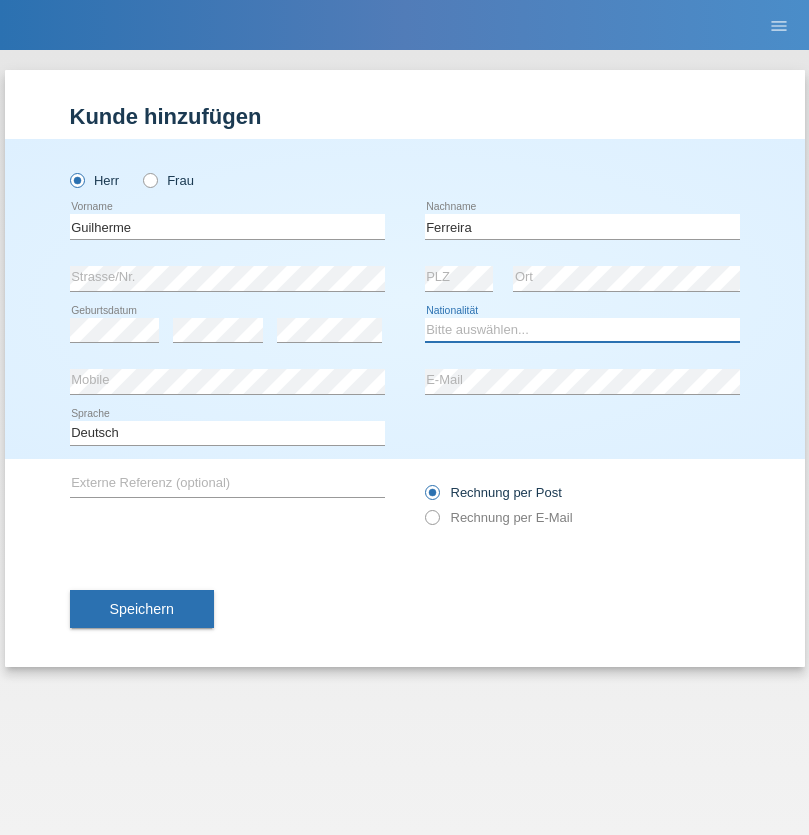 select on "PT" 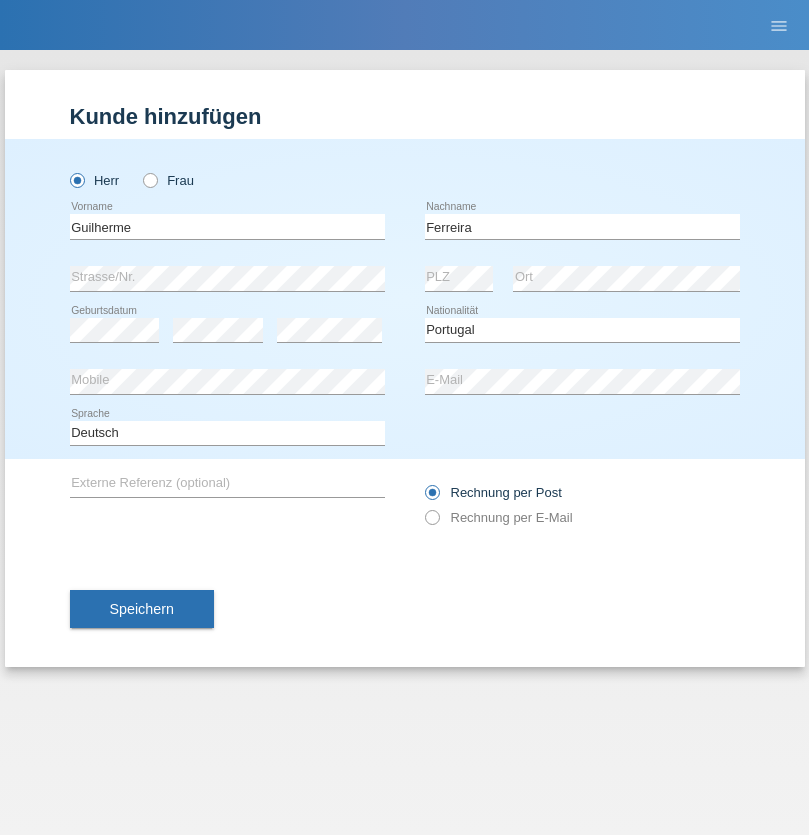 select on "C" 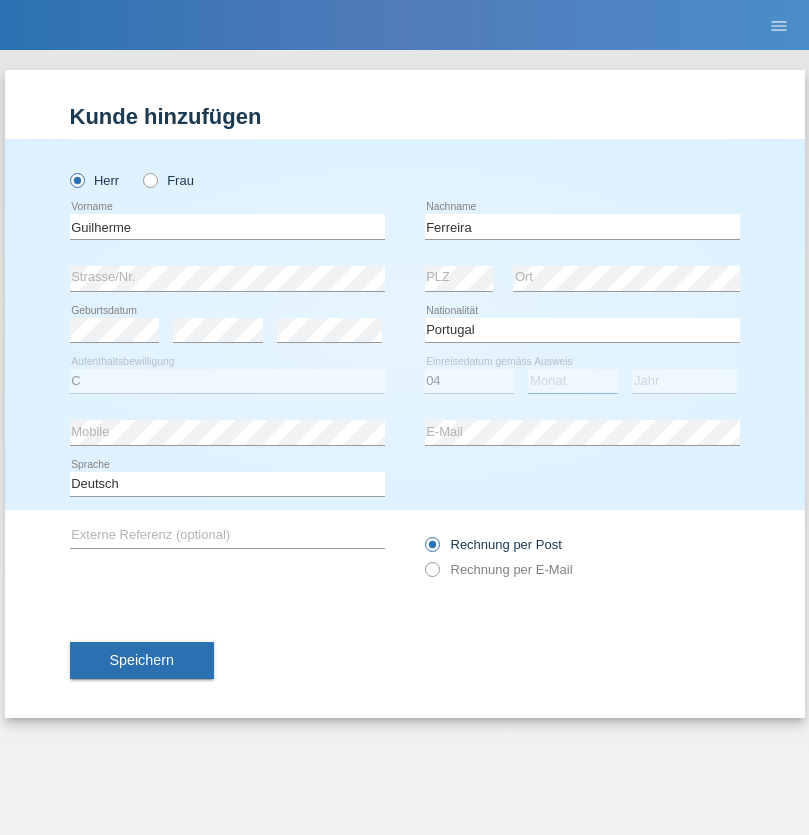 select on "09" 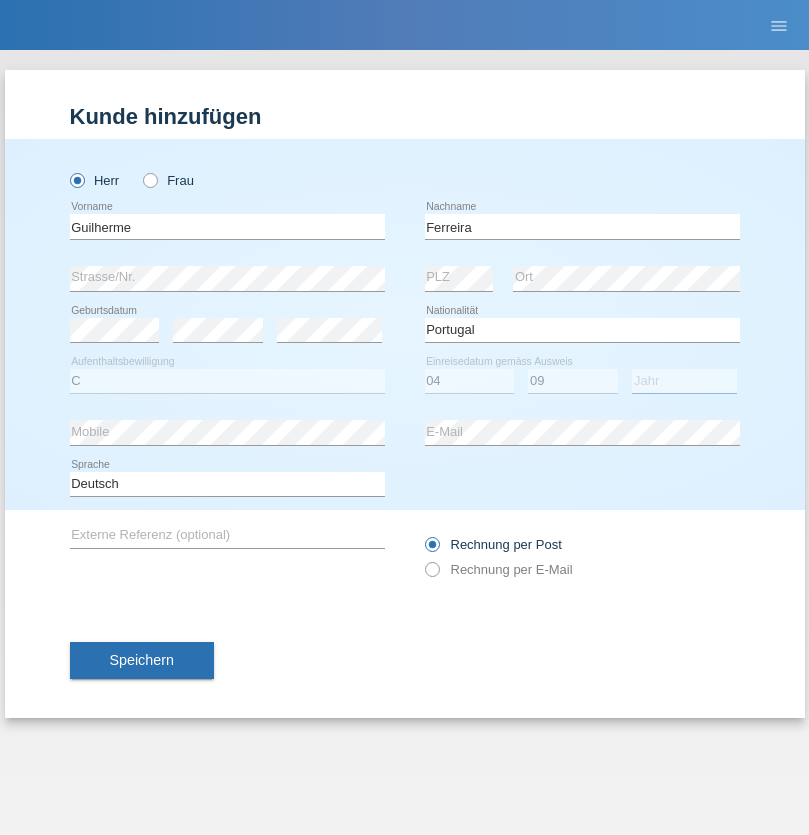 select on "2021" 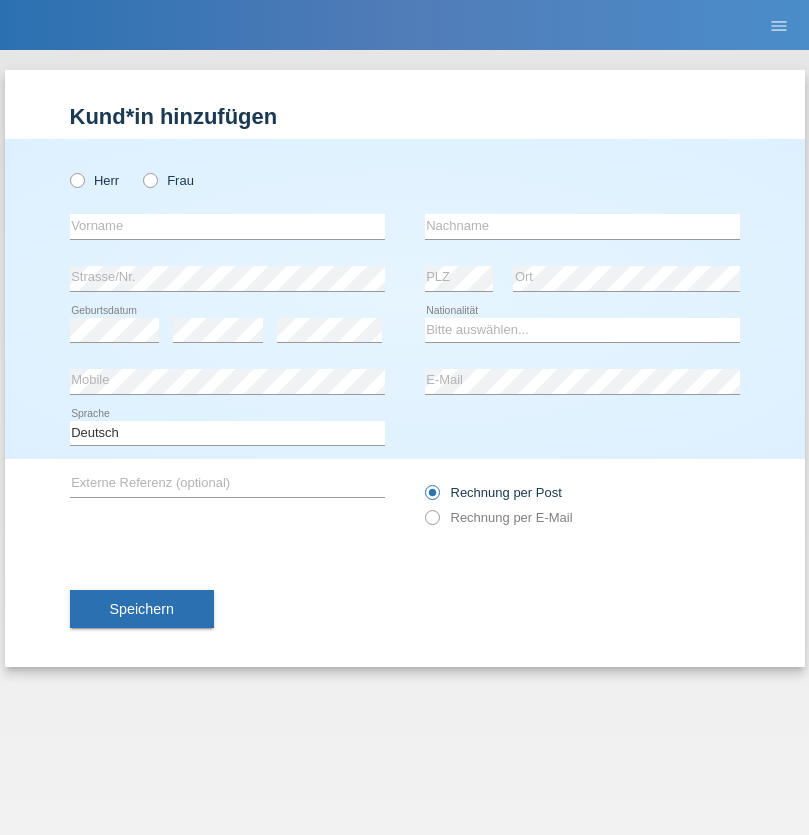 scroll, scrollTop: 0, scrollLeft: 0, axis: both 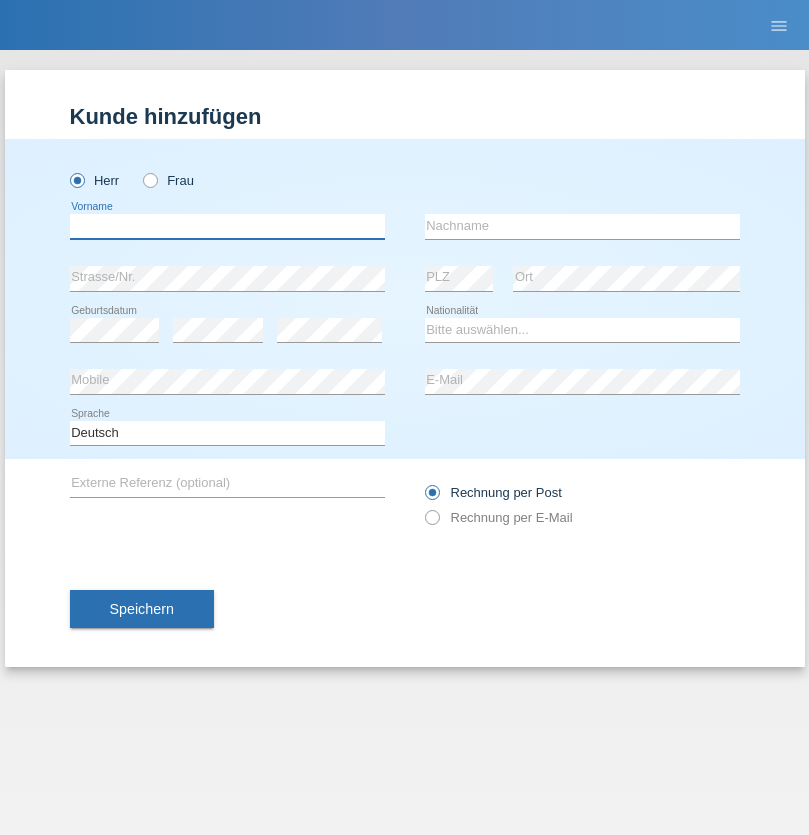 click at bounding box center [227, 226] 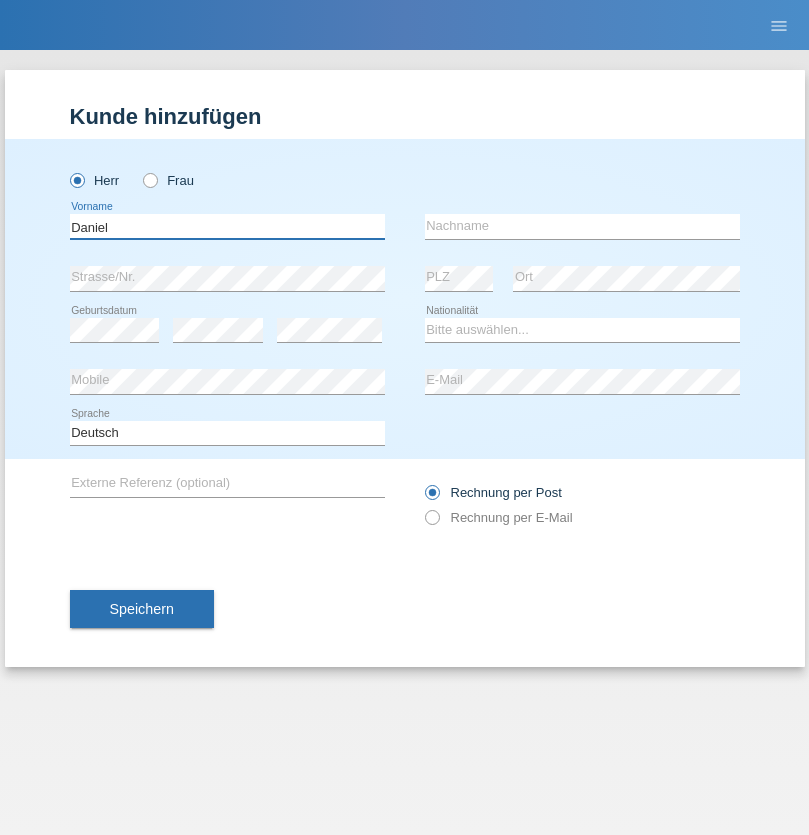 type on "Daniel" 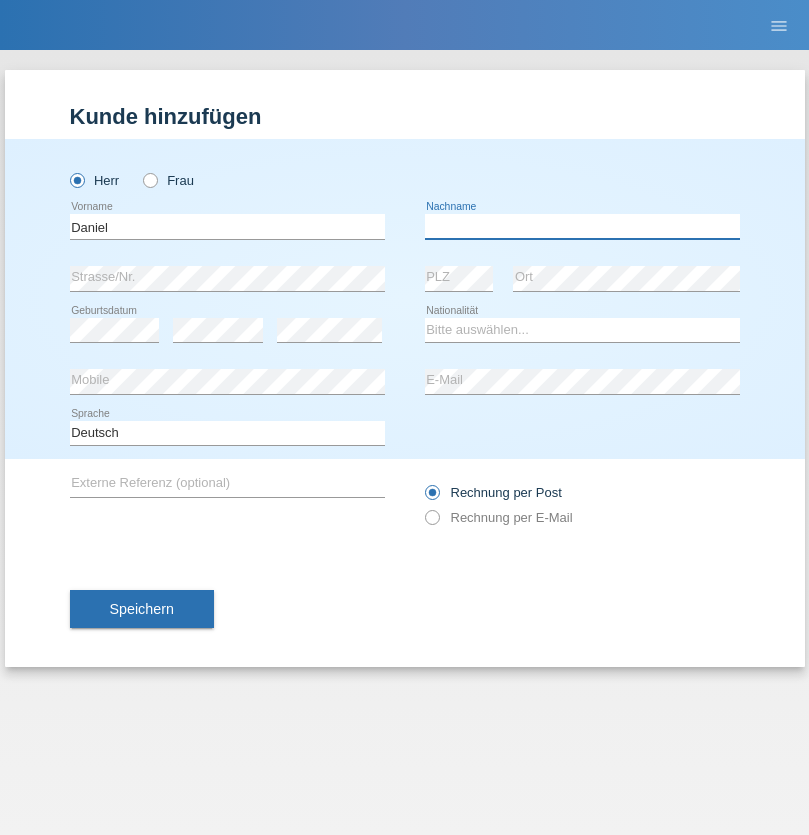 click at bounding box center [582, 226] 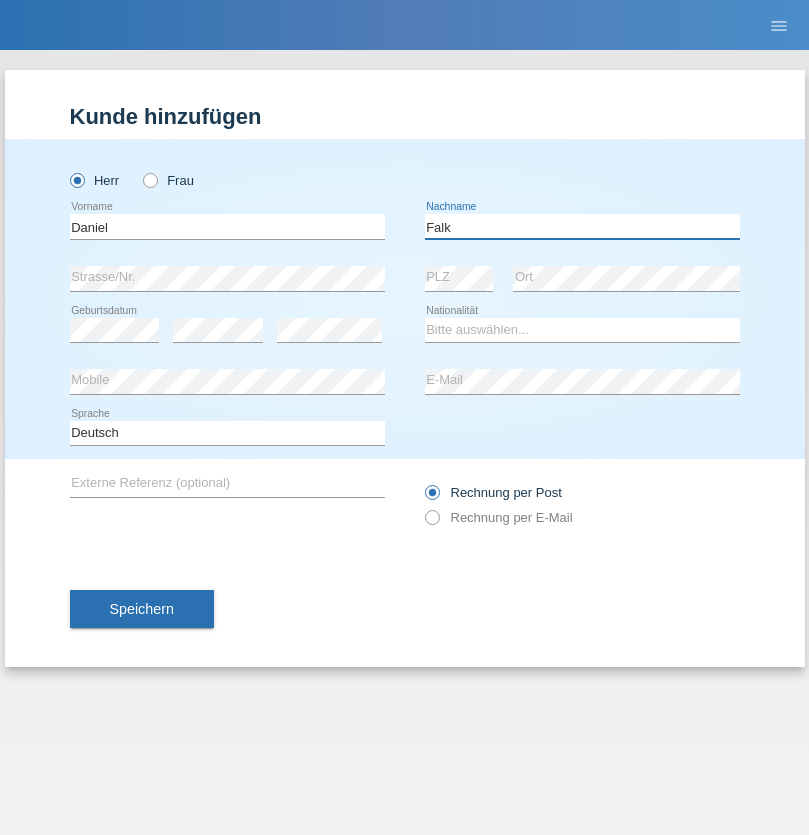 type on "Falk" 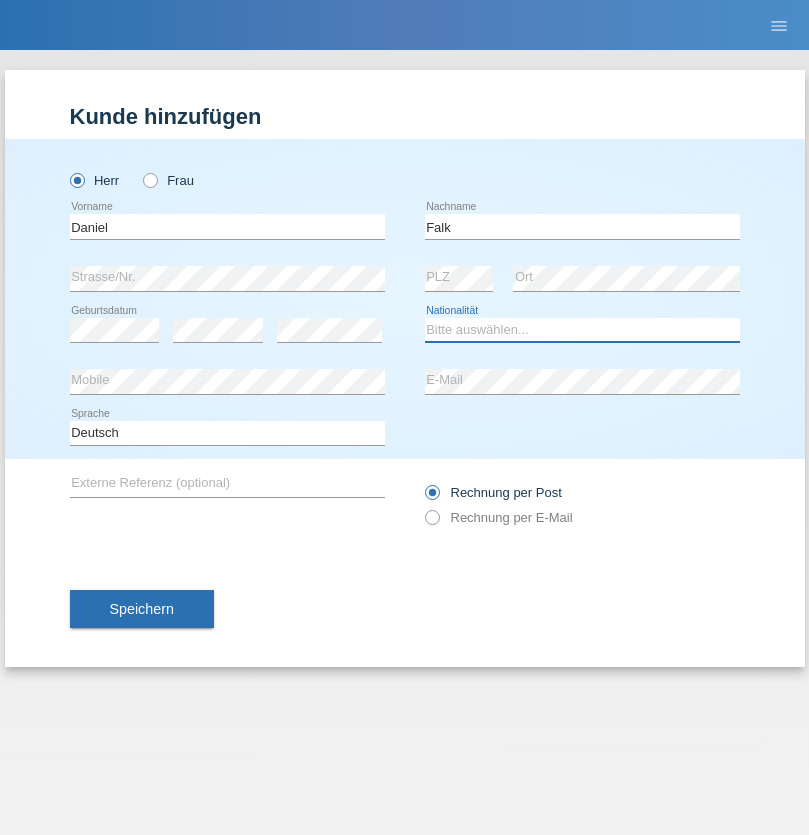 select on "CH" 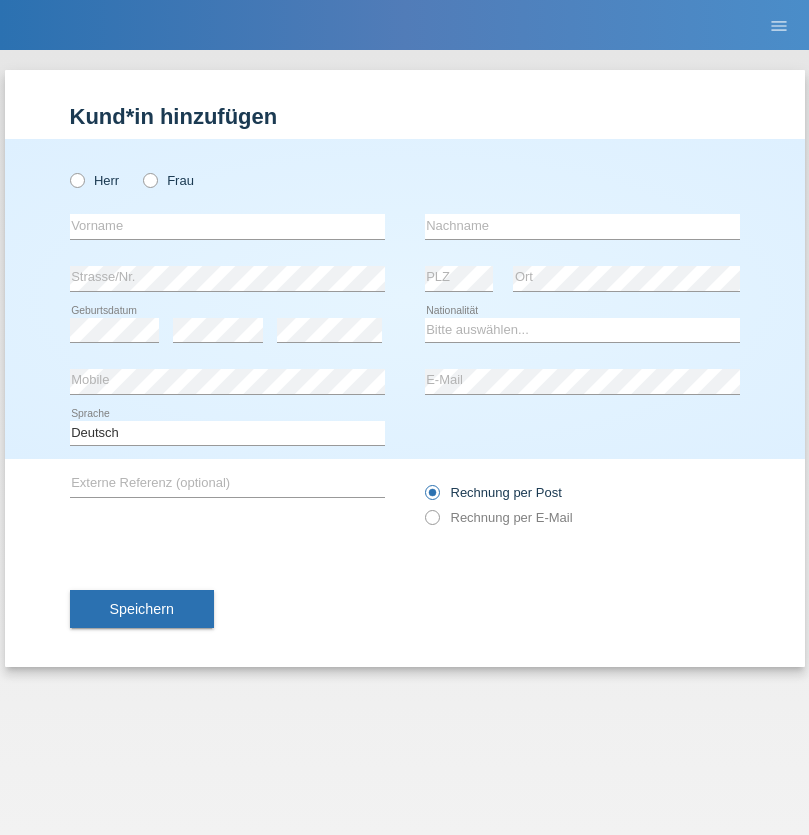 scroll, scrollTop: 0, scrollLeft: 0, axis: both 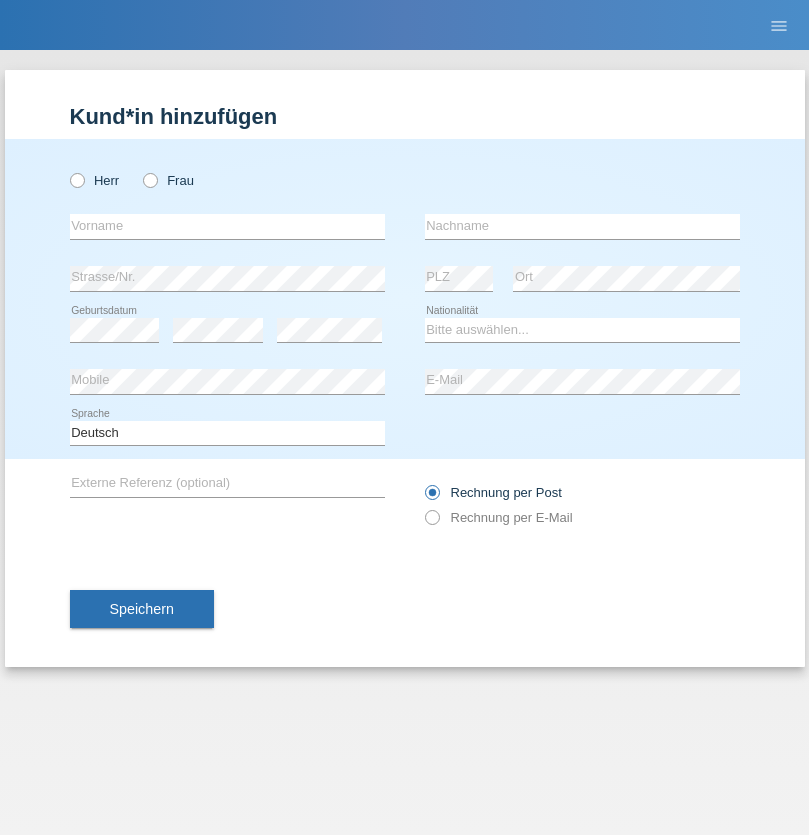 radio on "true" 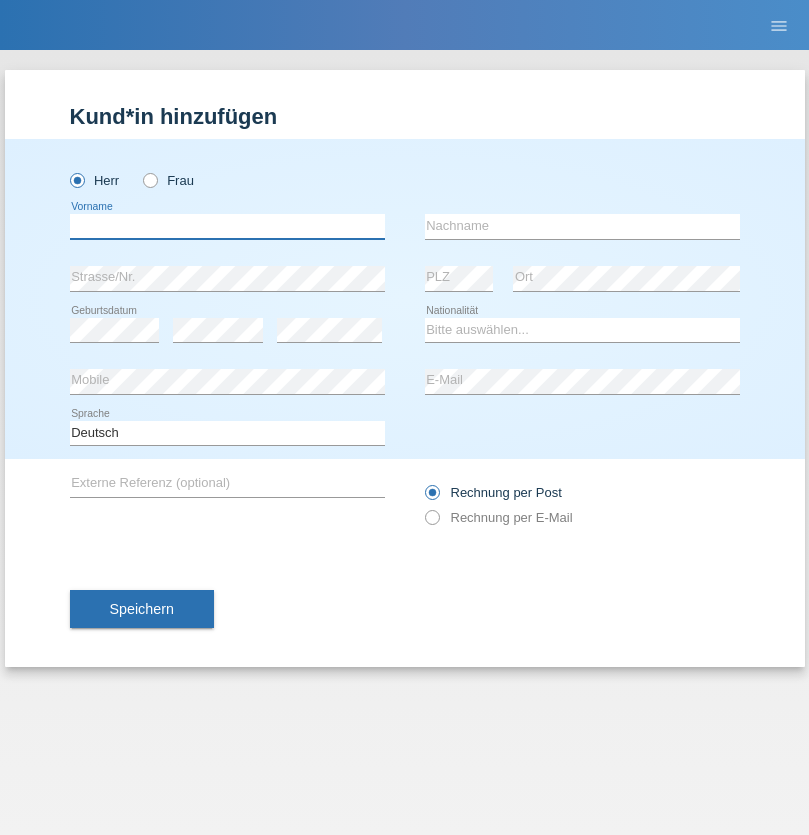 click at bounding box center (227, 226) 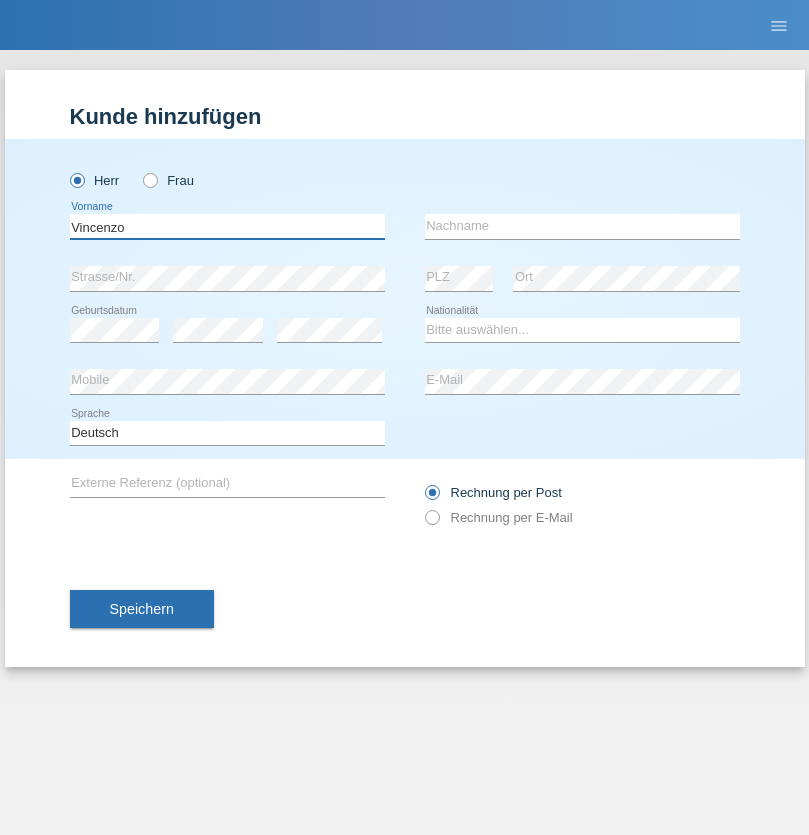 type on "Vincenzo" 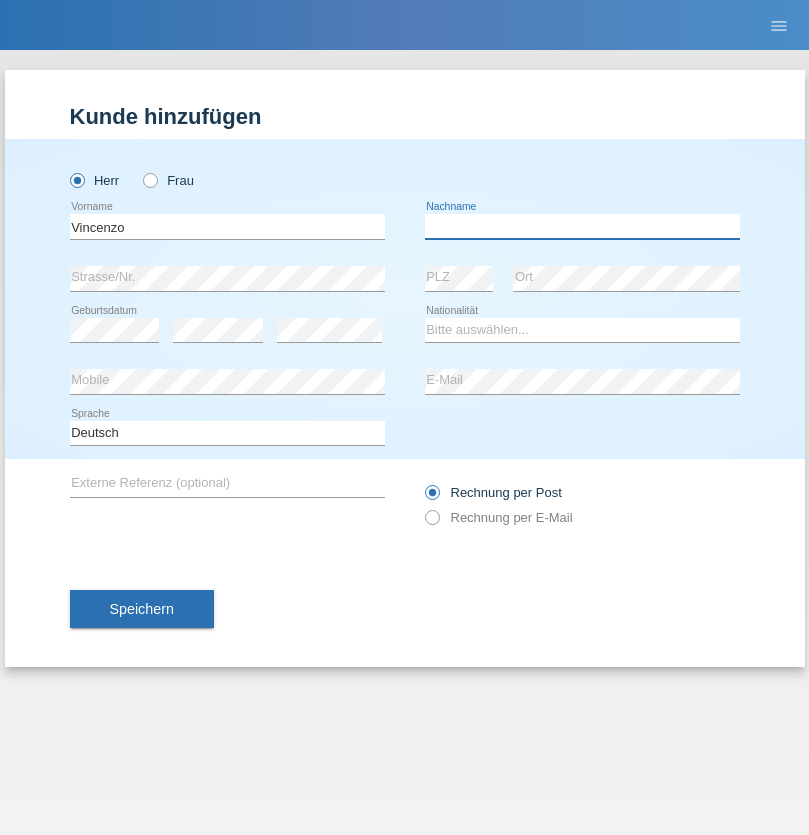 click at bounding box center (582, 226) 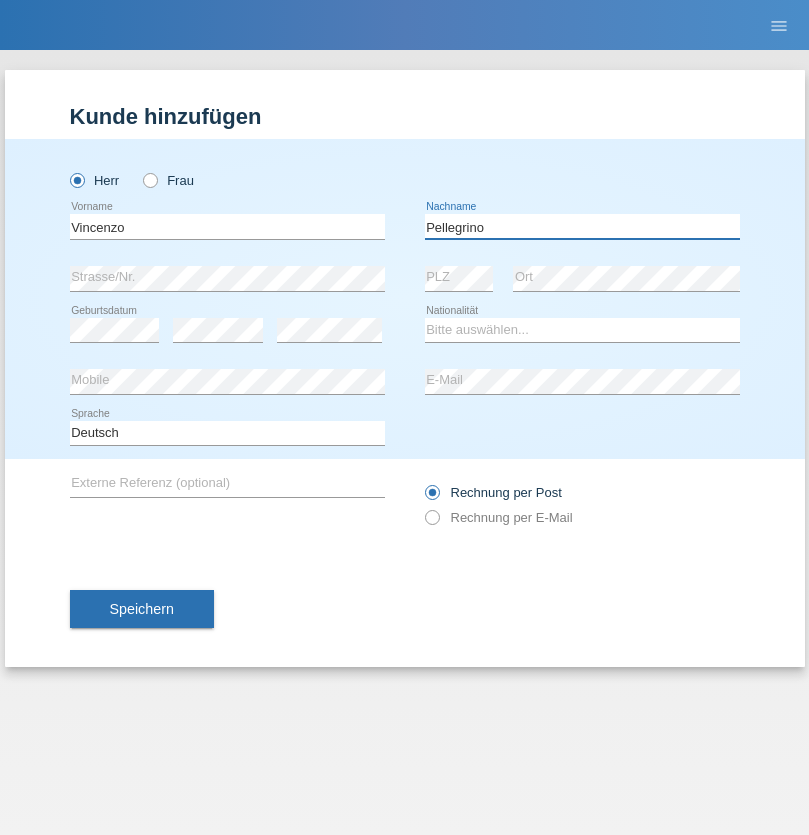 type on "Pellegrino" 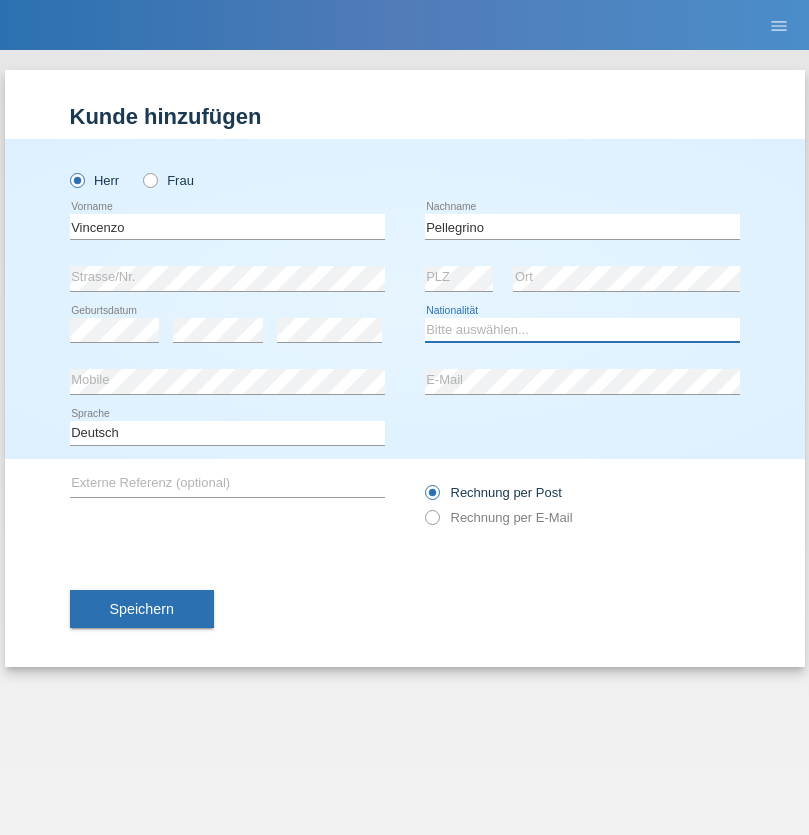select on "IT" 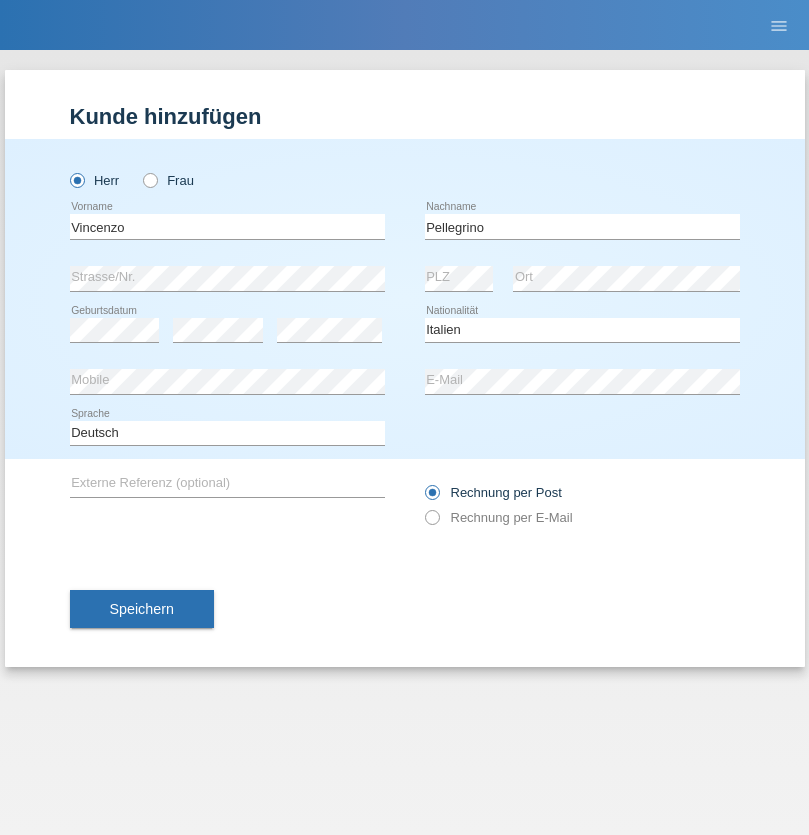 select on "C" 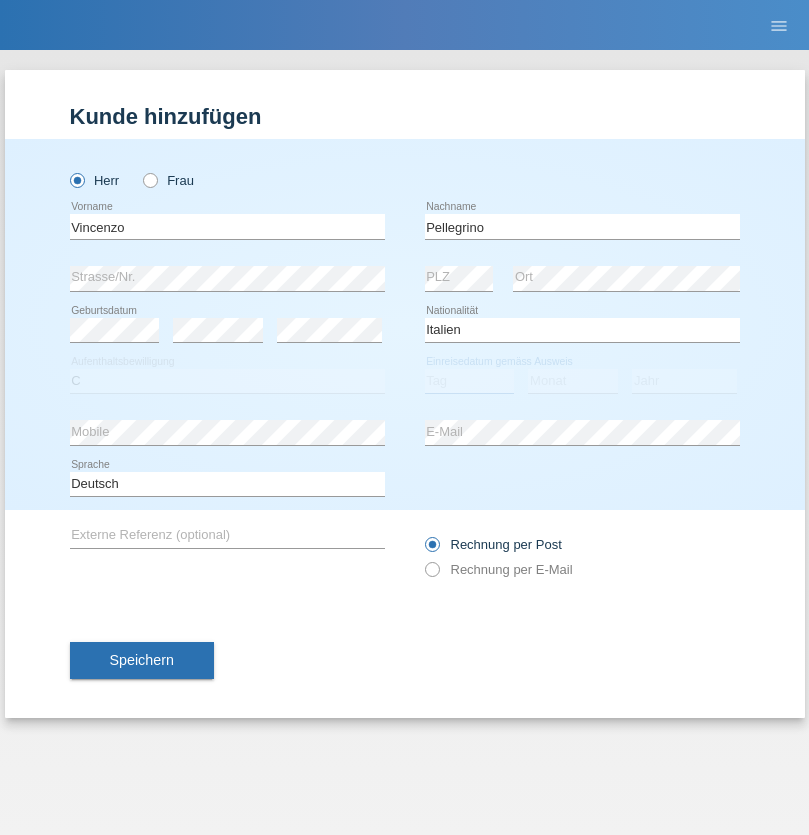 select on "07" 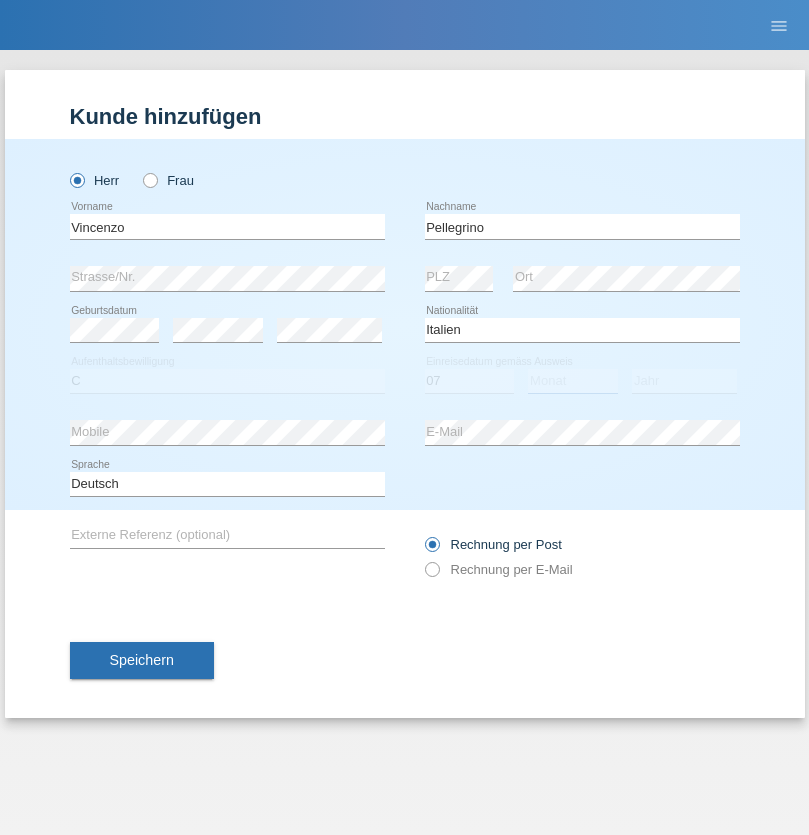 select on "07" 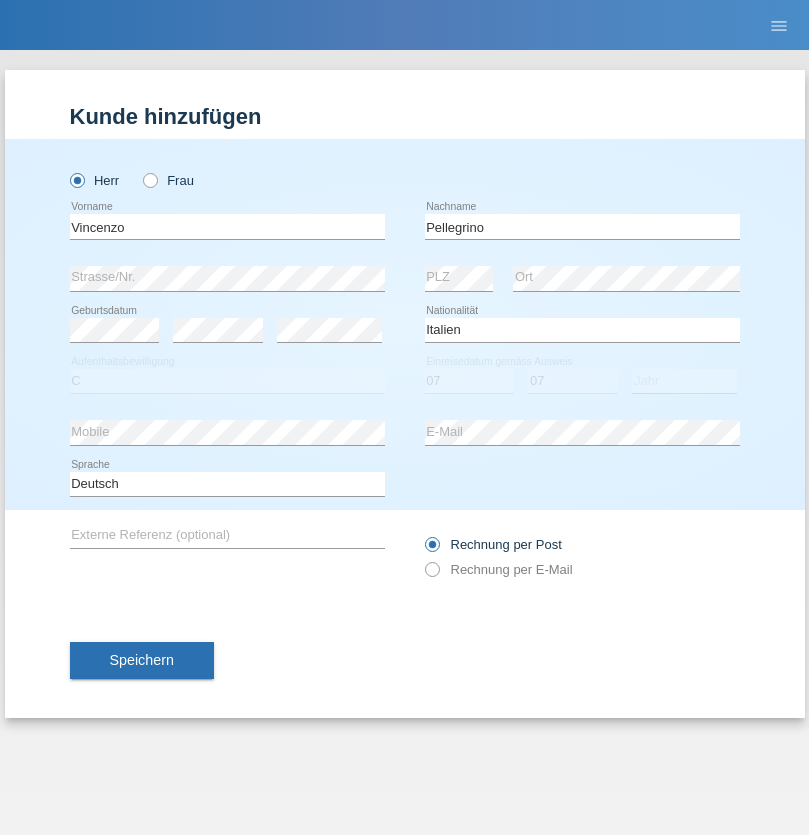 select on "2021" 